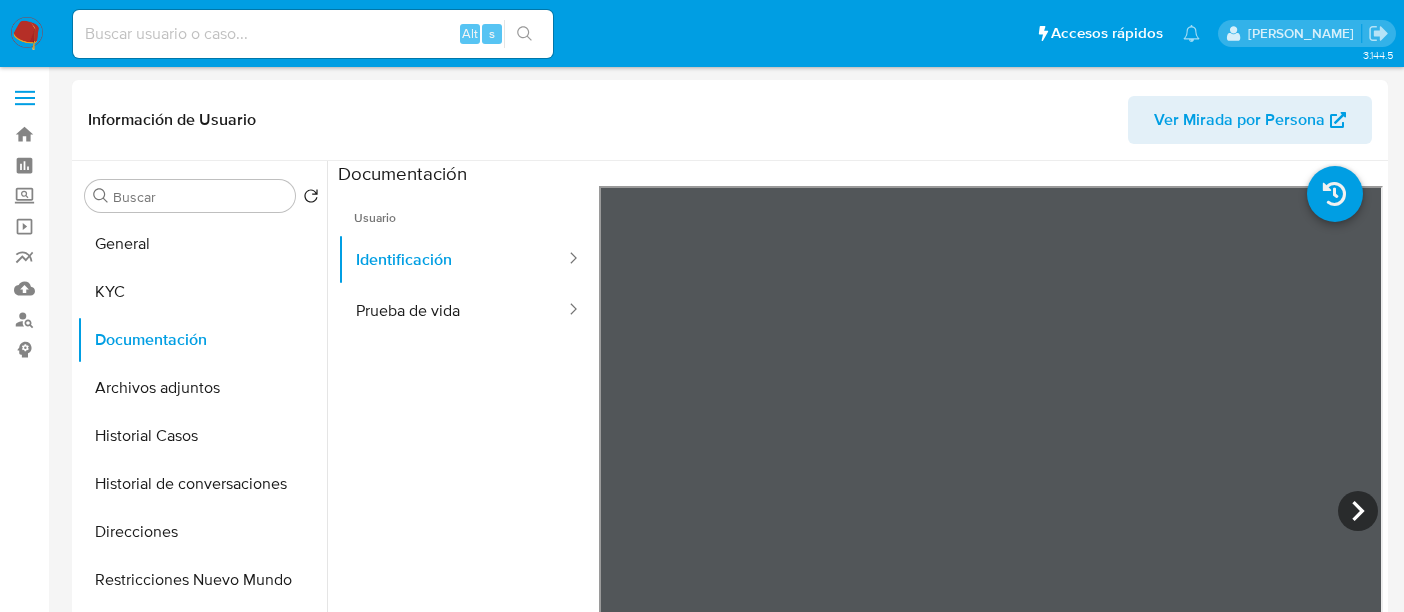 select on "10" 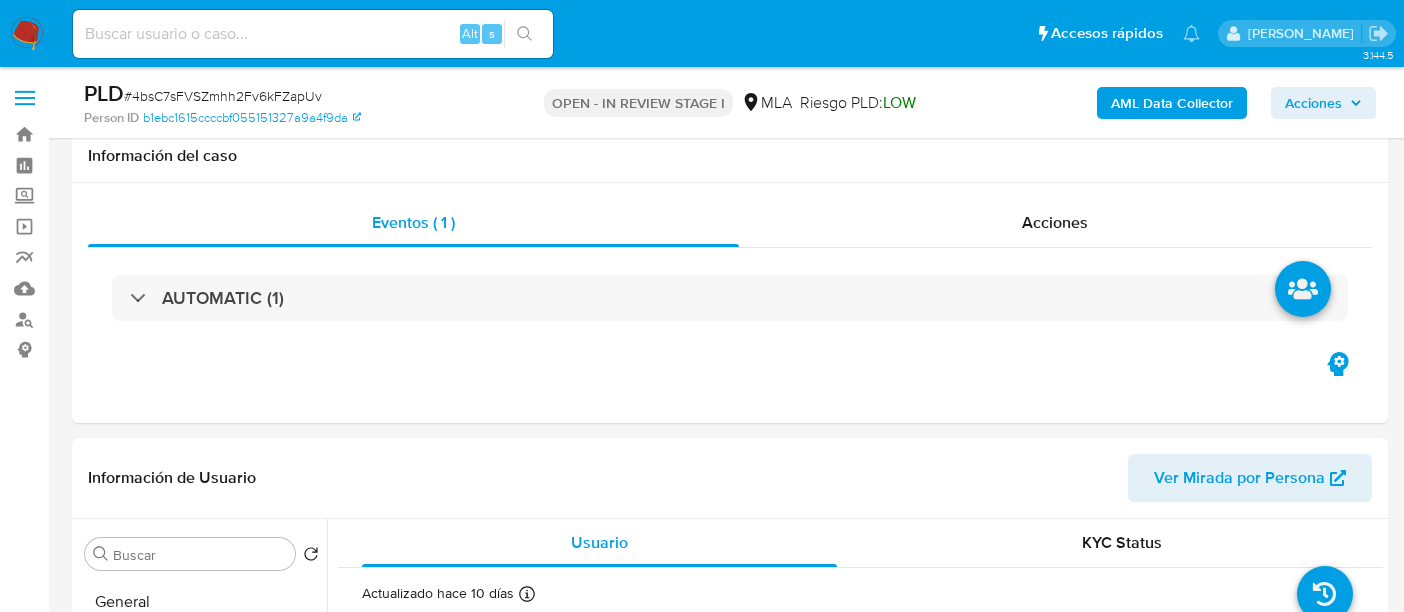 select on "10" 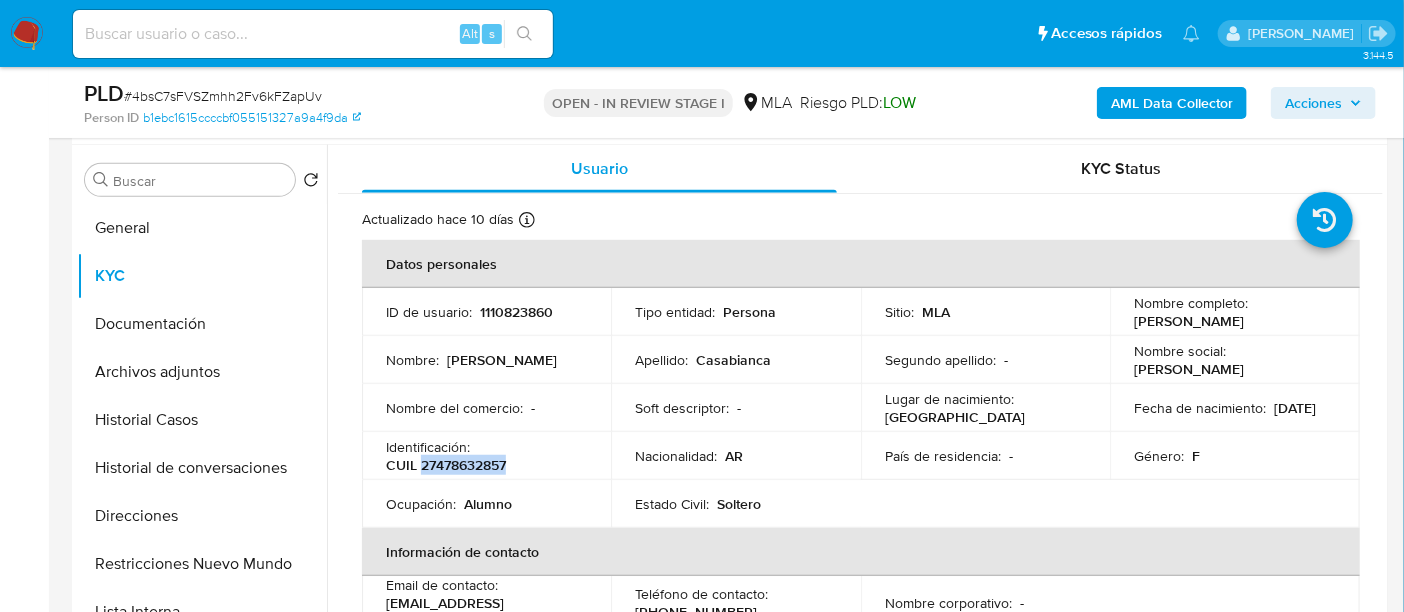 scroll, scrollTop: 1372, scrollLeft: 0, axis: vertical 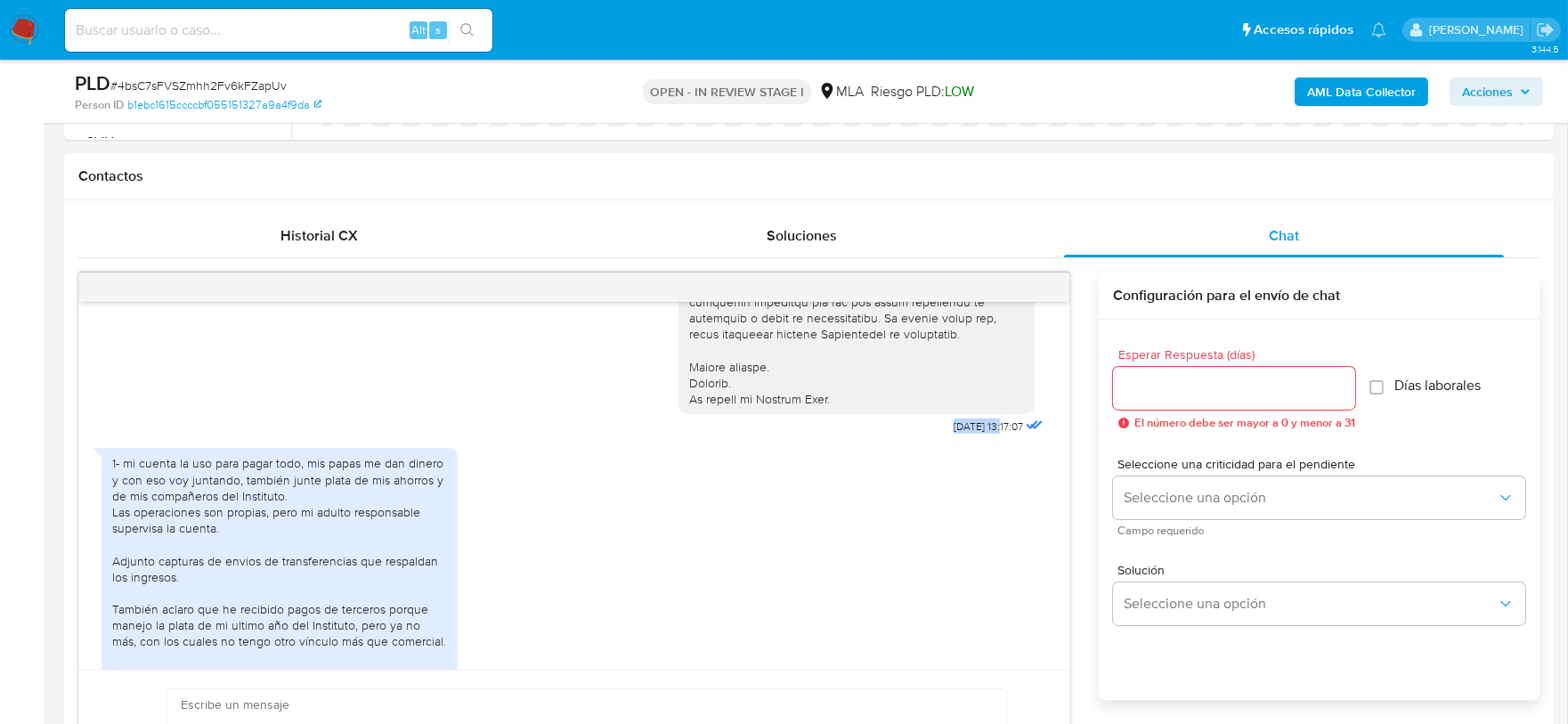 drag, startPoint x: 910, startPoint y: 438, endPoint x: 968, endPoint y: 438, distance: 58 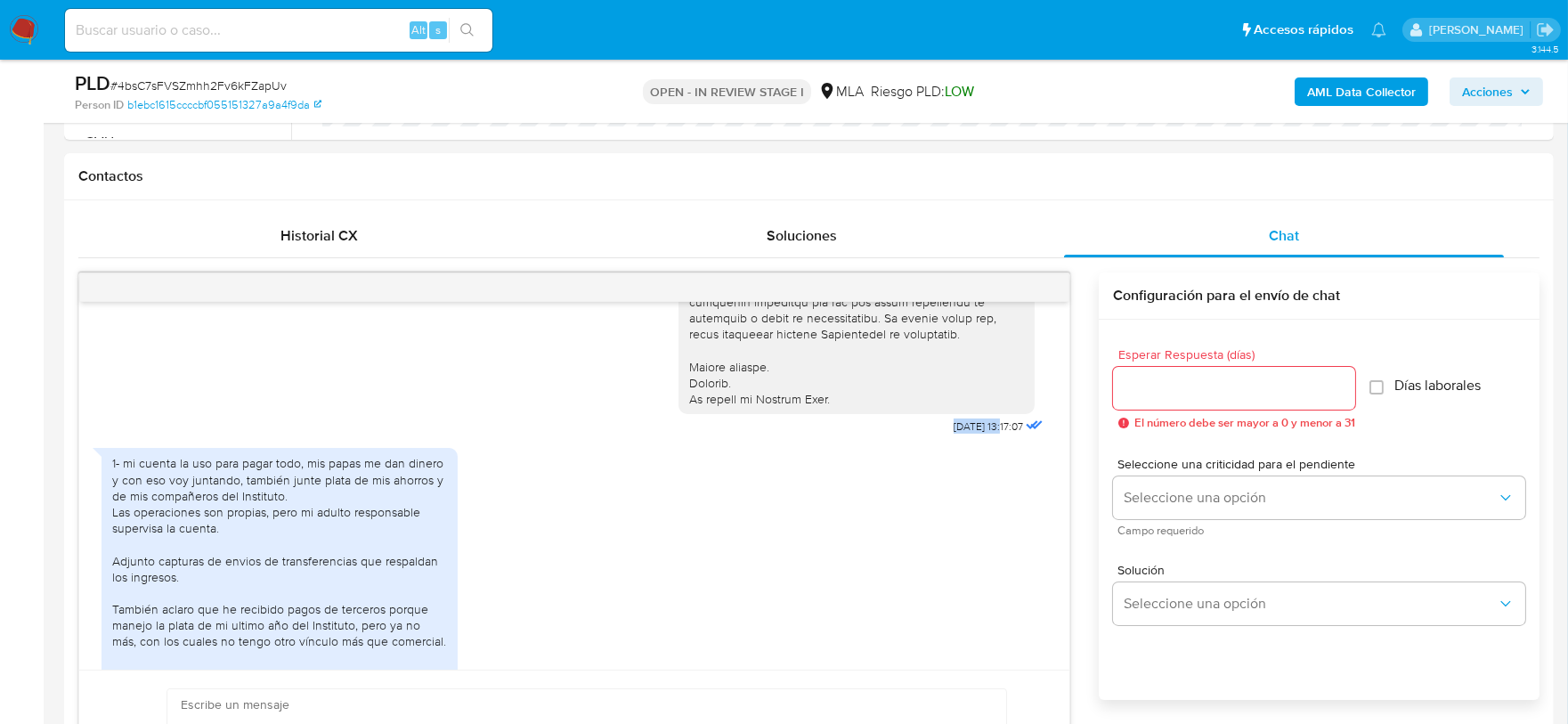 copy on "19/05/2025" 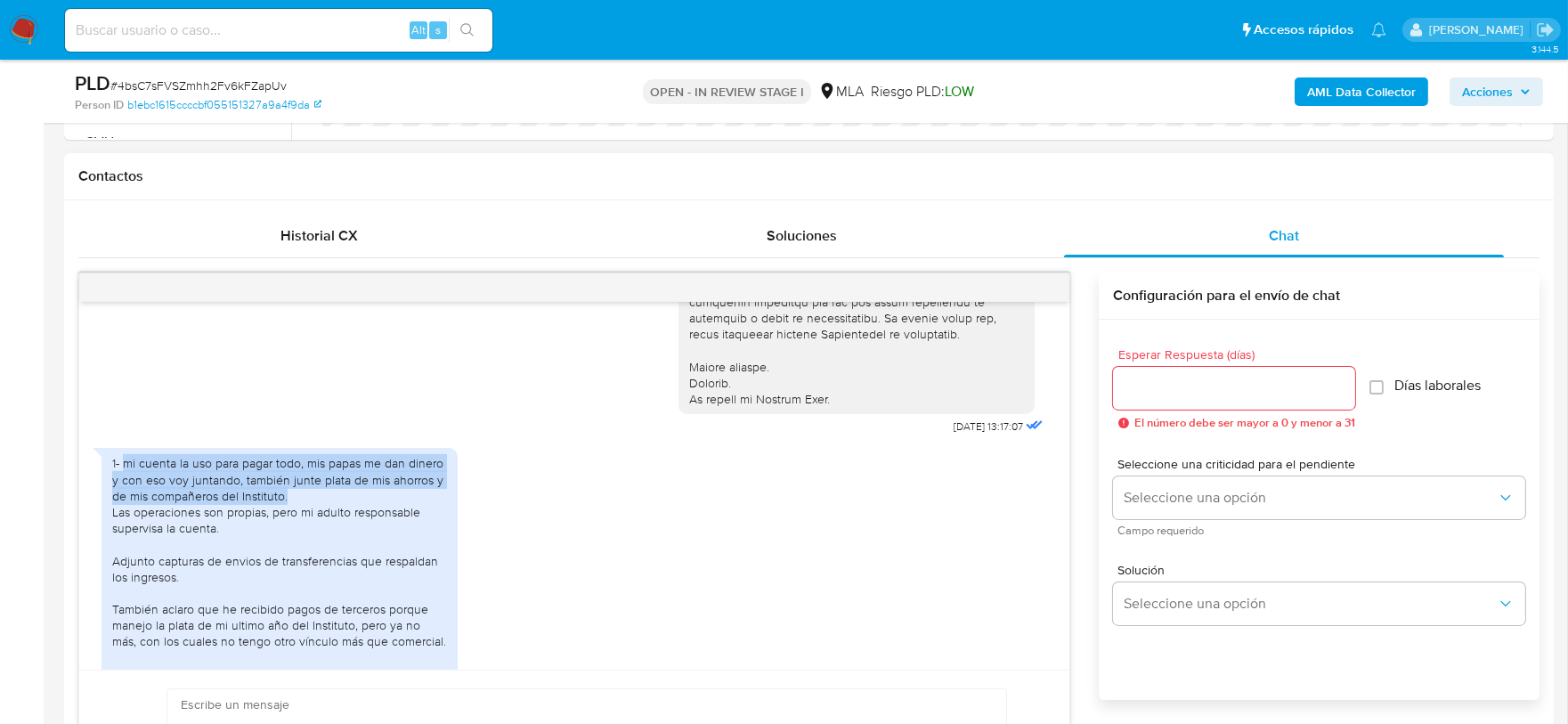 drag, startPoint x: 123, startPoint y: 479, endPoint x: 300, endPoint y: 510, distance: 179.69418 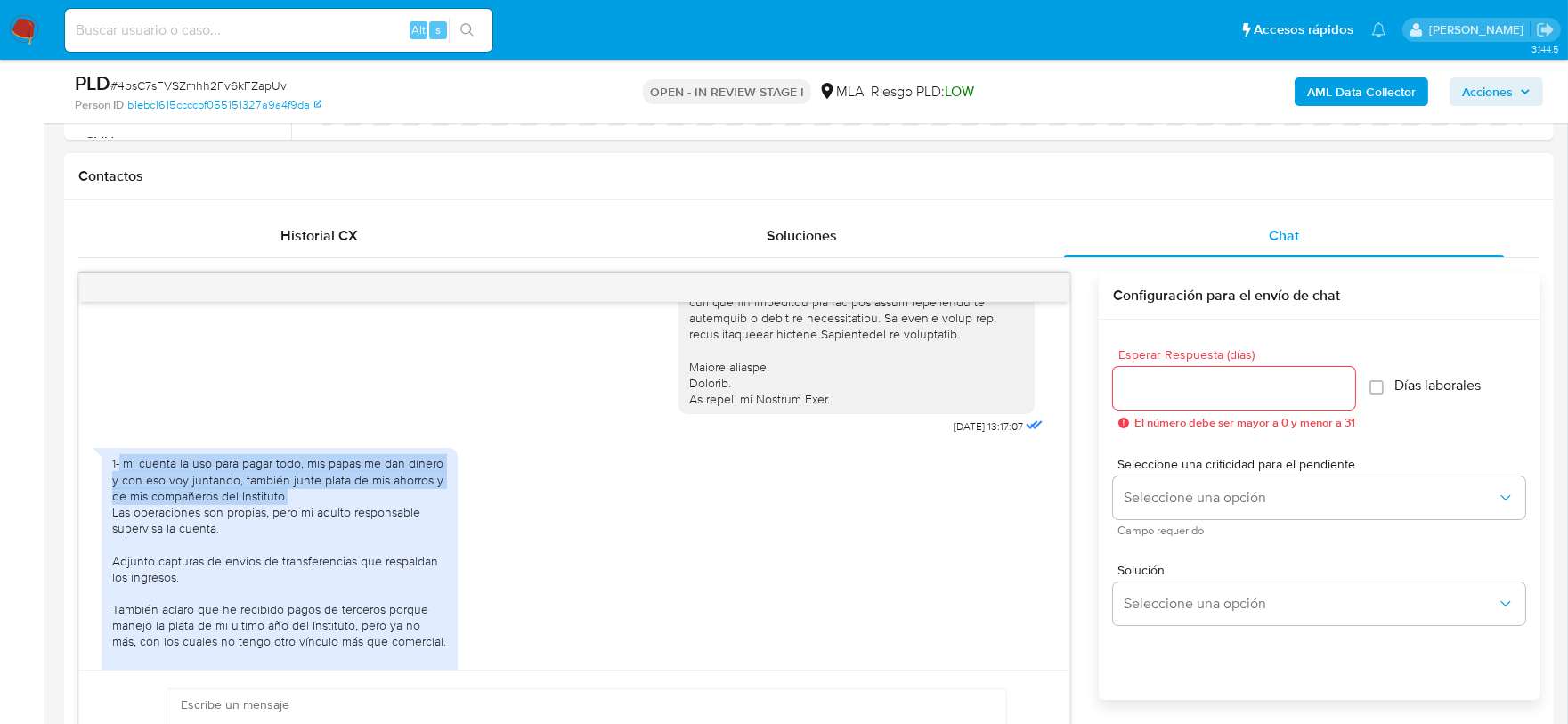 drag, startPoint x: 288, startPoint y: 508, endPoint x: 121, endPoint y: 473, distance: 170.62825 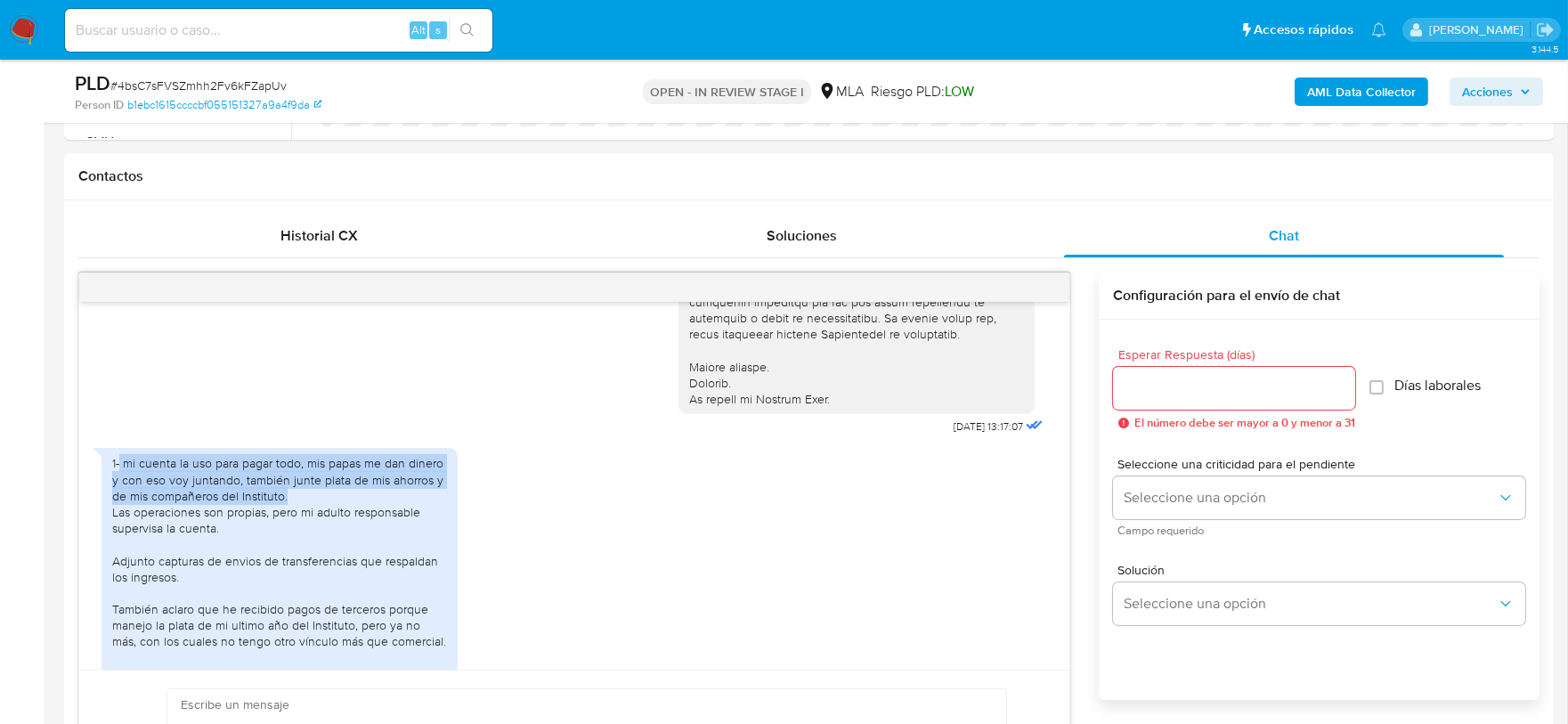 copy on "mi cuenta la uso para pagar todo, mis papas me dan dinero y con eso voy juntando, también junte plata de mis ahorros y de mis compañeros del Instituto." 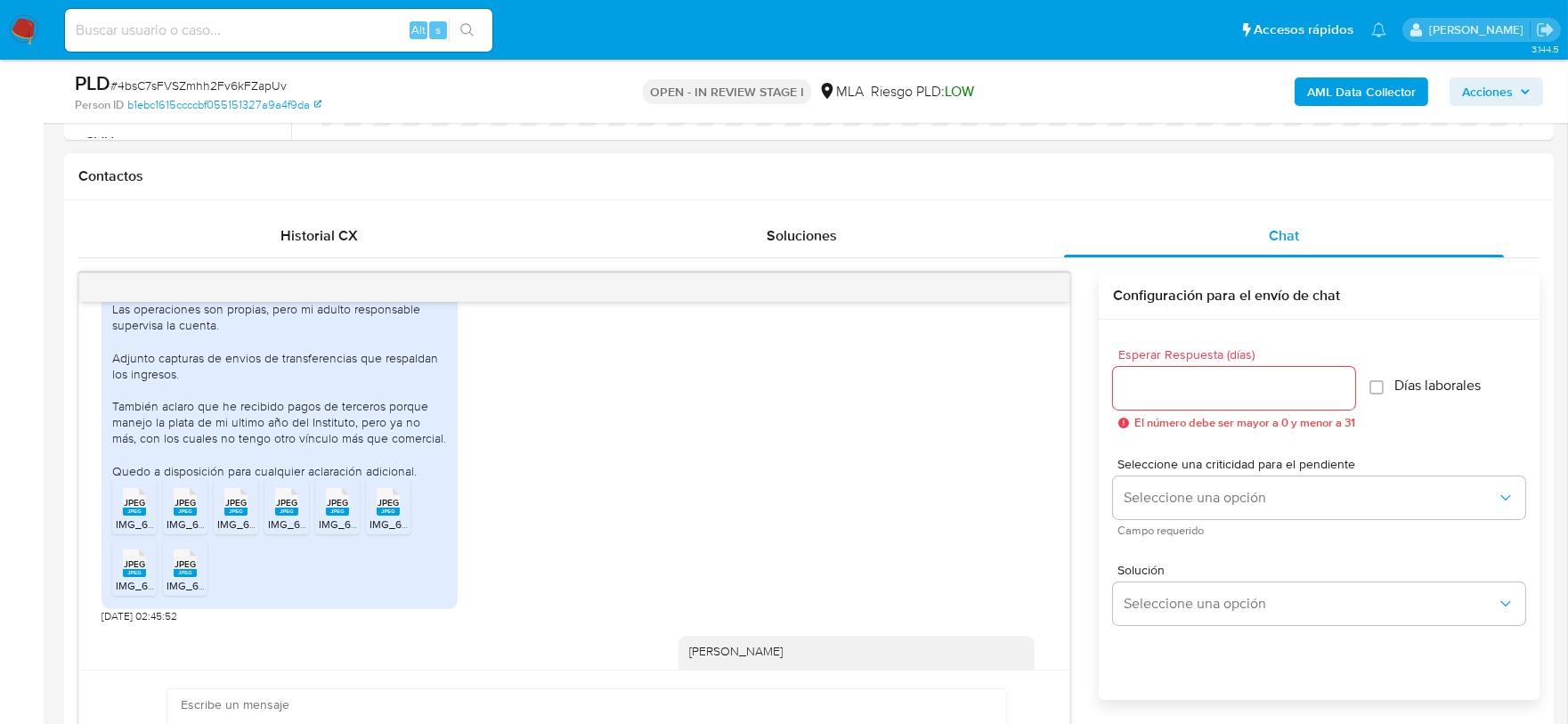 scroll, scrollTop: 890, scrollLeft: 0, axis: vertical 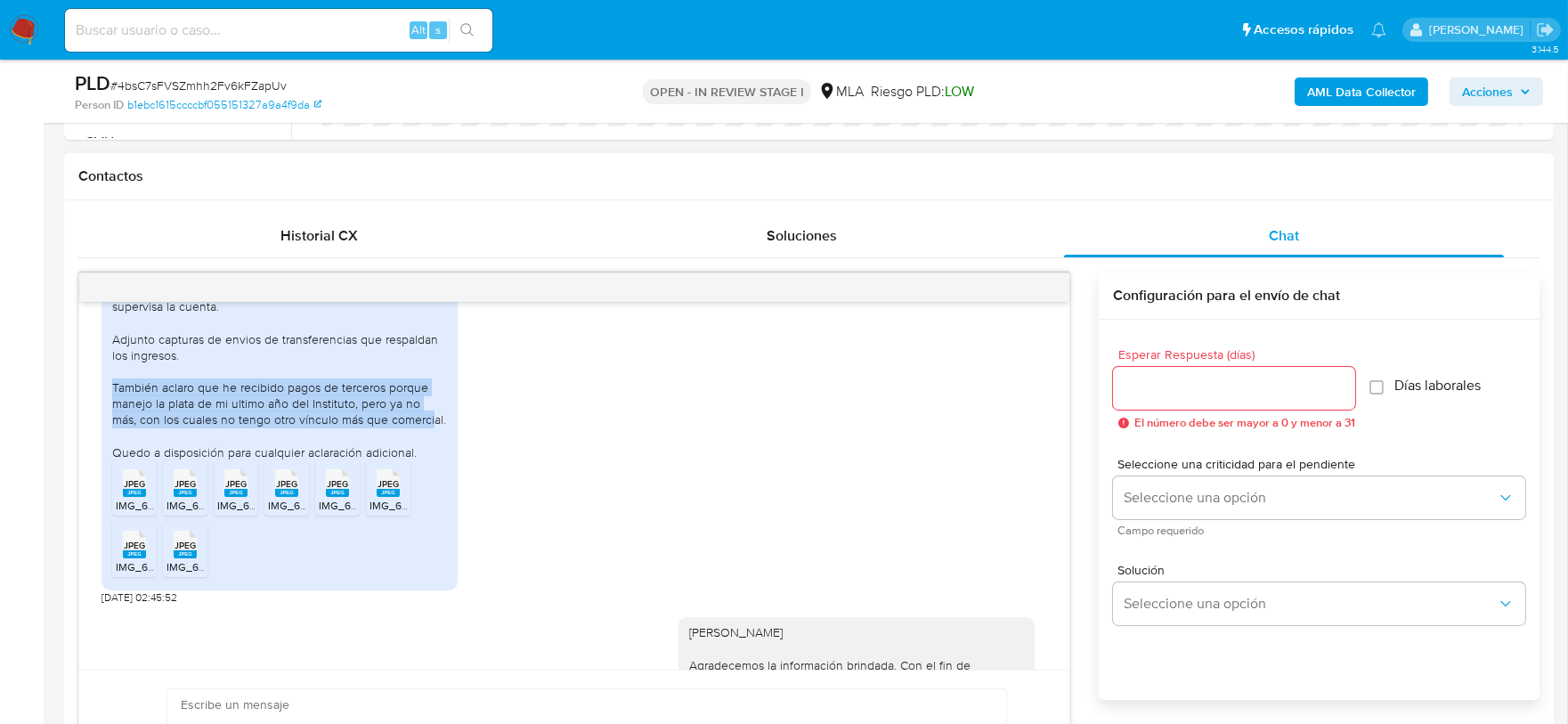 drag, startPoint x: 111, startPoint y: 401, endPoint x: 405, endPoint y: 438, distance: 296.319 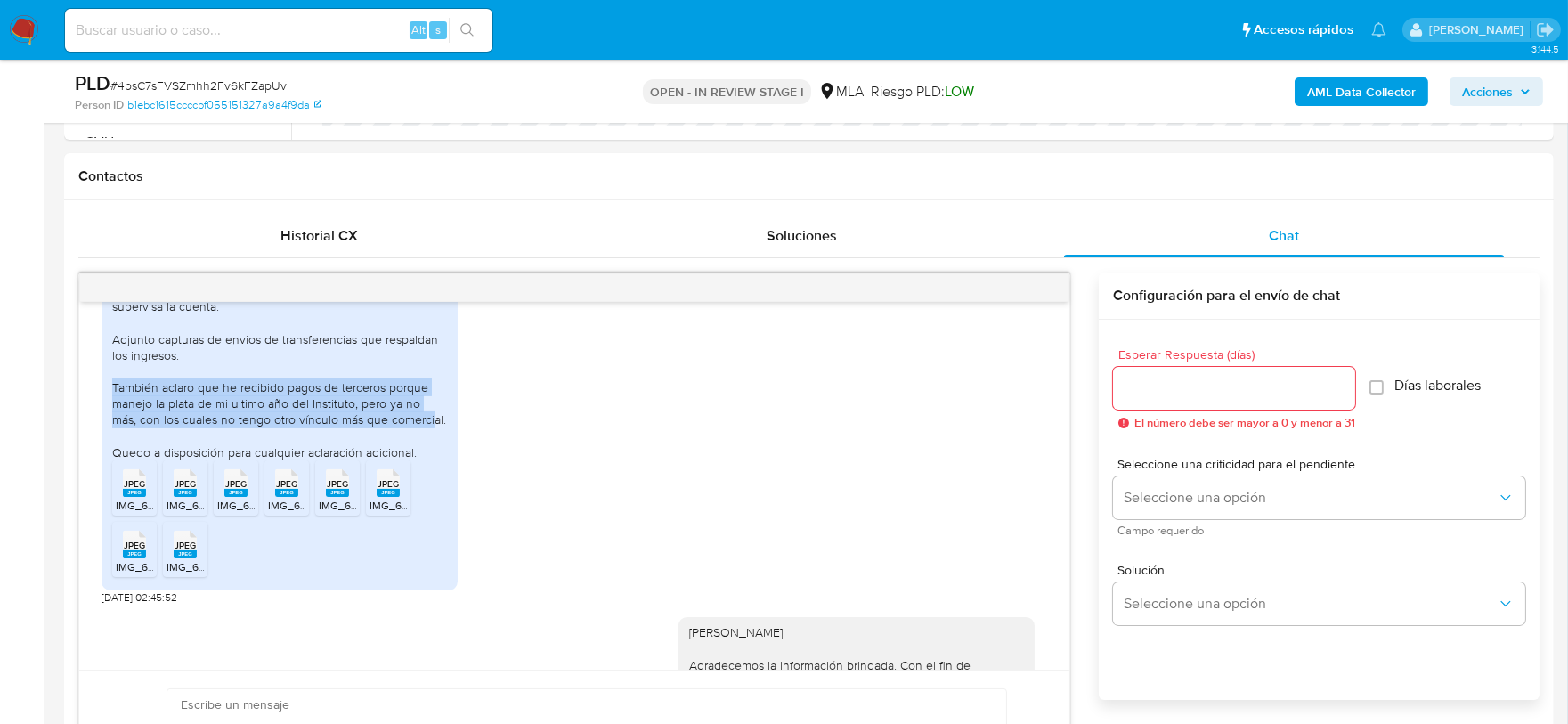 copy on "También aclaro que he recibido pagos de terceros porque manejo la plata de mi ultimo año del Instituto, pero ya no más, con los cuales no tengo otro vínculo más que comerci" 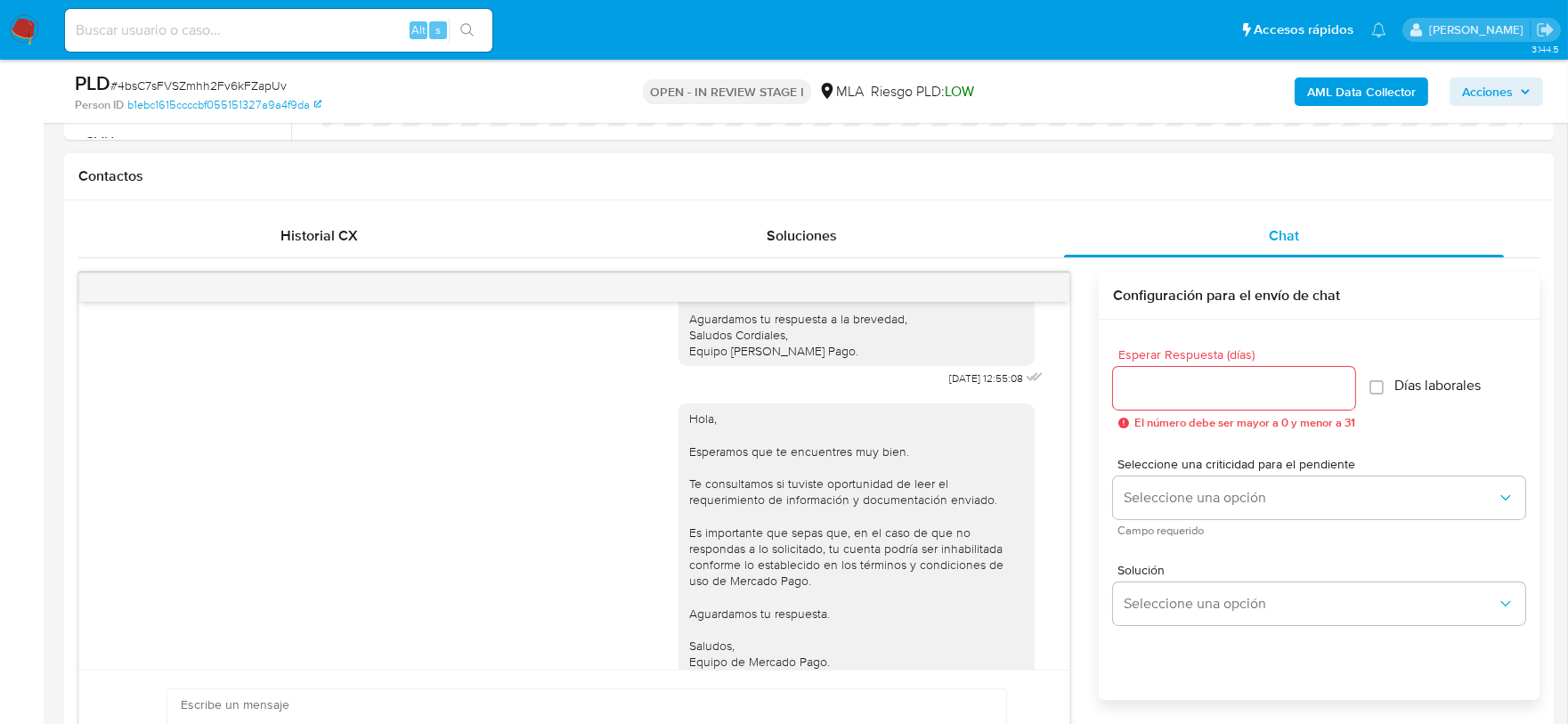 scroll, scrollTop: 1667, scrollLeft: 0, axis: vertical 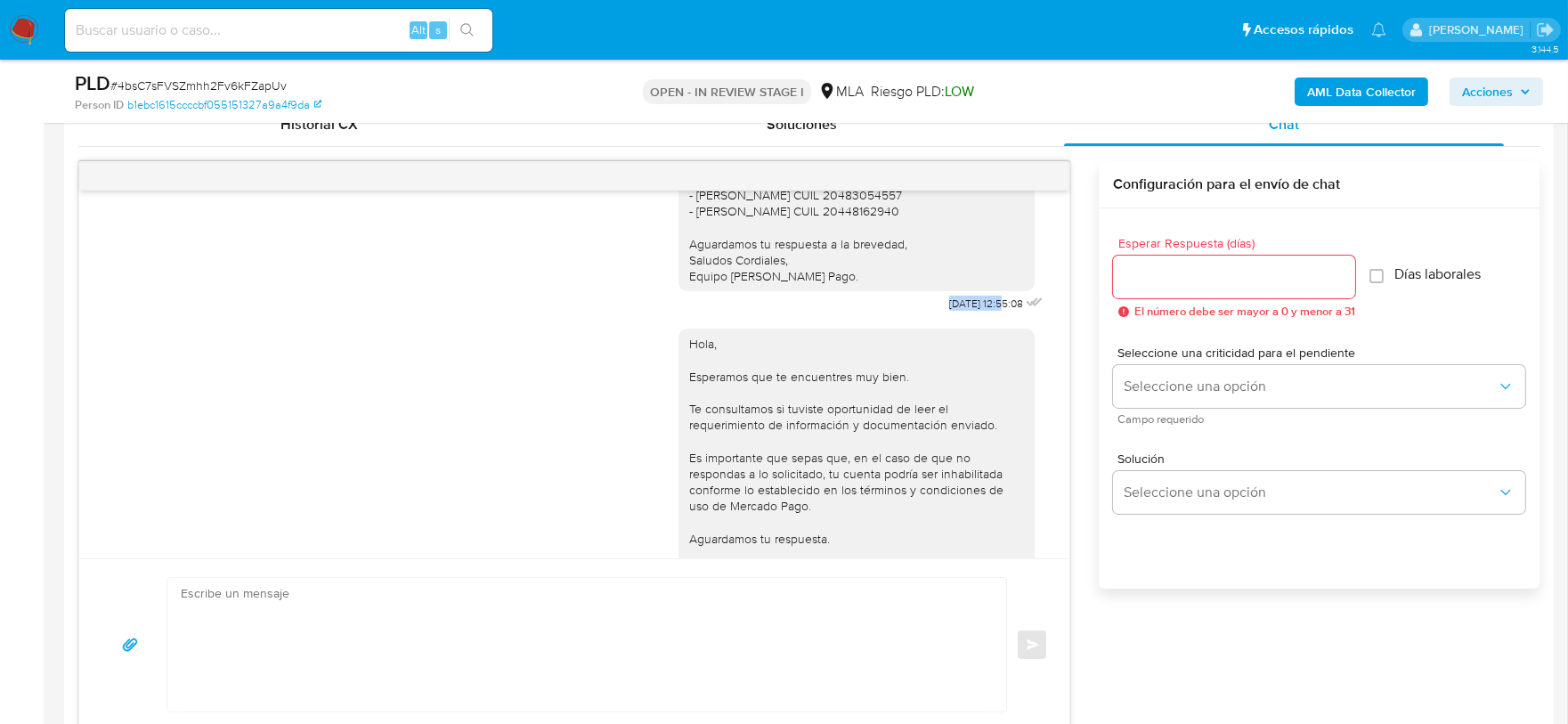 drag, startPoint x: 933, startPoint y: 325, endPoint x: 966, endPoint y: 318, distance: 33.73426 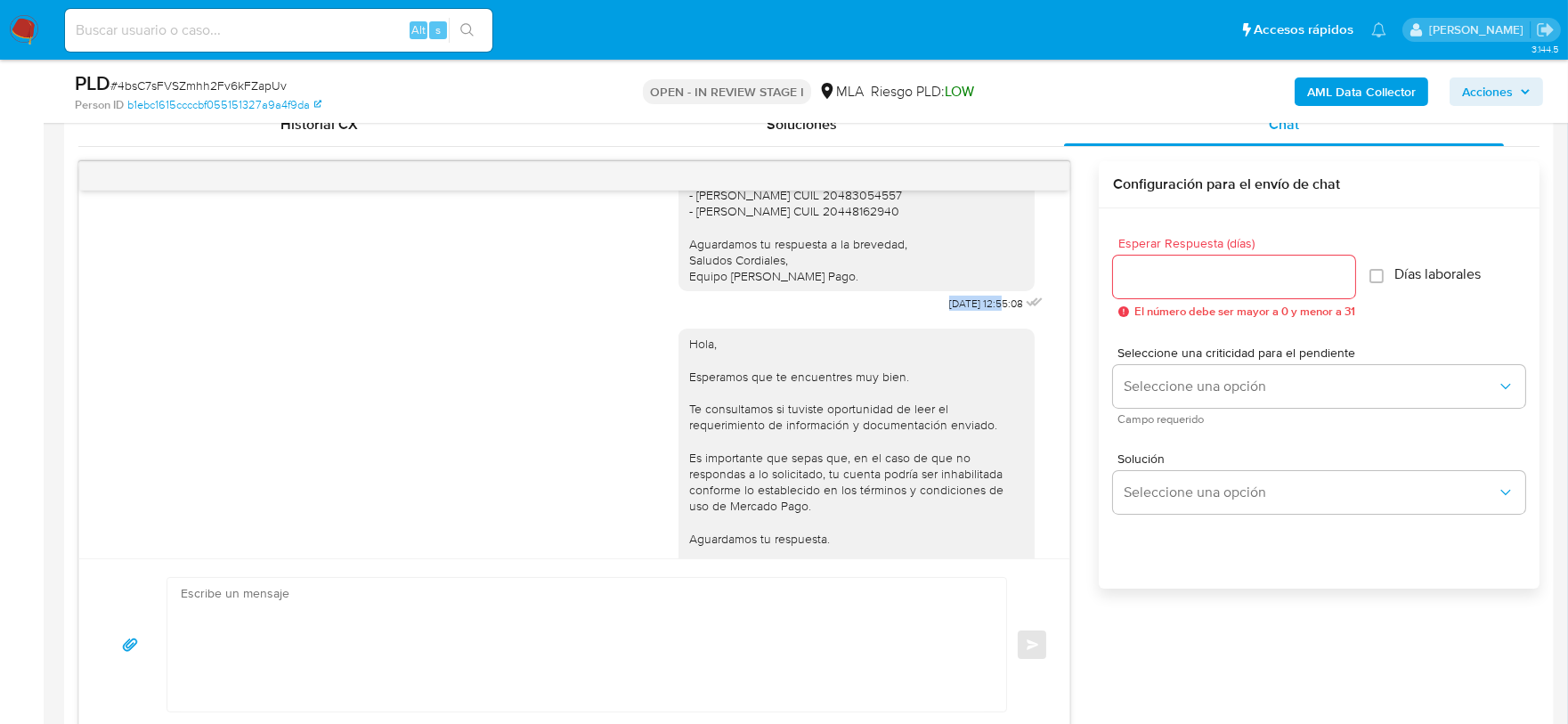 copy on "08/07/2025" 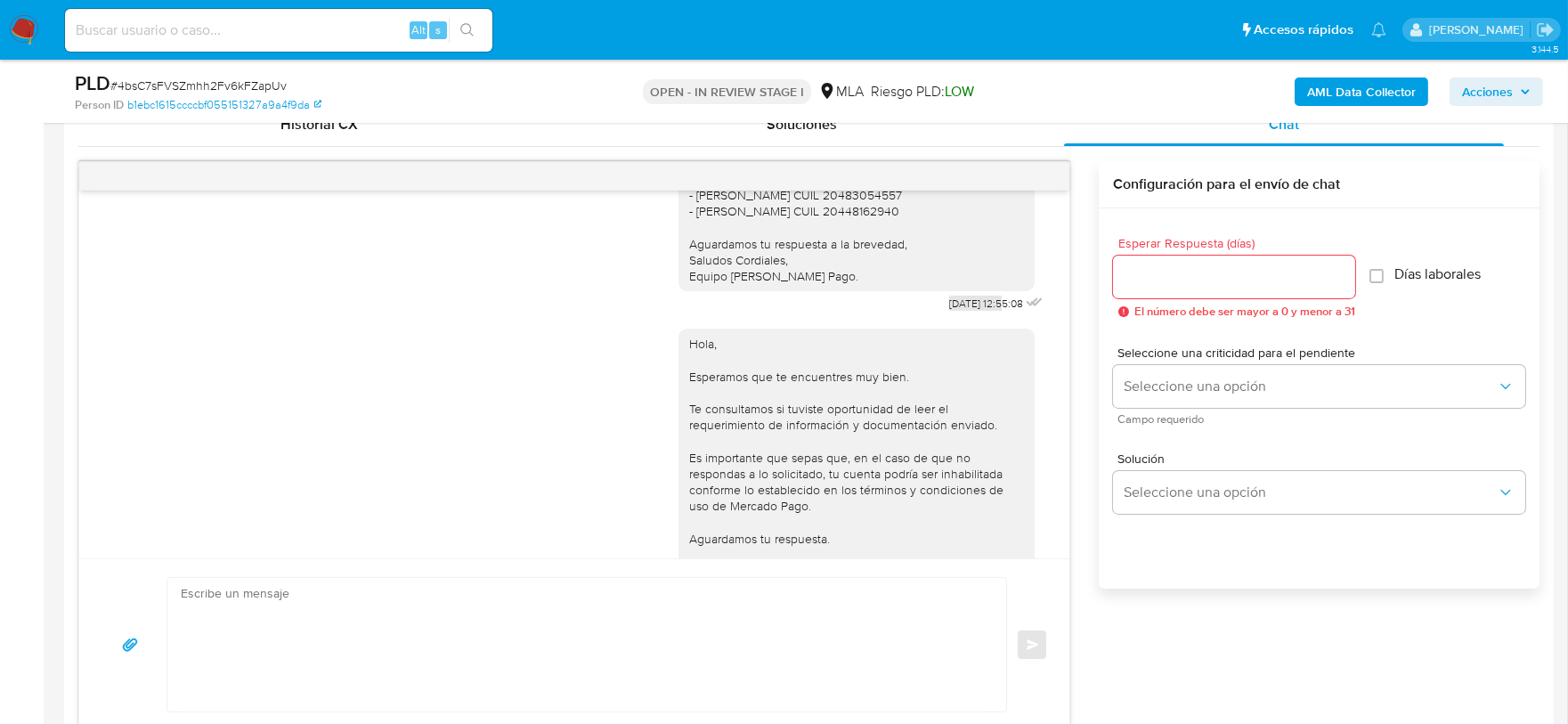 scroll, scrollTop: 1667, scrollLeft: 0, axis: vertical 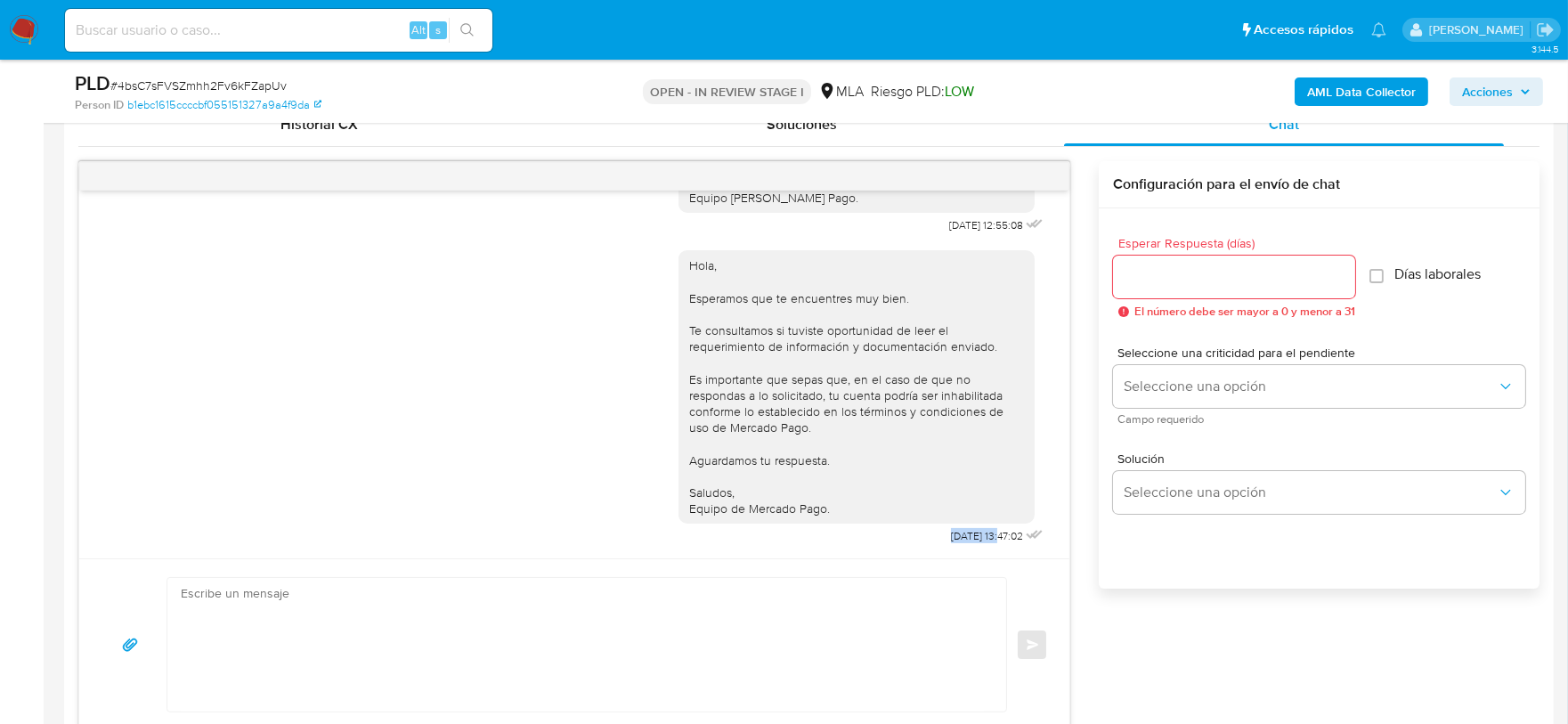 drag, startPoint x: 910, startPoint y: 538, endPoint x: 967, endPoint y: 541, distance: 57.078893 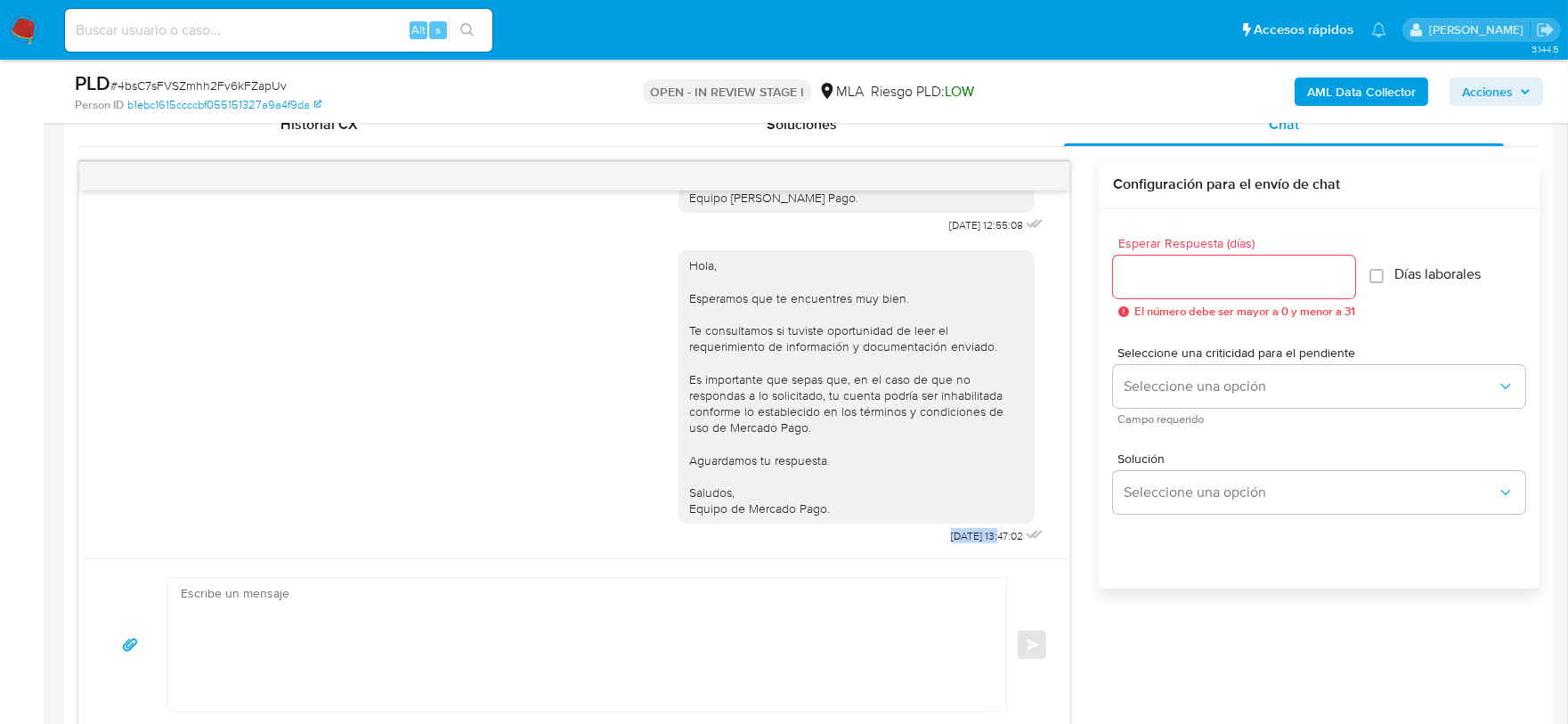 copy on "[DATE]" 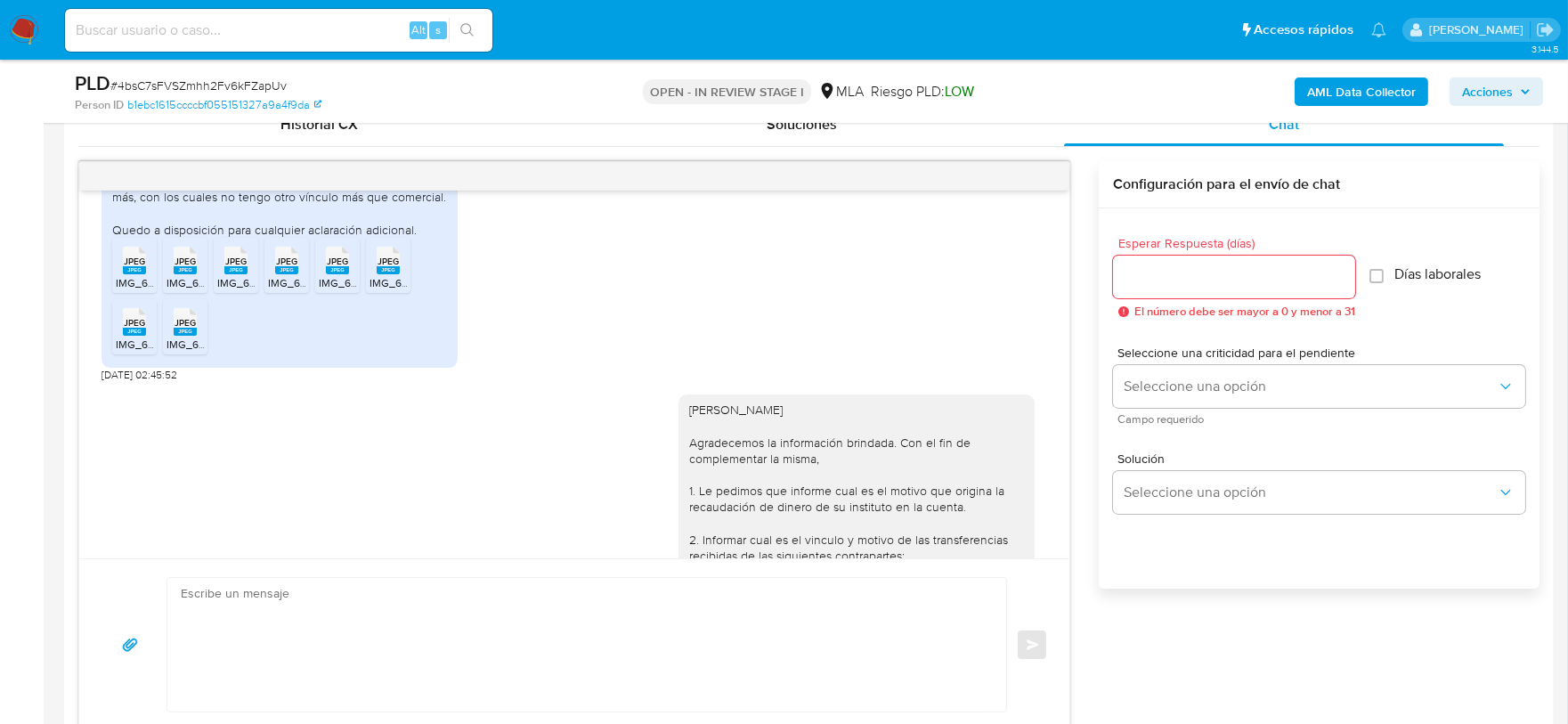 scroll, scrollTop: 999, scrollLeft: 0, axis: vertical 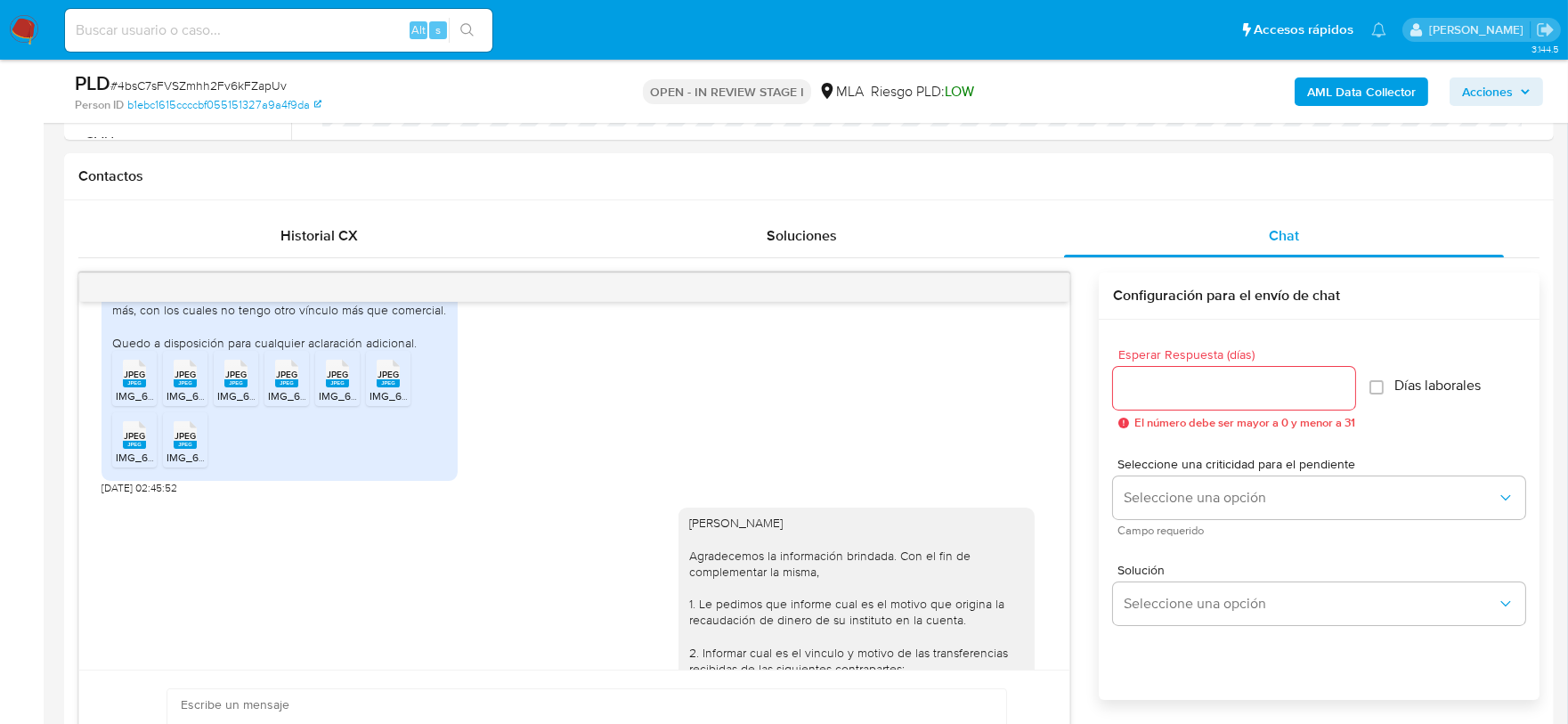click on "PLD # 4bsC7sFVSZmhh2Fv6kFZapUv" at bounding box center (316, 84) 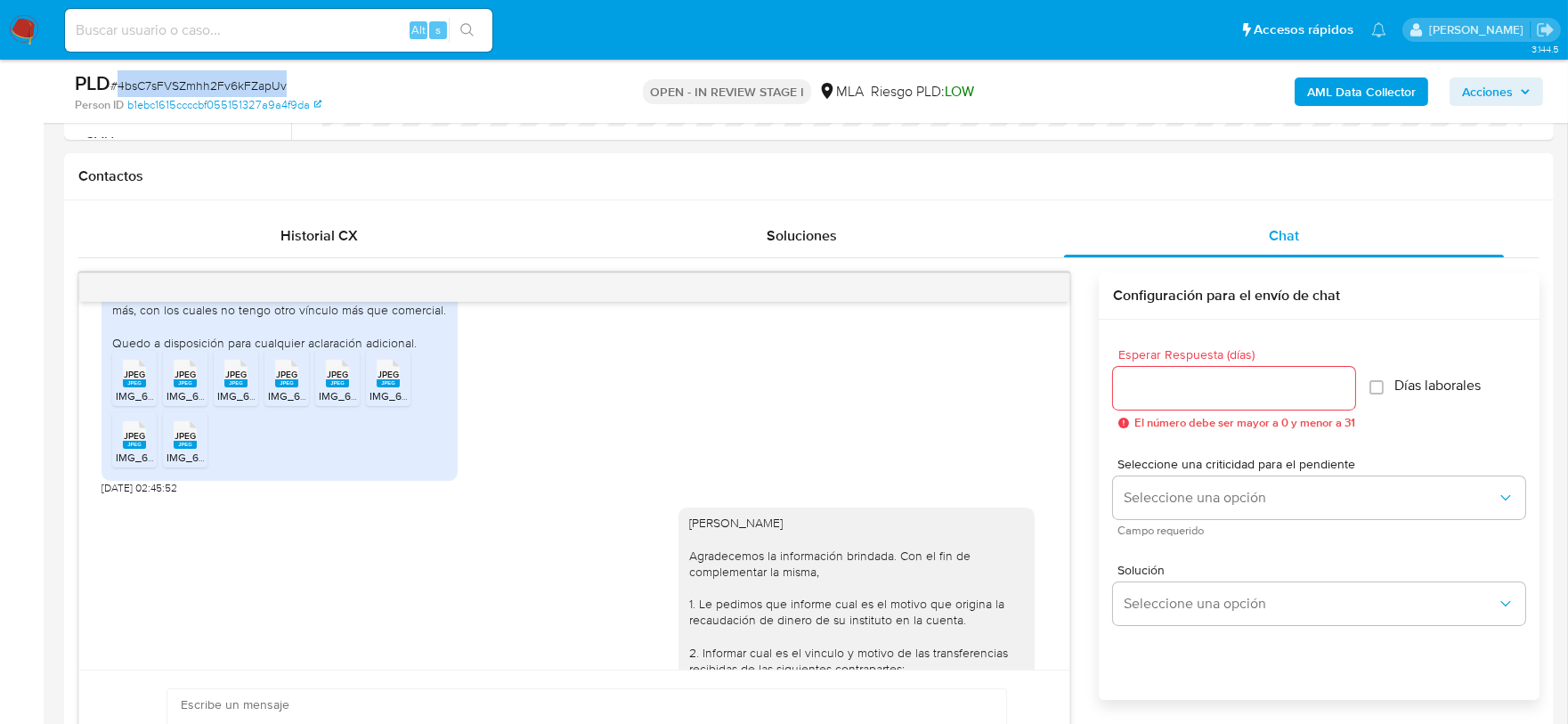 click on "# 4bsC7sFVSZmhh2Fv6kFZapUv" at bounding box center [199, 85] 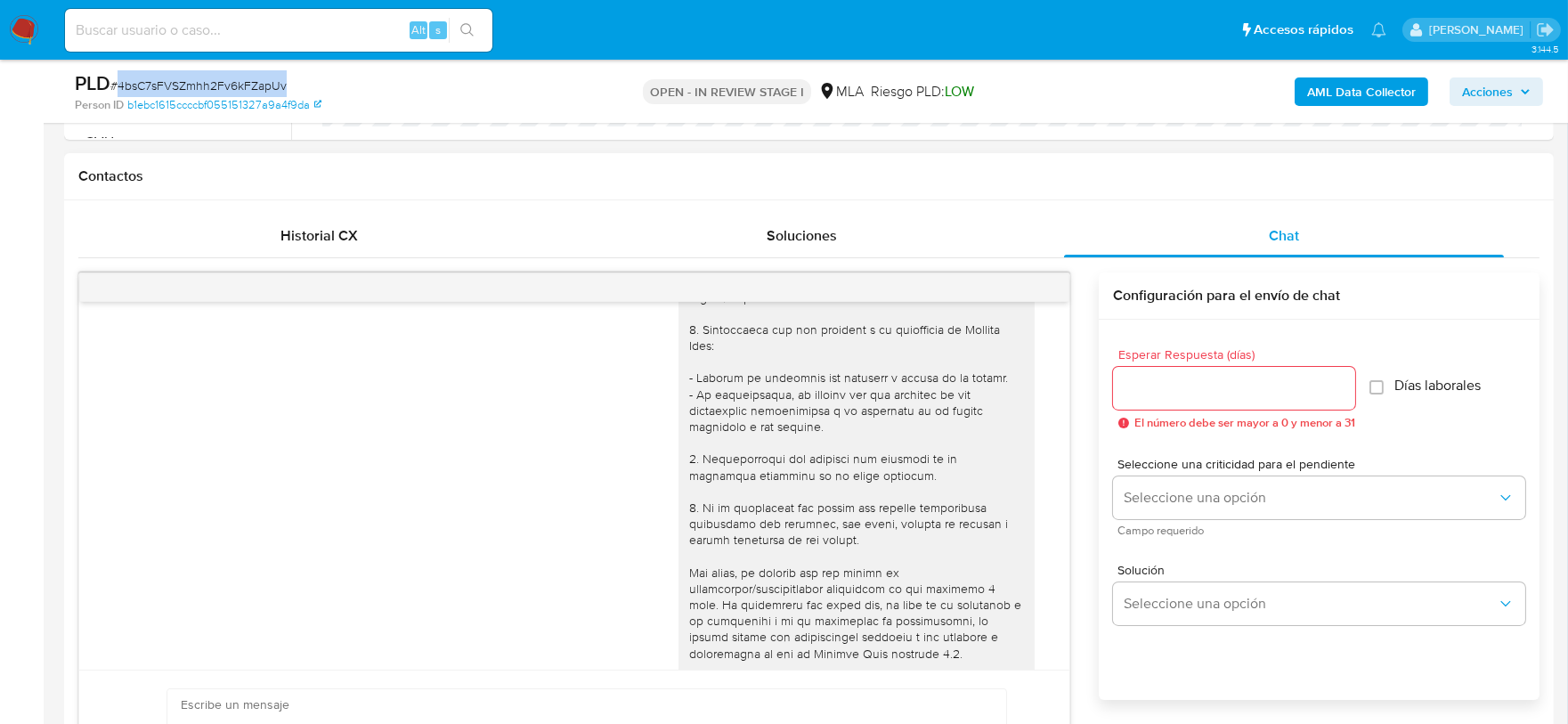 scroll, scrollTop: 0, scrollLeft: 0, axis: both 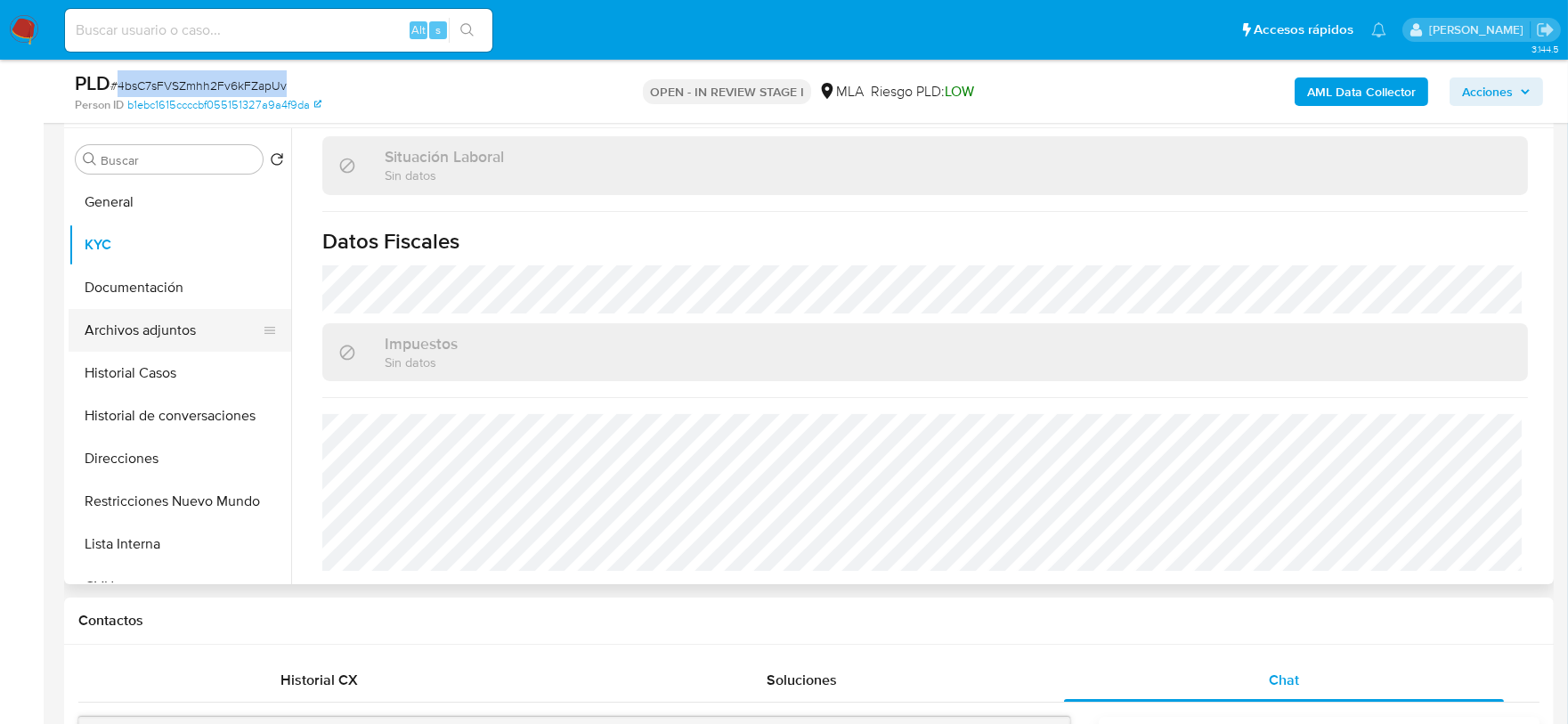 click on "Archivos adjuntos" at bounding box center [173, 330] 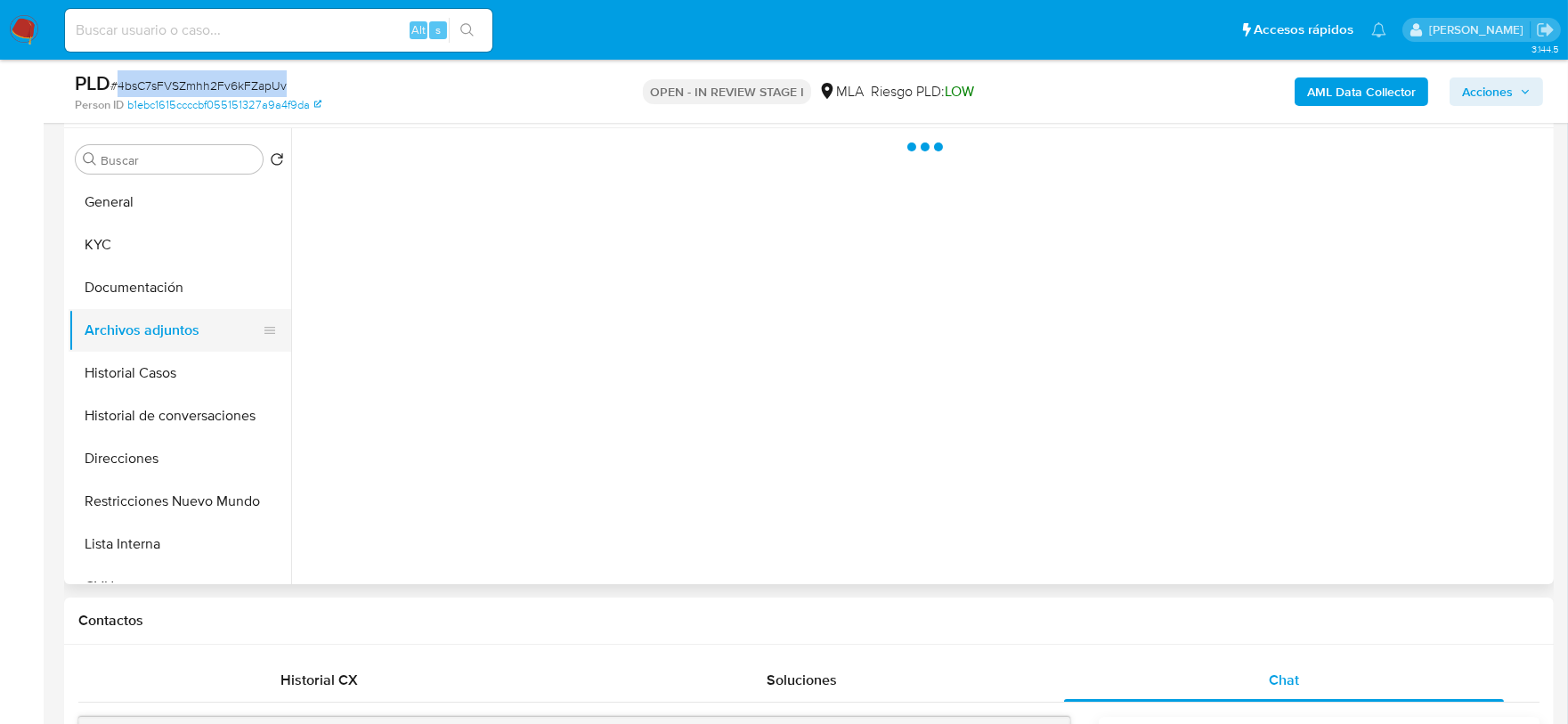 scroll, scrollTop: 0, scrollLeft: 0, axis: both 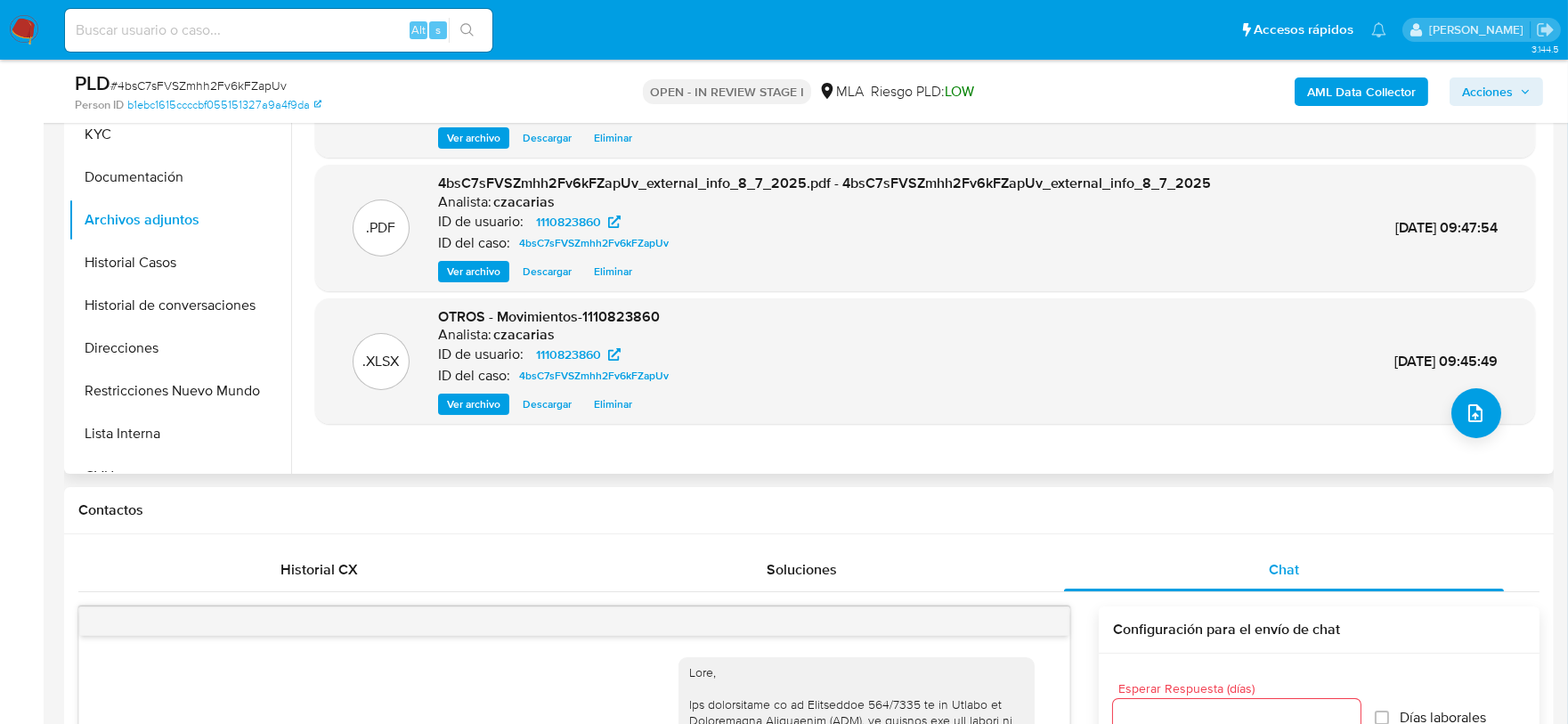 click on ".XLSX OTROS - Movimientos-1110823860 Analista: czacarias ID de usuario: 1110823860 ID del caso: 4bsC7sFVSZmhh2Fv6kFZapUv Ver archivo Descargar Eliminar 08/Jul/2025 09:45:49" at bounding box center (925, 362) 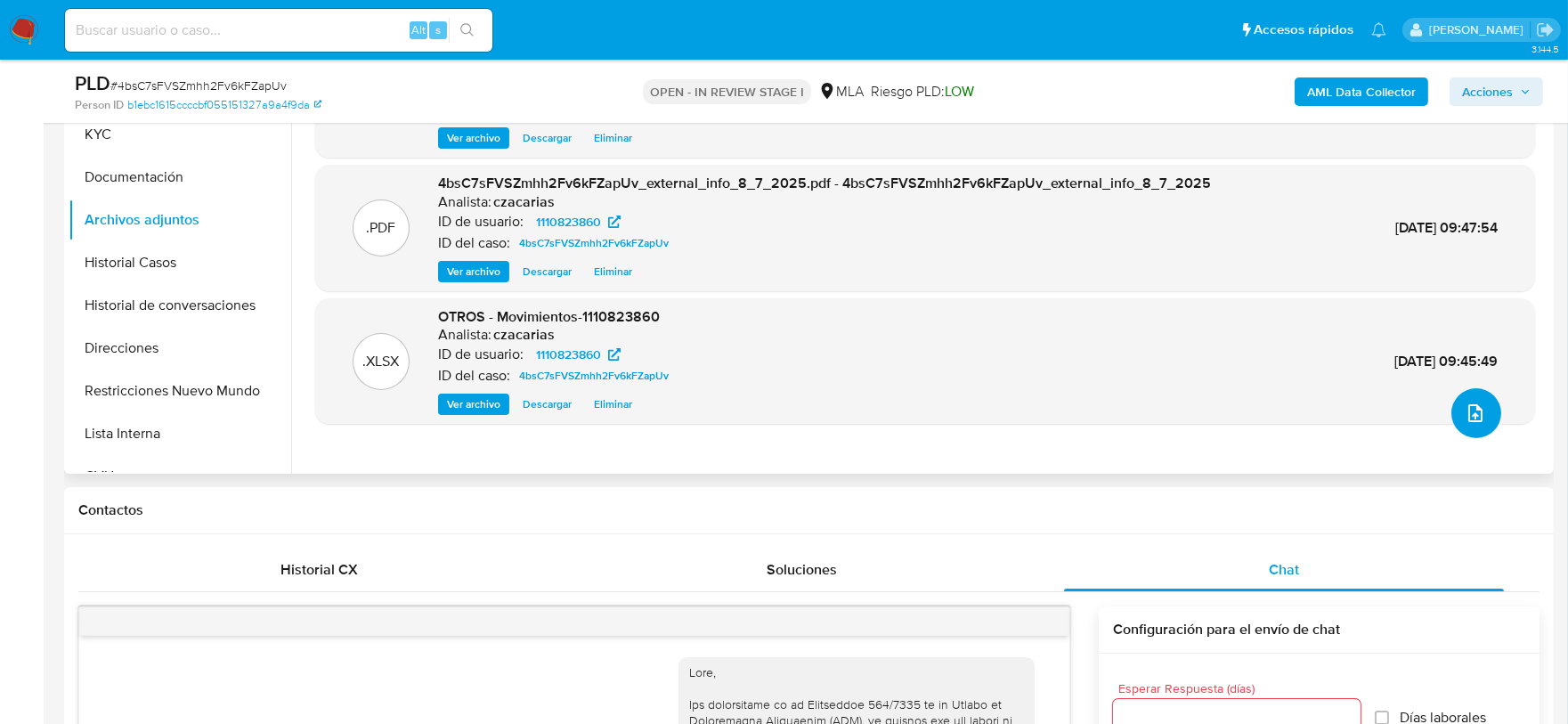 click at bounding box center [1476, 413] 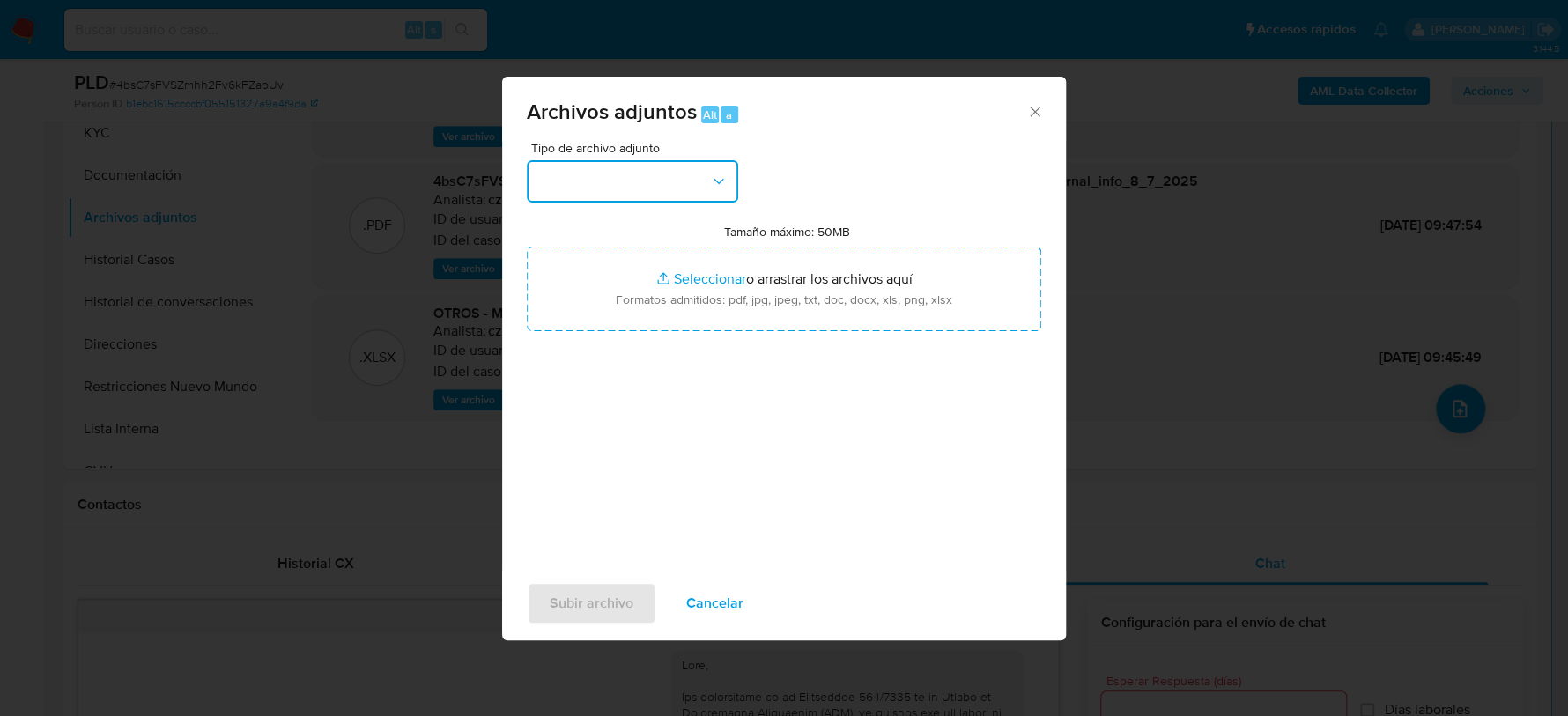 click at bounding box center (632, 181) 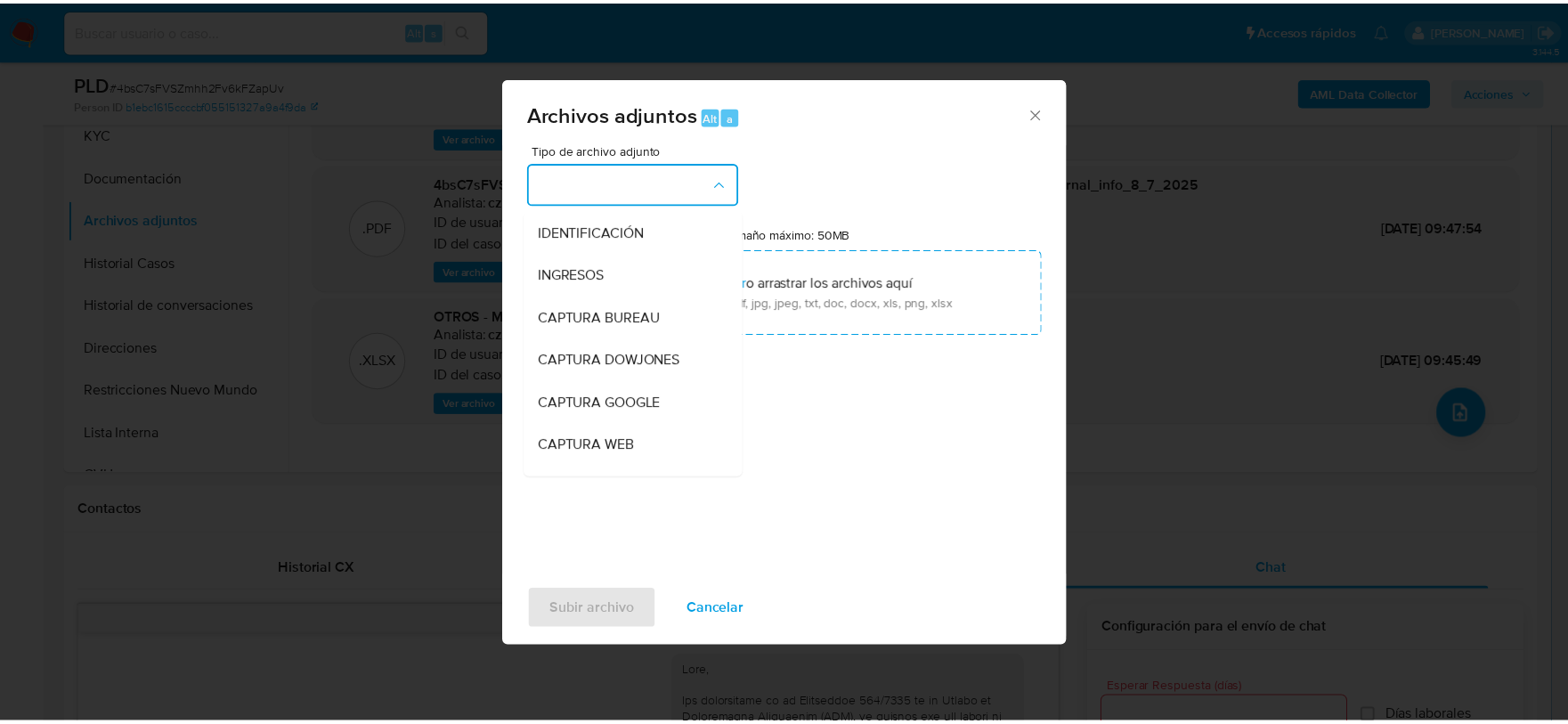 scroll, scrollTop: 334, scrollLeft: 0, axis: vertical 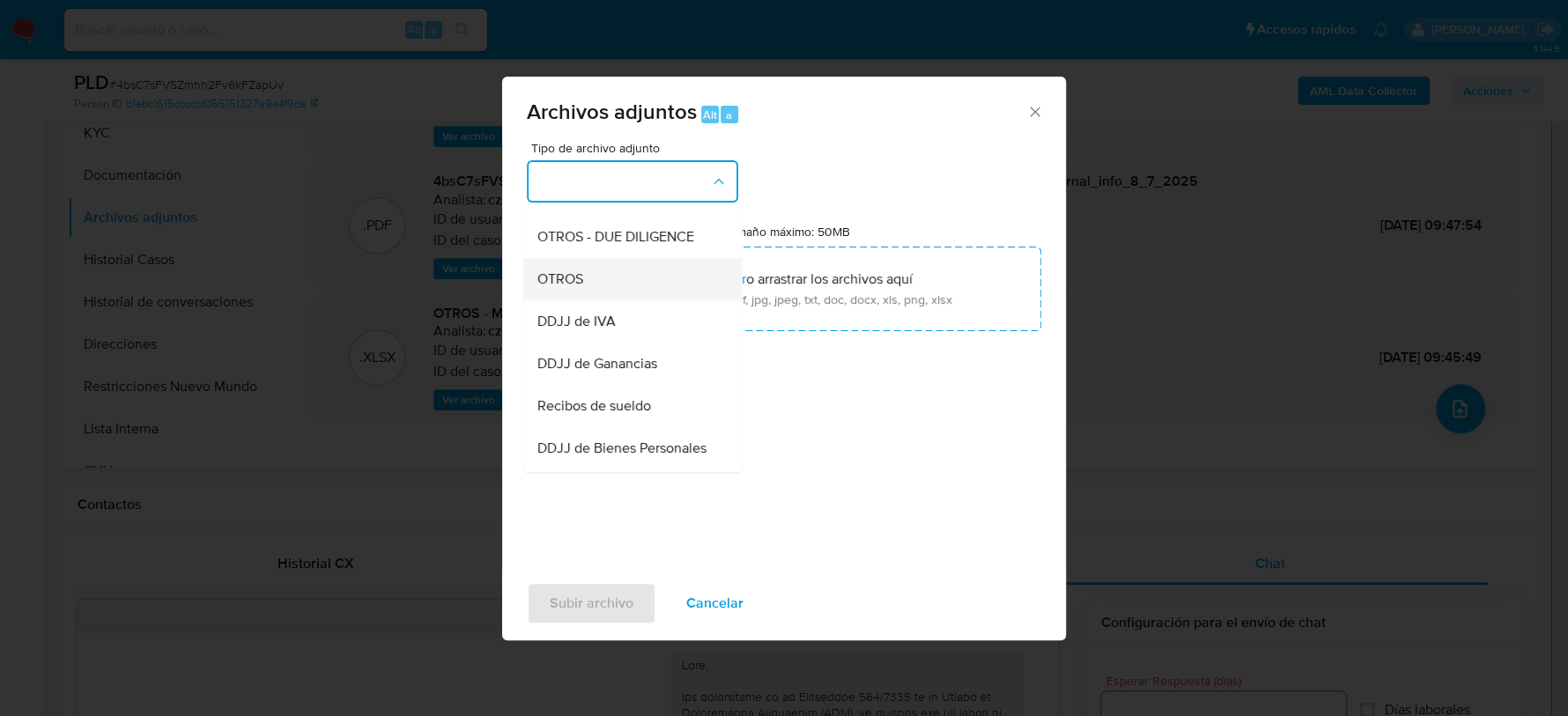 click on "OTROS" at bounding box center [627, 279] 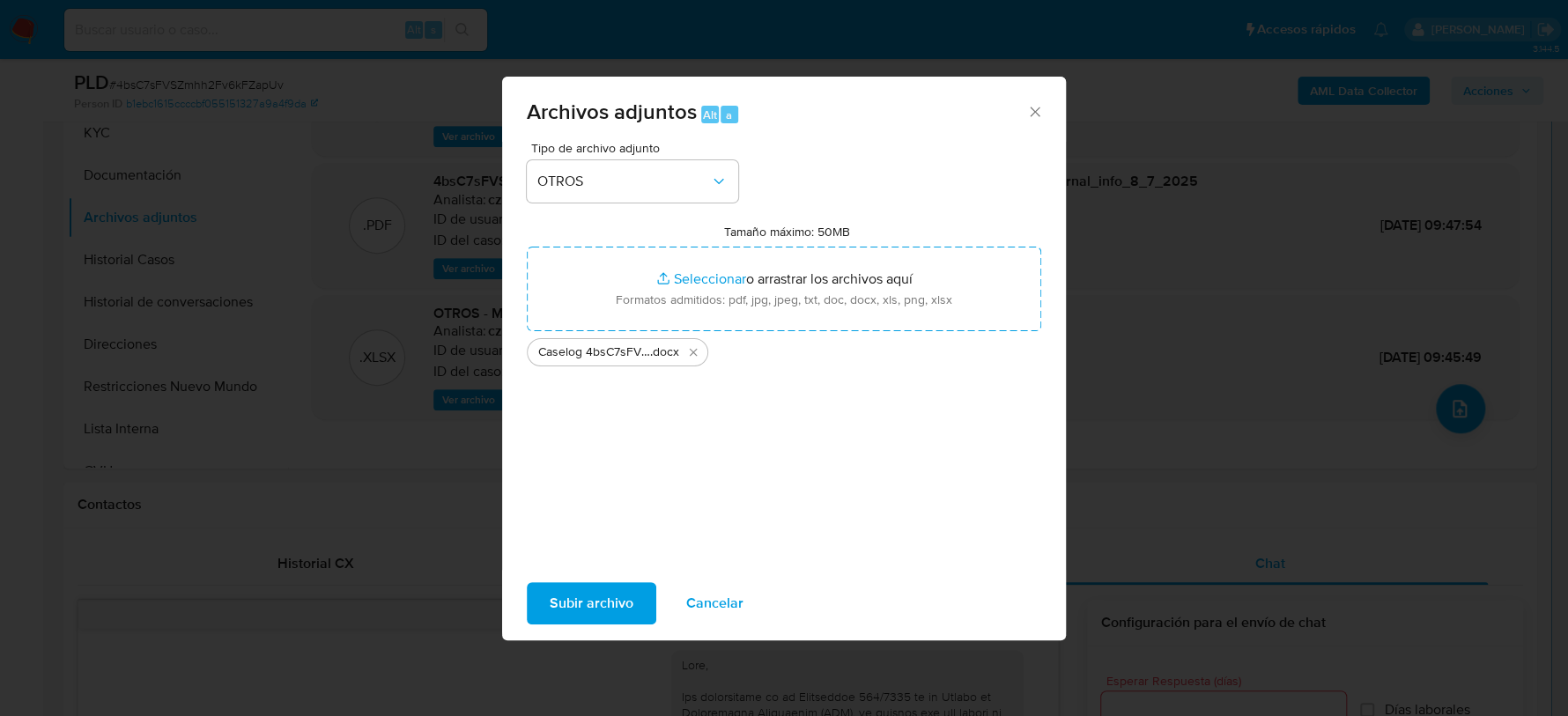 click on "Subir archivo" at bounding box center (591, 603) 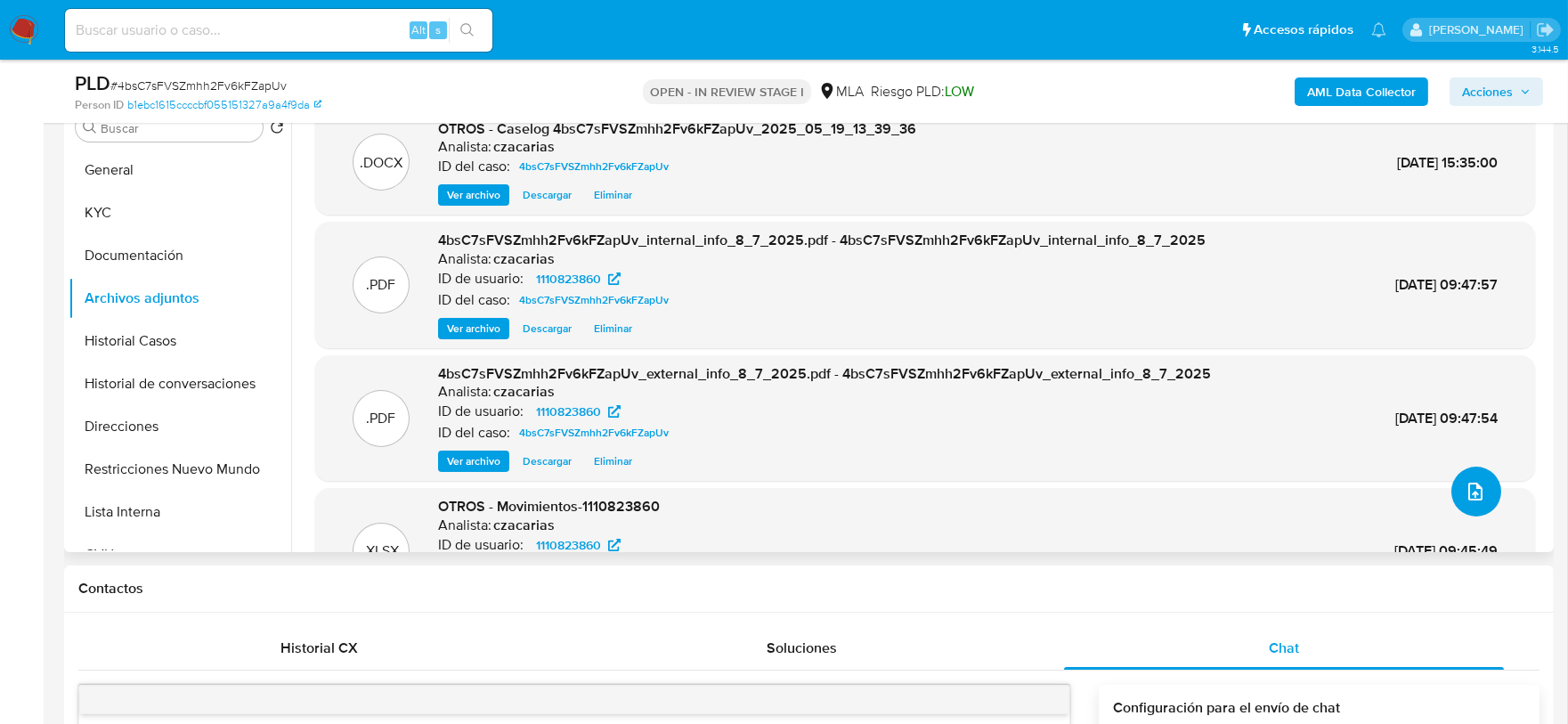 scroll, scrollTop: 222, scrollLeft: 0, axis: vertical 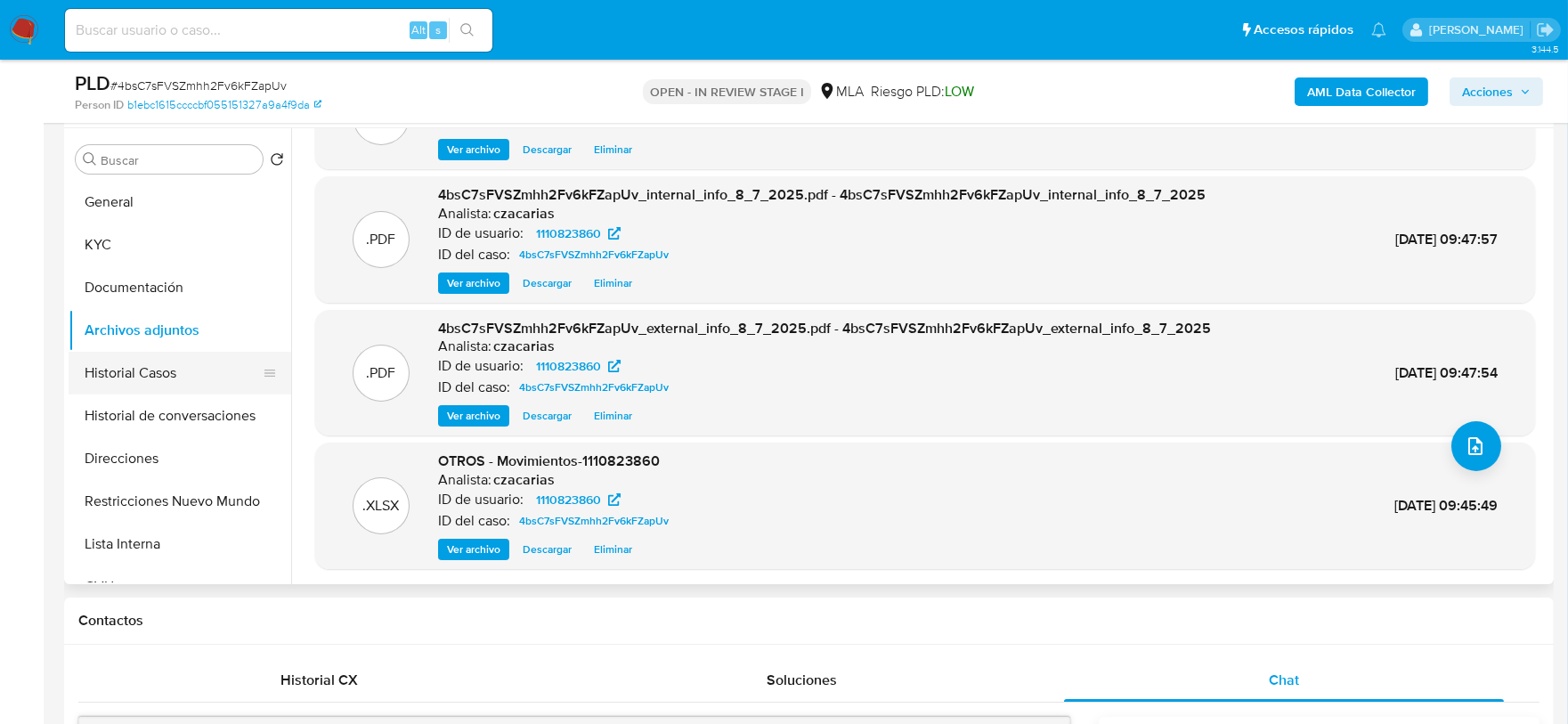 click on "Historial Casos" at bounding box center (173, 373) 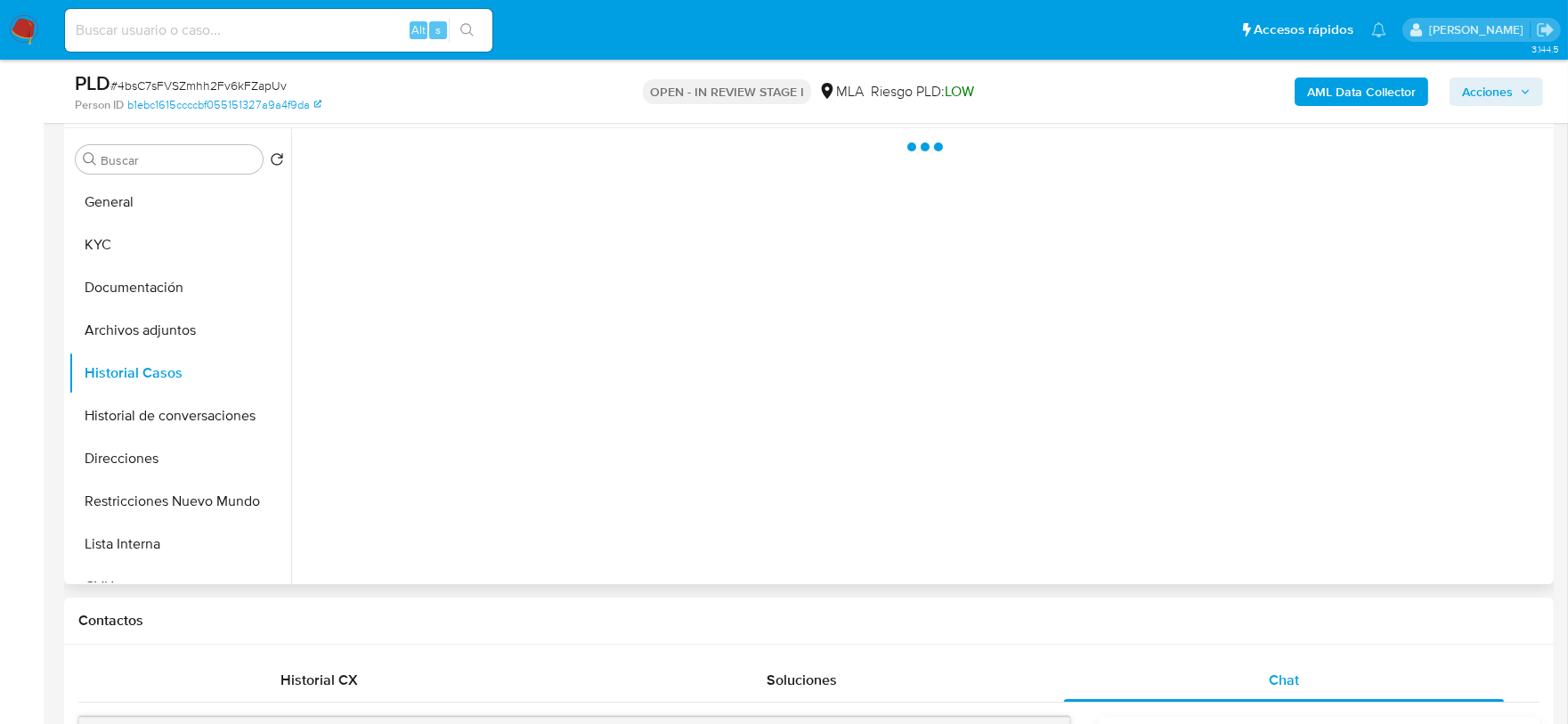 scroll, scrollTop: 0, scrollLeft: 0, axis: both 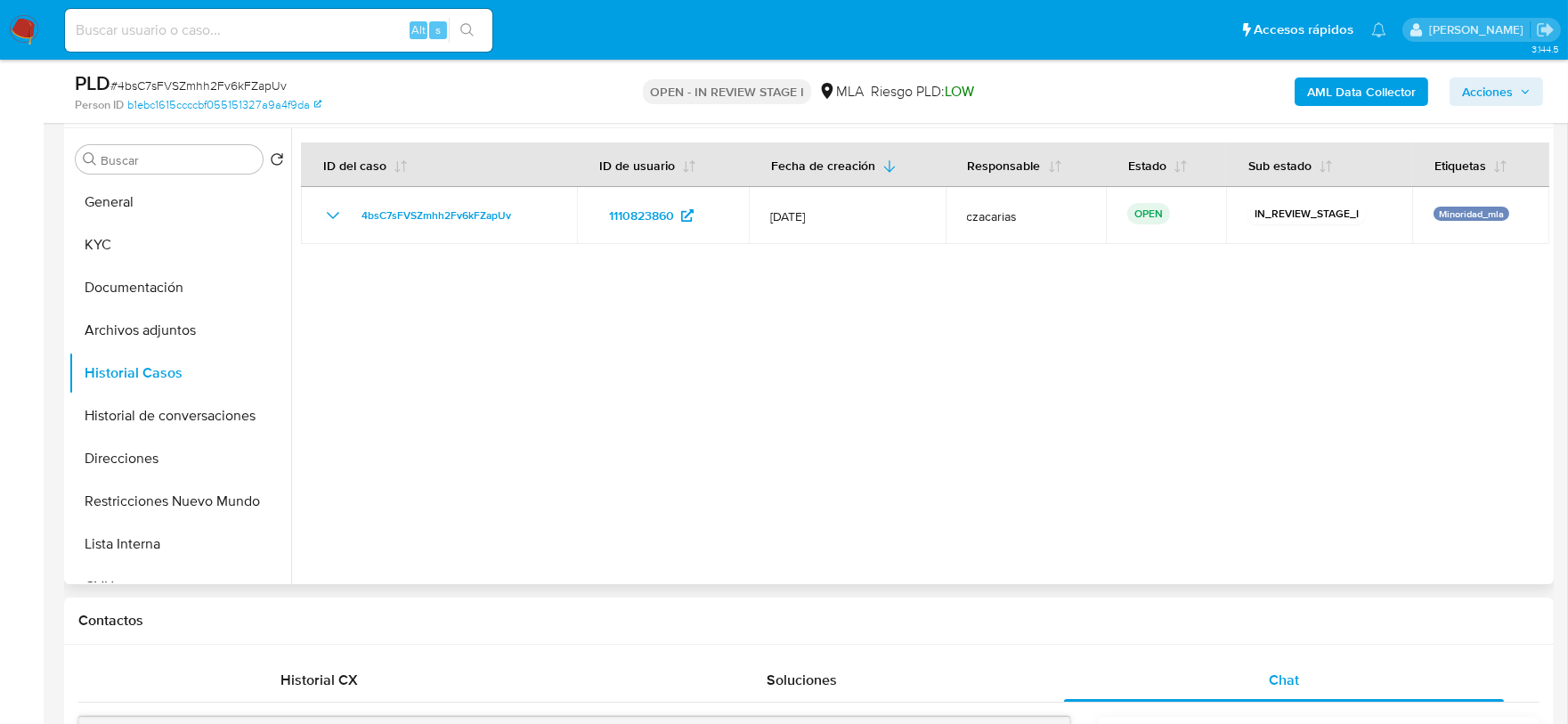 click at bounding box center (920, 356) 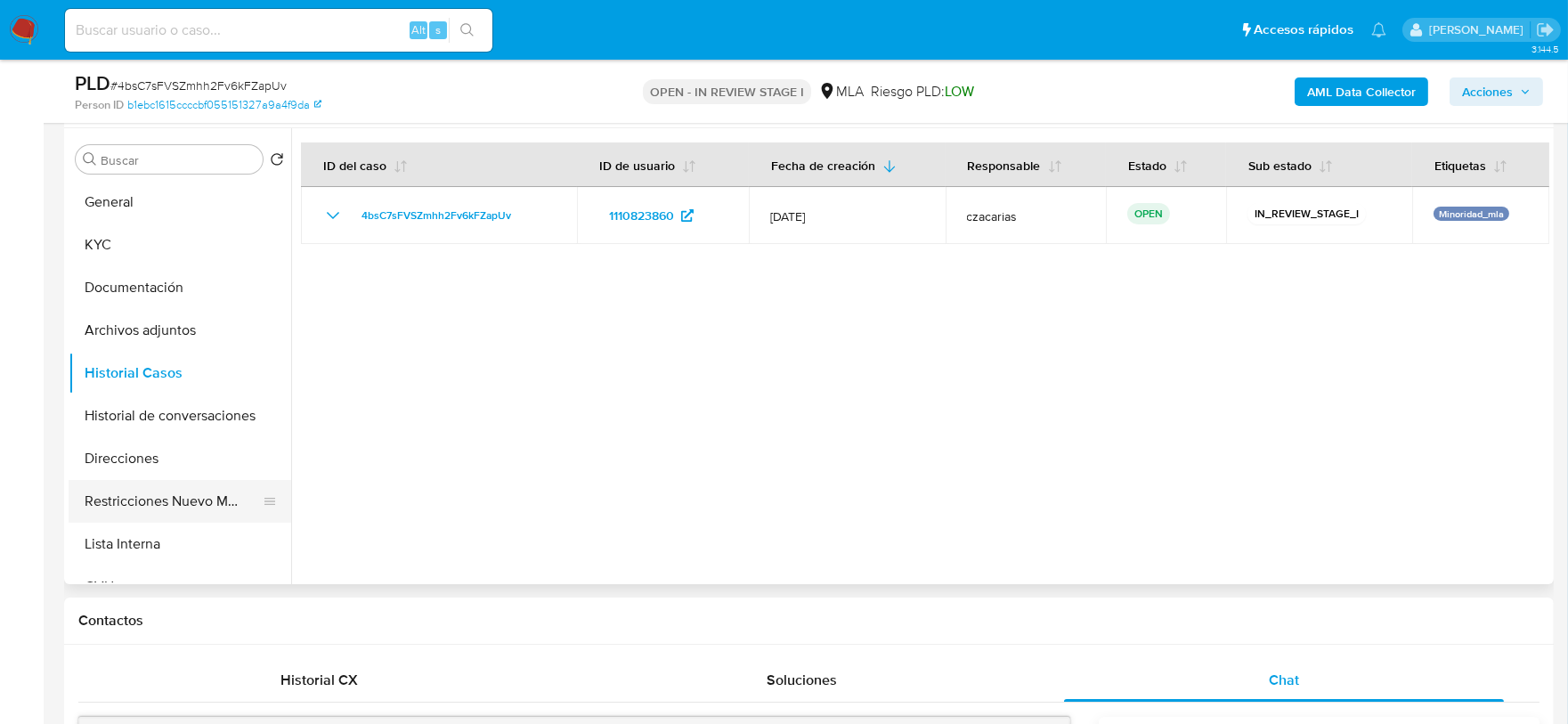 click on "Restricciones Nuevo Mundo" at bounding box center (173, 501) 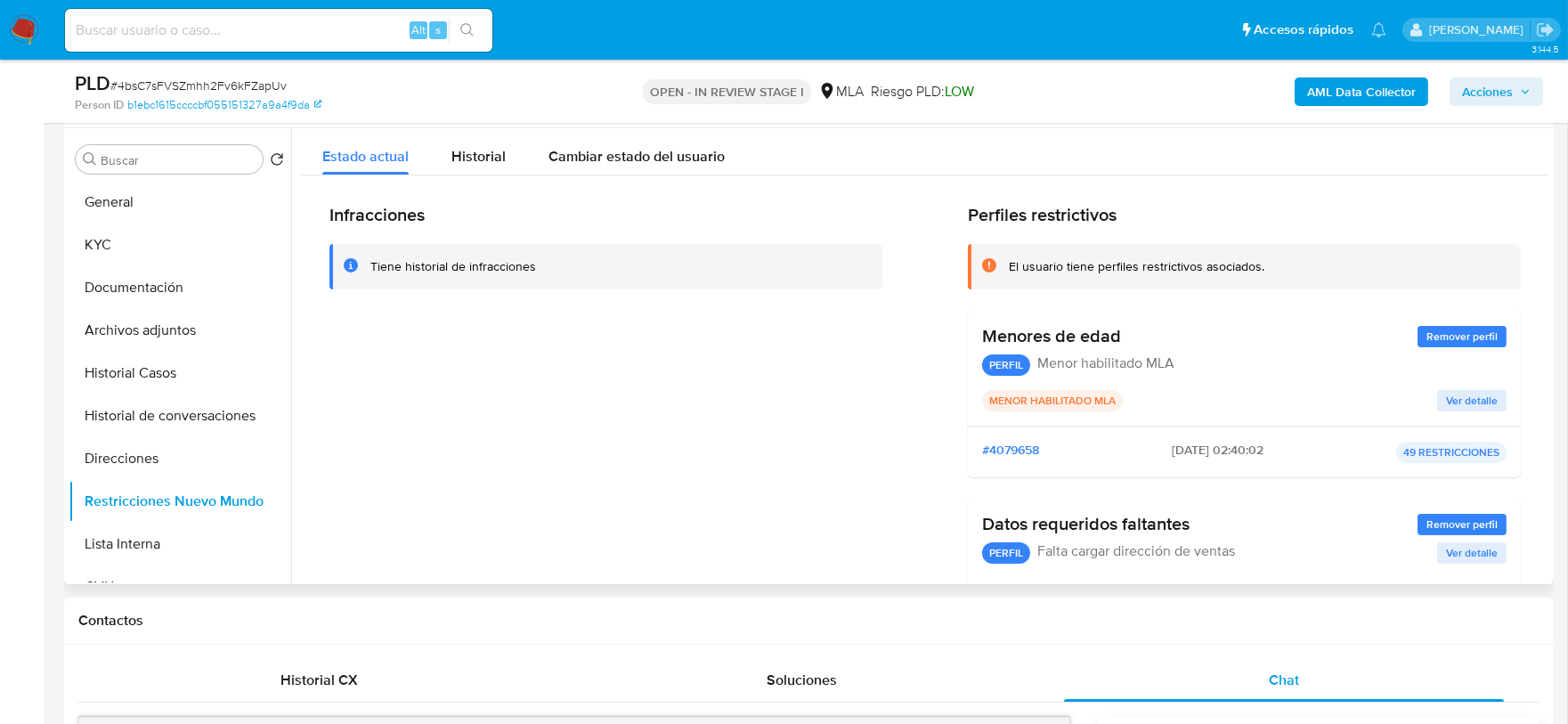 click on "Infracciones Tiene historial de infracciones" at bounding box center (605, 427) 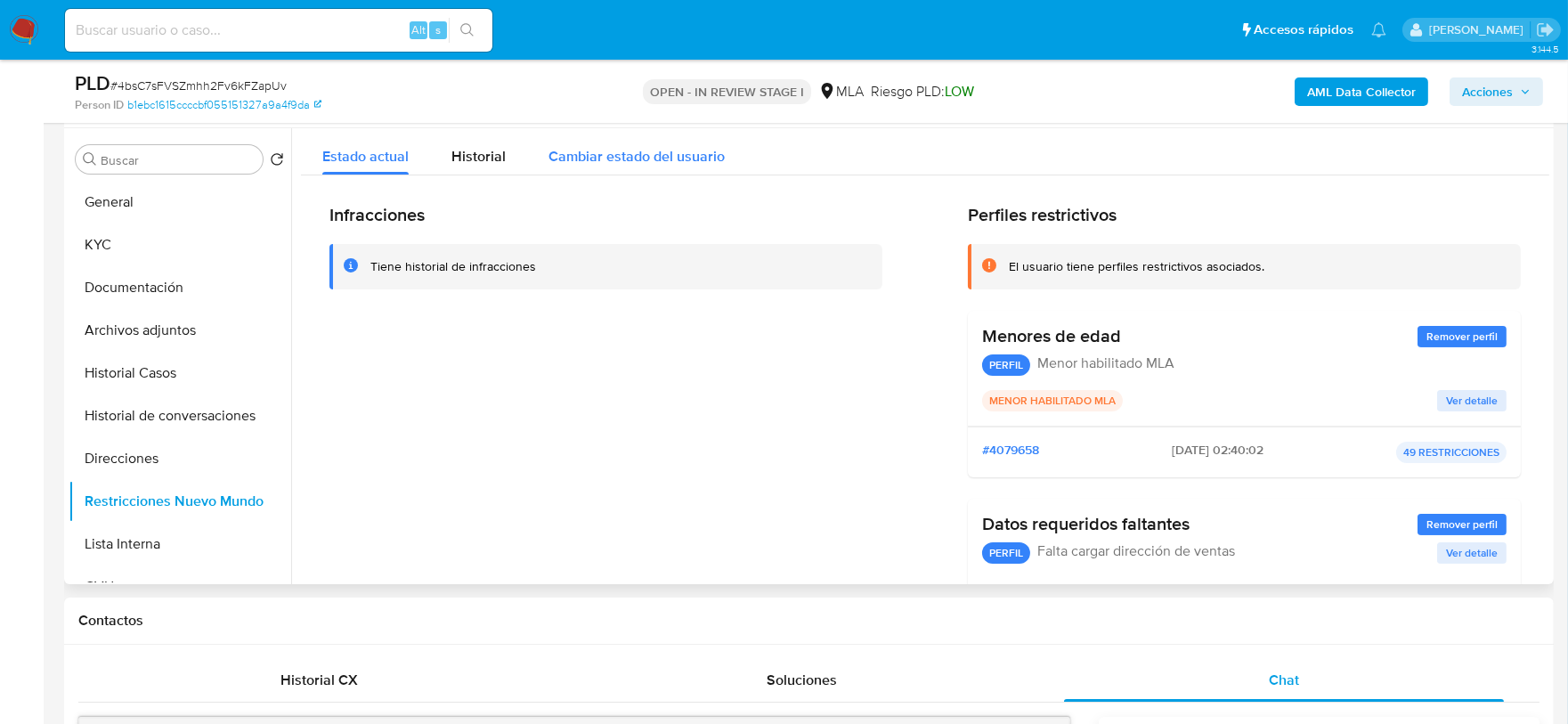 click on "Cambiar estado del usuario" at bounding box center (637, 156) 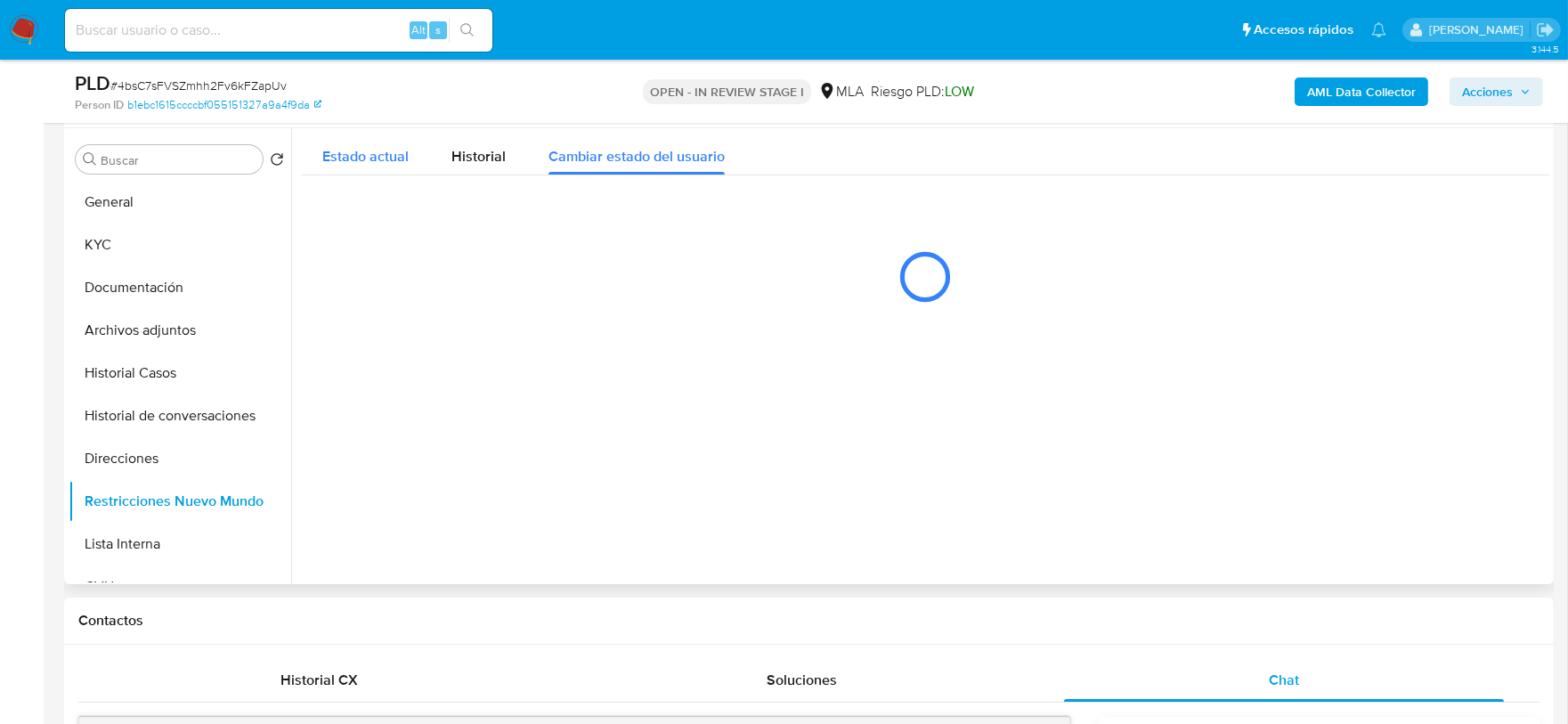 click on "Estado actual" at bounding box center [365, 156] 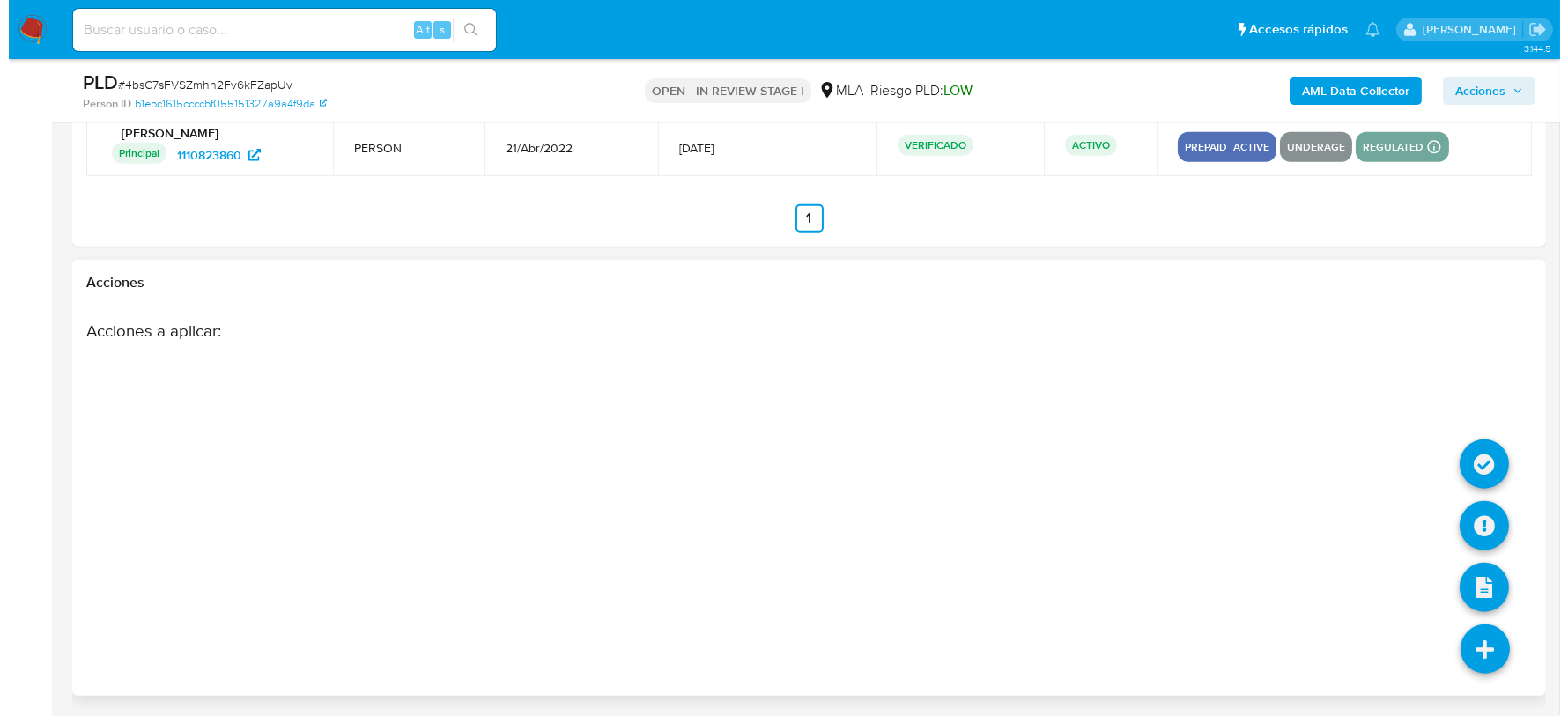 scroll, scrollTop: 3091, scrollLeft: 0, axis: vertical 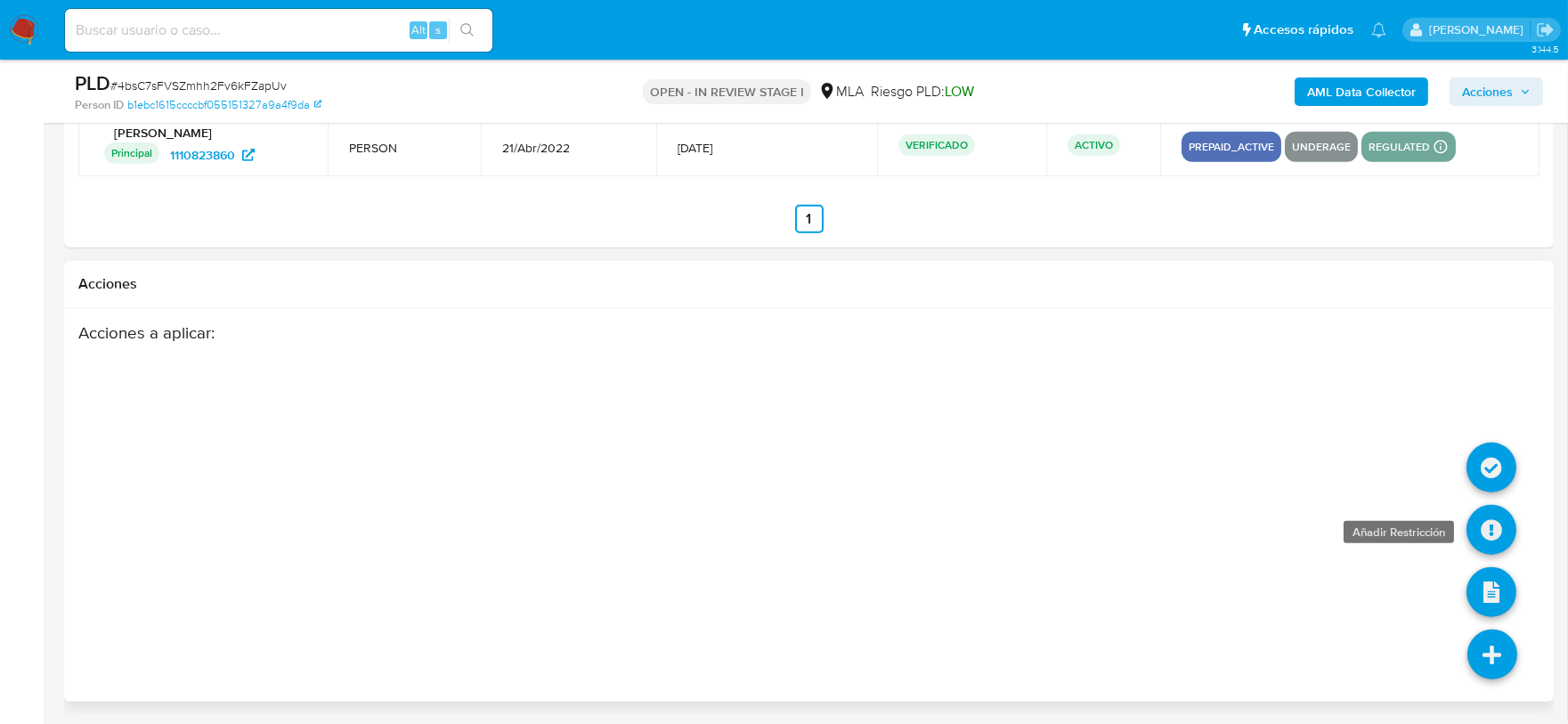 click at bounding box center [1491, 530] 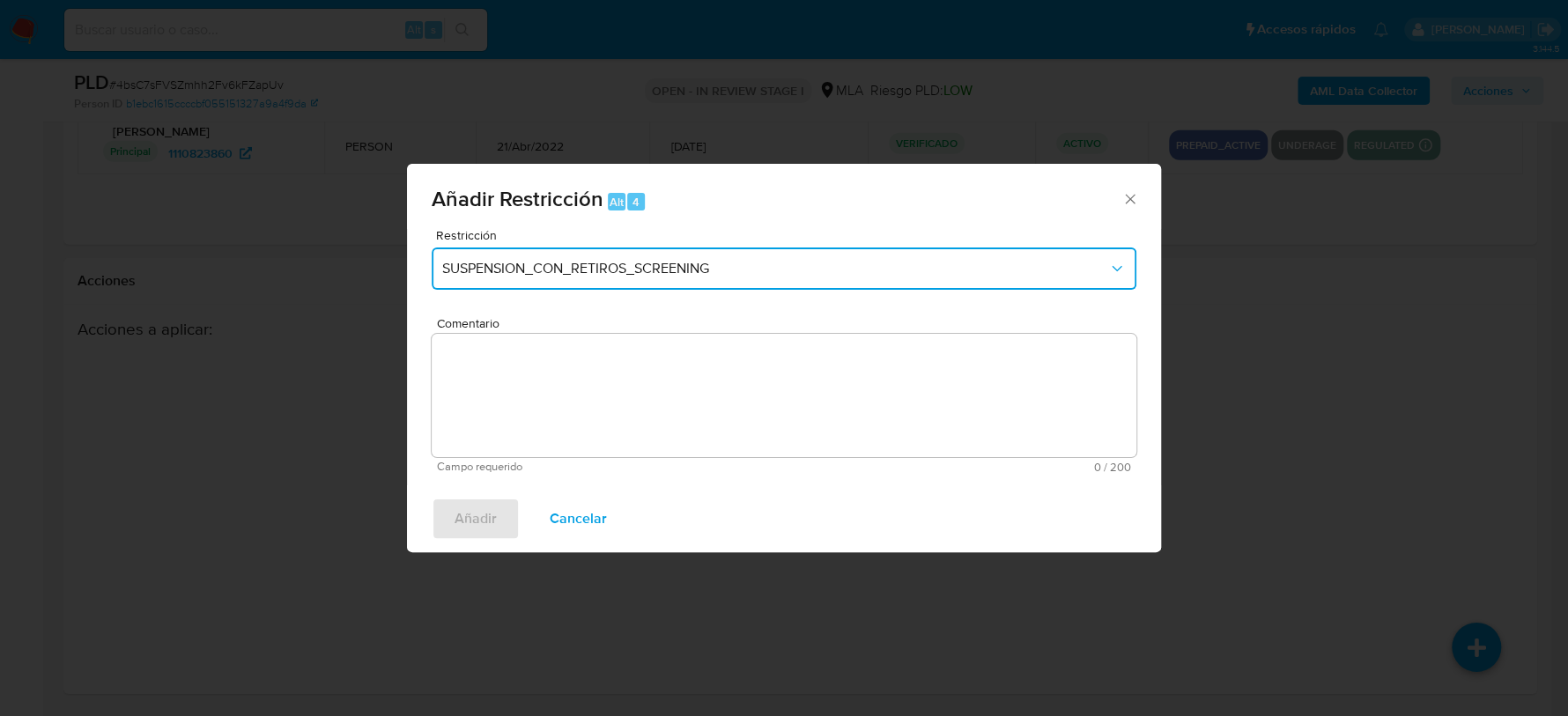 click on "SUSPENSION_CON_RETIROS_SCREENING" at bounding box center (775, 269) 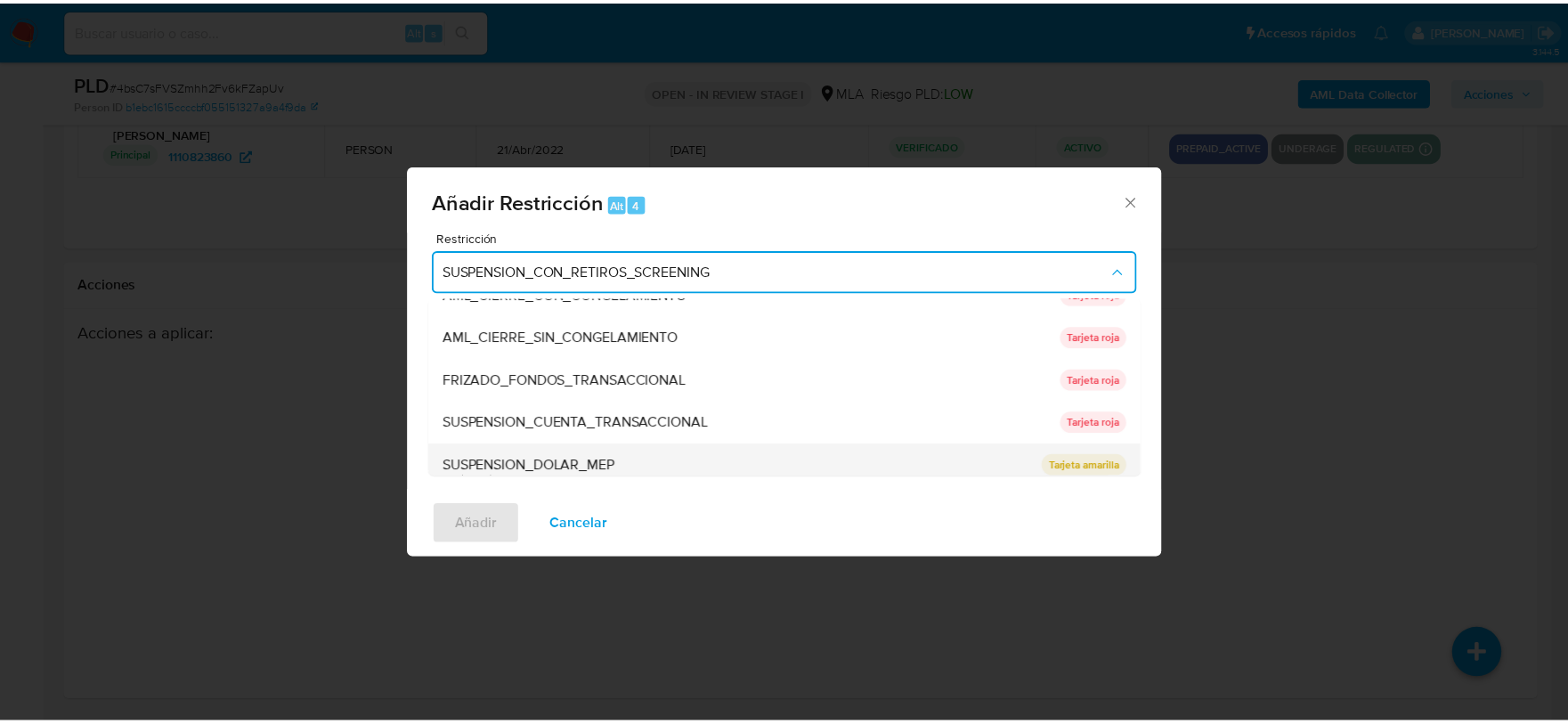 scroll, scrollTop: 121, scrollLeft: 0, axis: vertical 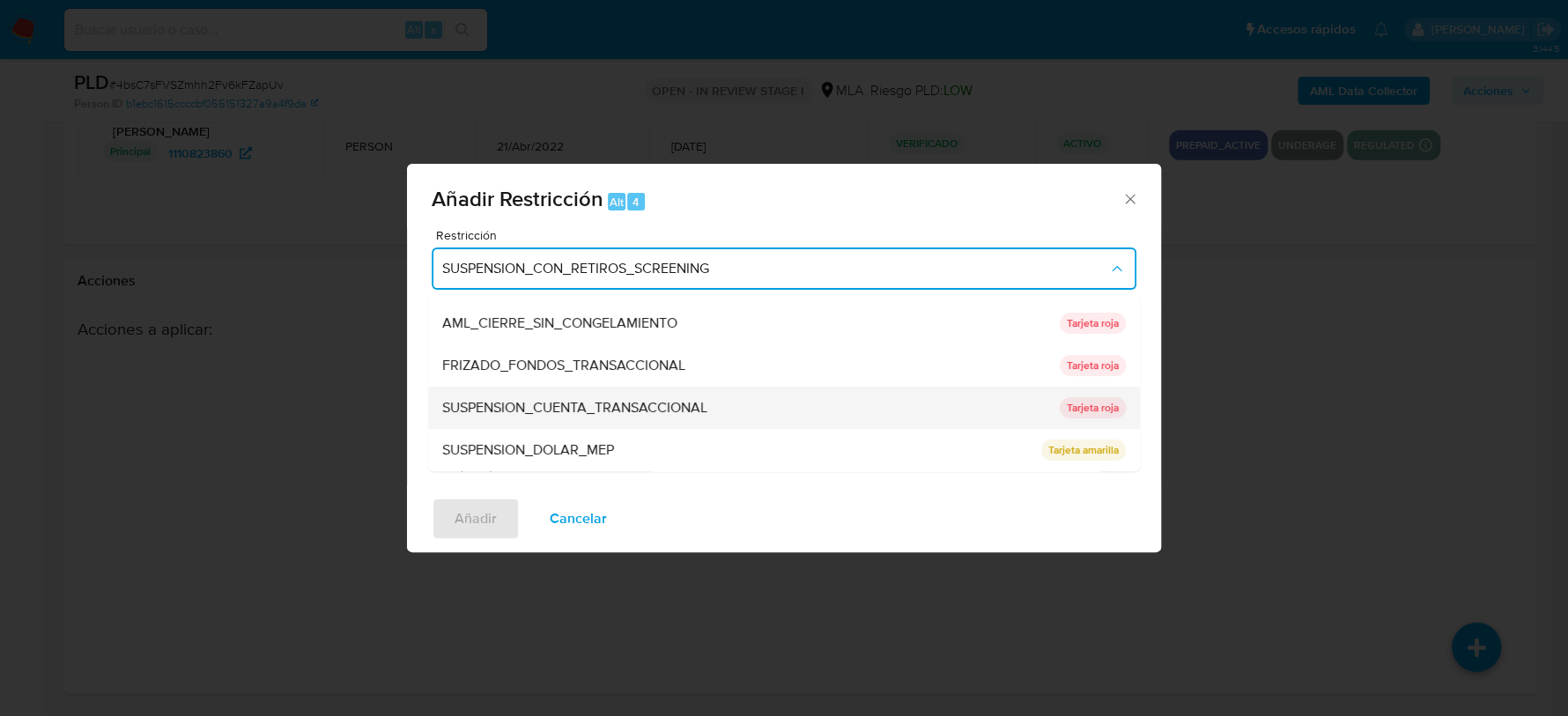 click on "SUSPENSION_CUENTA_TRANSACCIONAL" at bounding box center [574, 408] 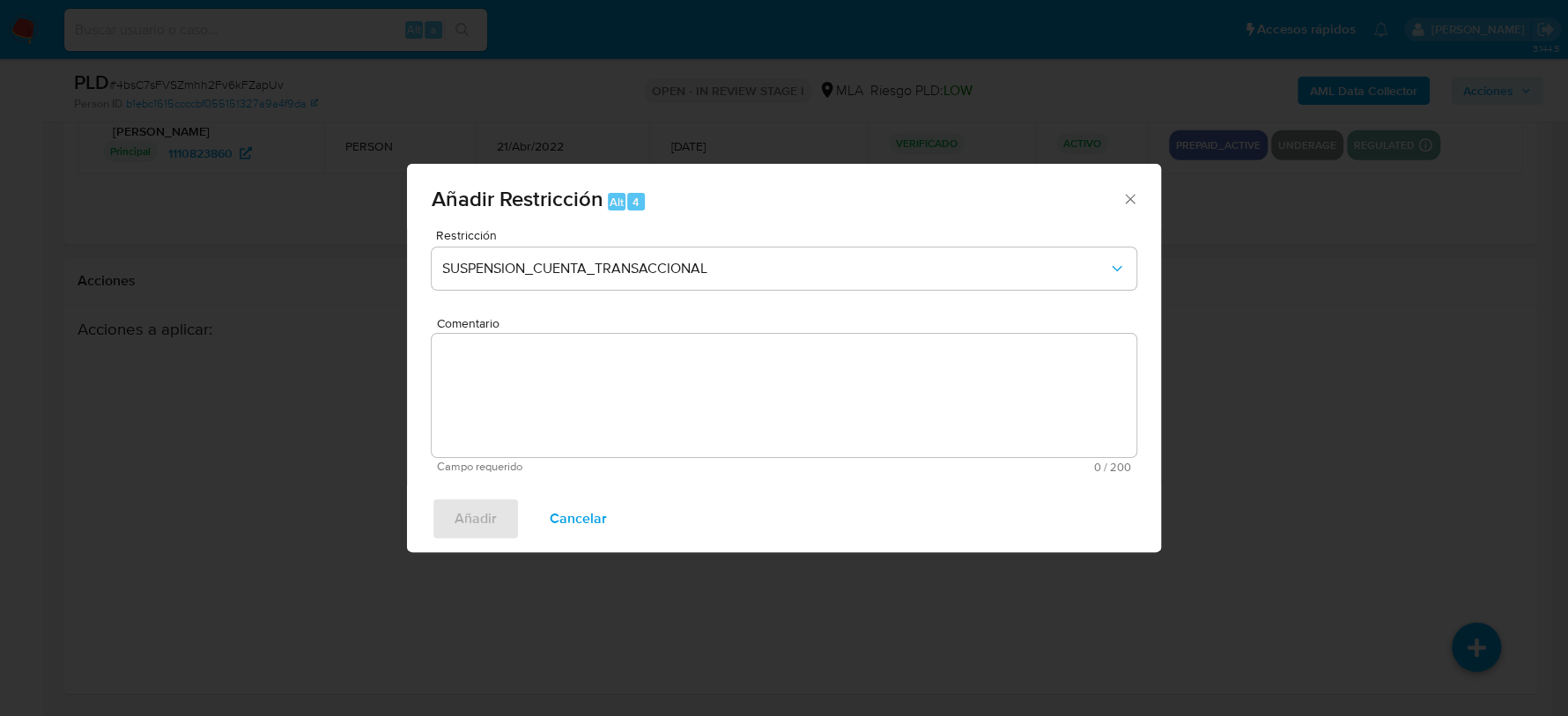 click on "Comentario" at bounding box center (784, 395) 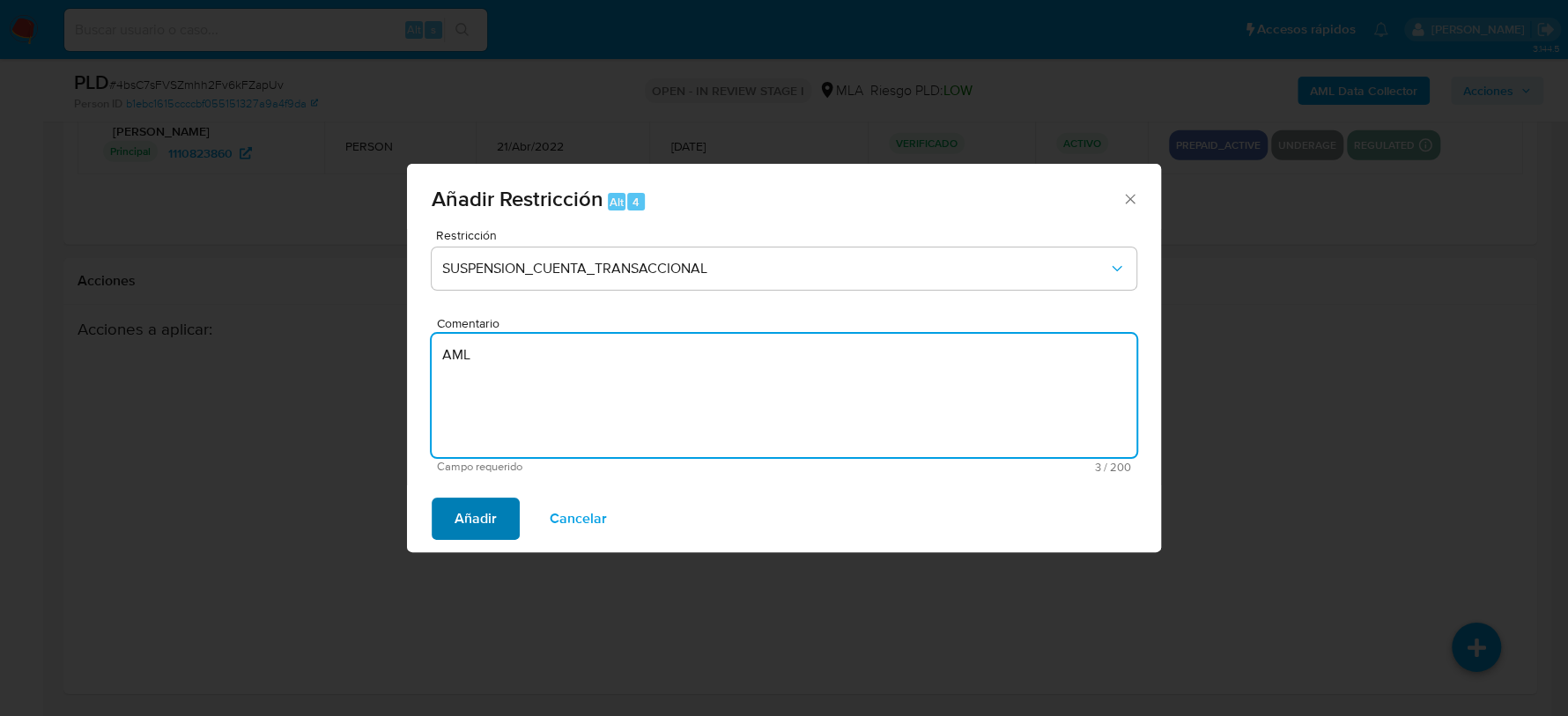 type on "AML" 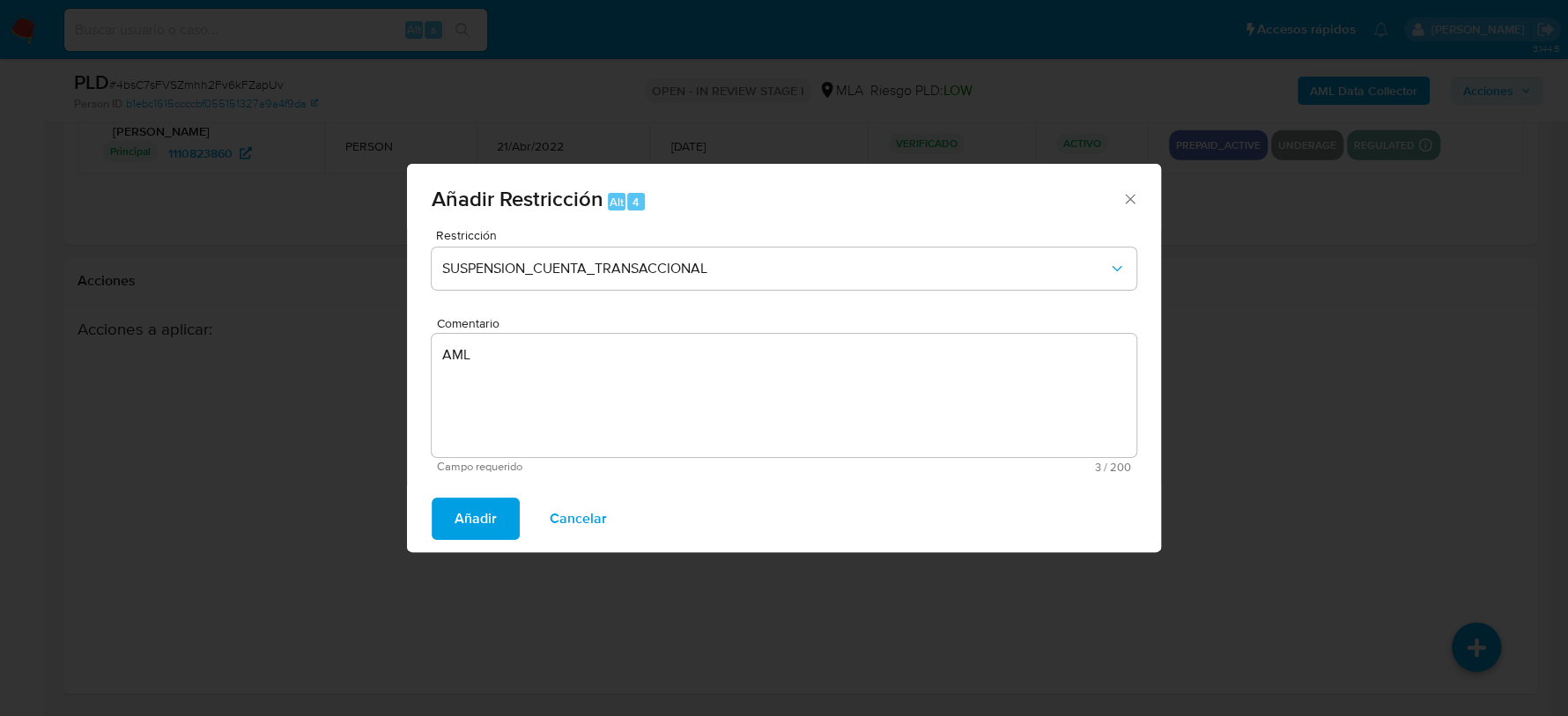 click on "Añadir" at bounding box center [476, 519] 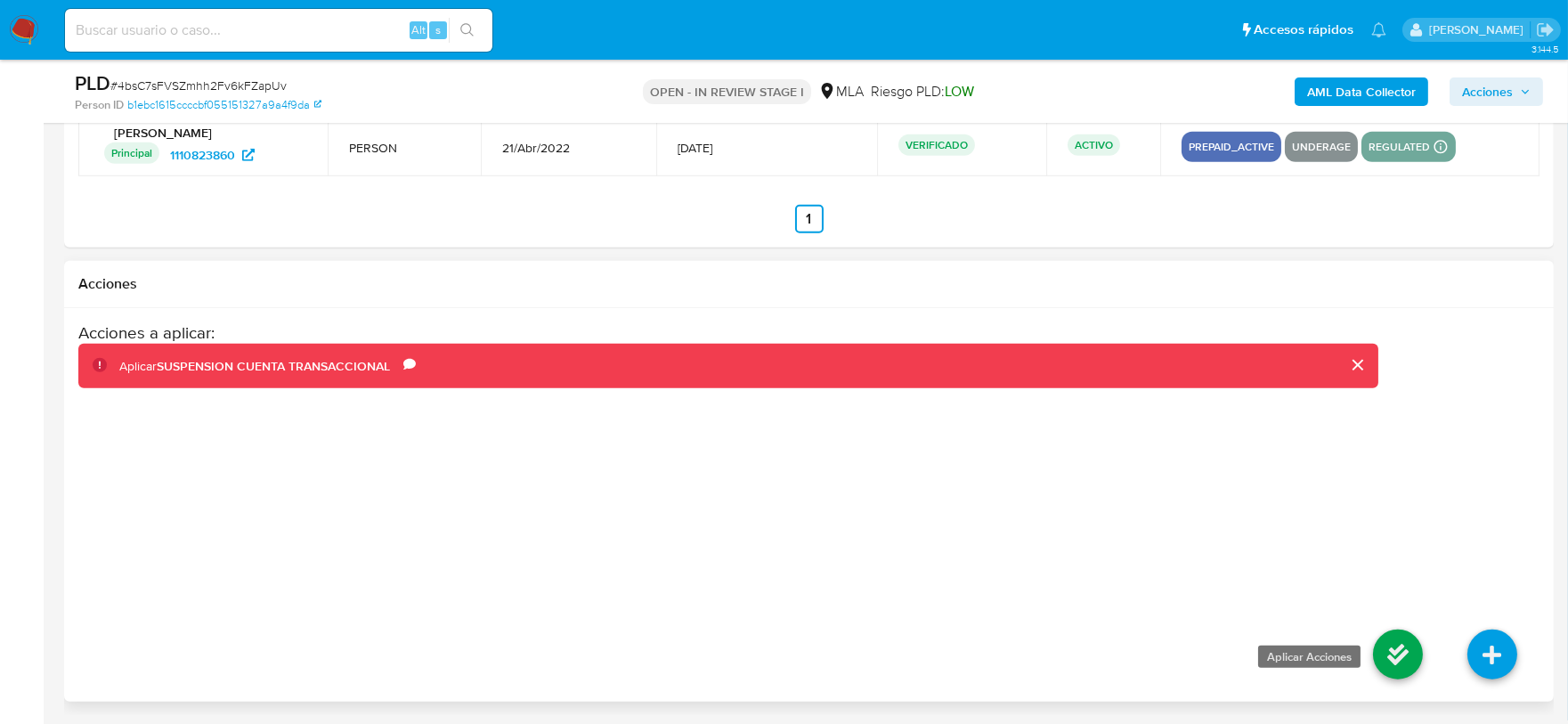 drag, startPoint x: 1425, startPoint y: 658, endPoint x: 1416, endPoint y: 656, distance: 9.219544 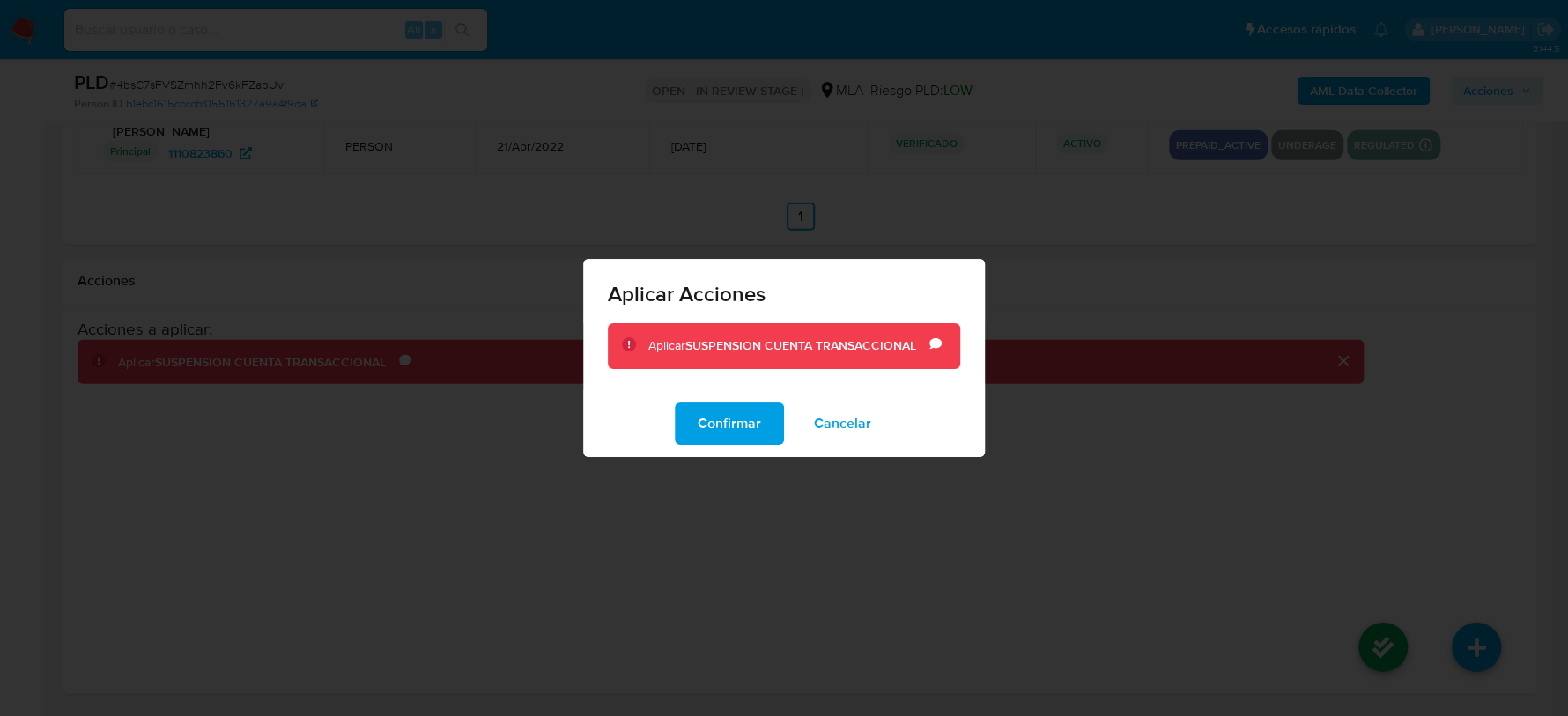 click on "Confirmar" at bounding box center [729, 424] 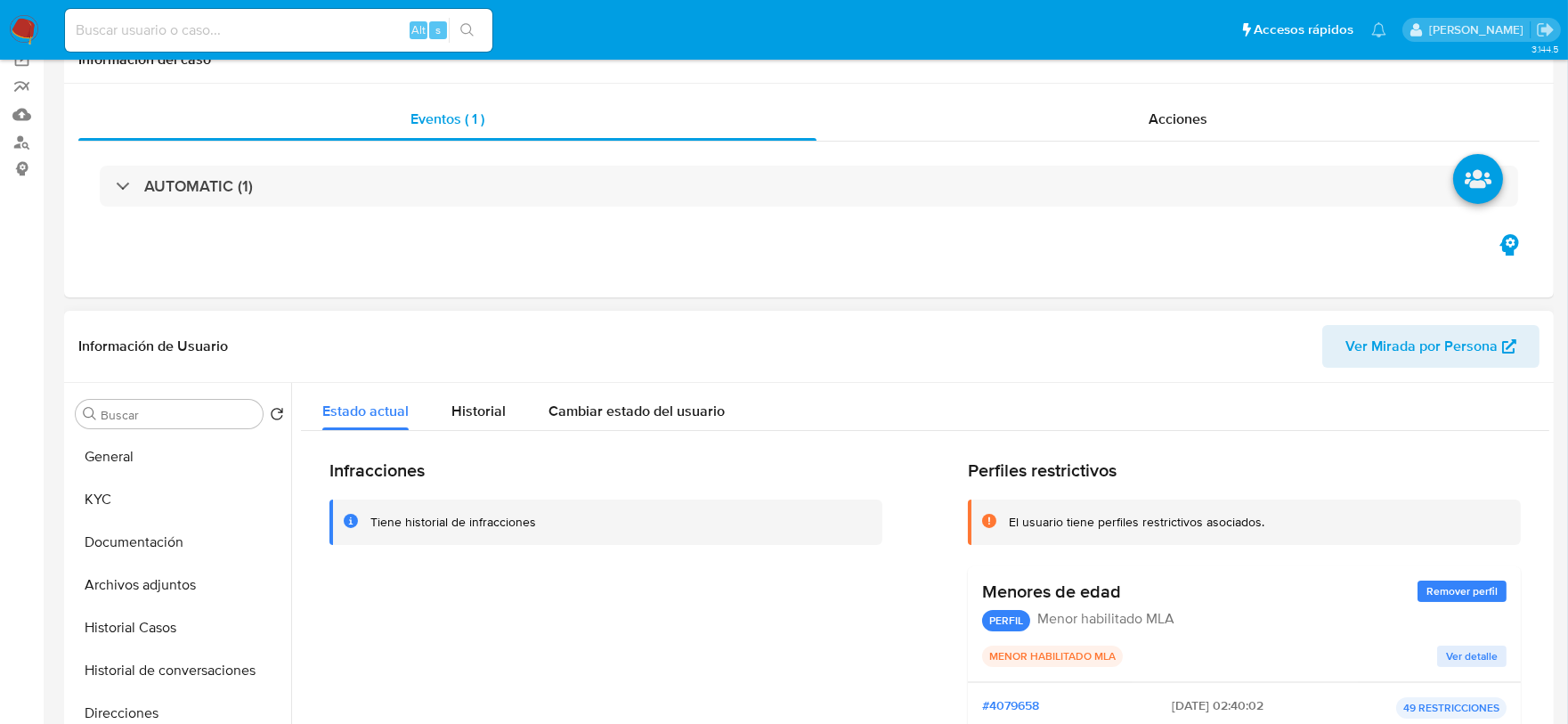scroll, scrollTop: 334, scrollLeft: 0, axis: vertical 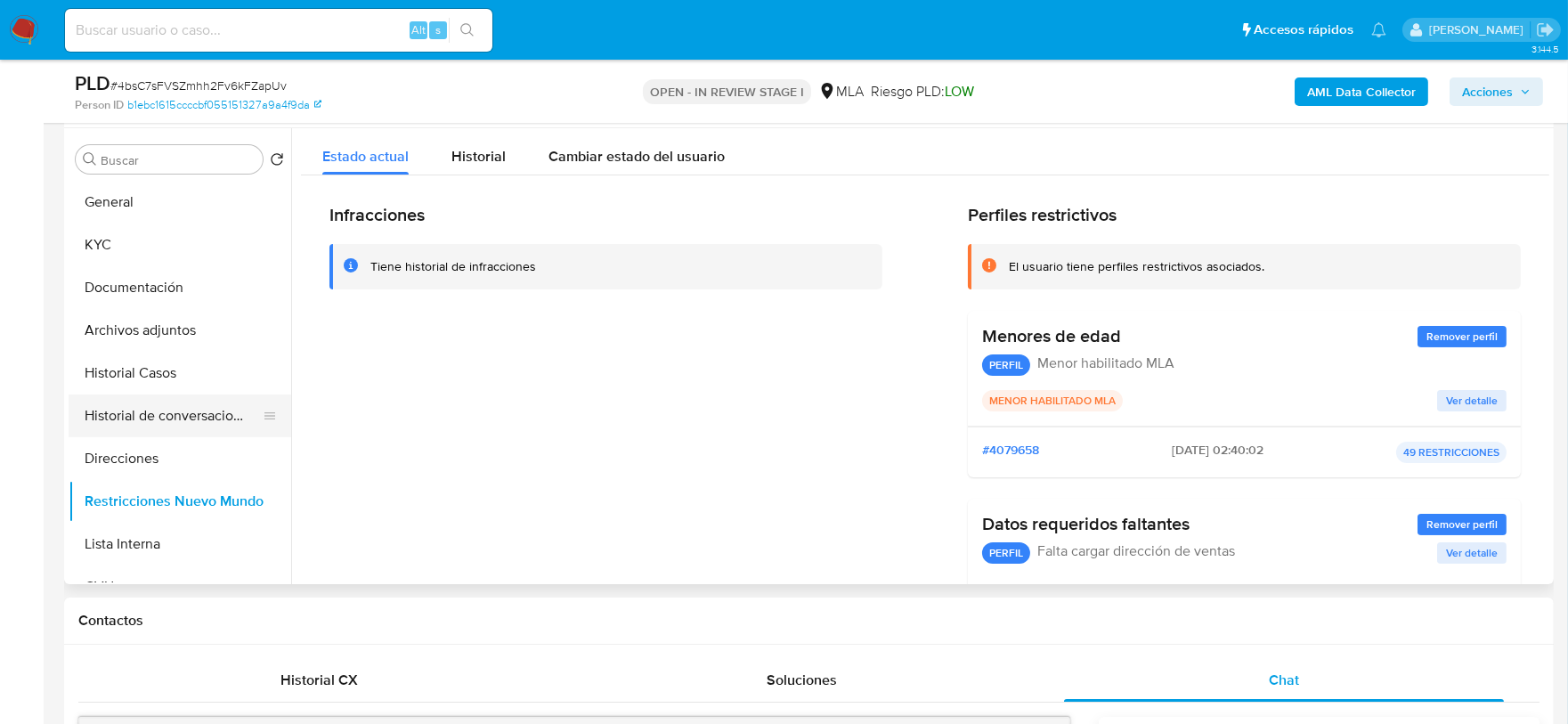 click on "Historial de conversaciones" at bounding box center [173, 416] 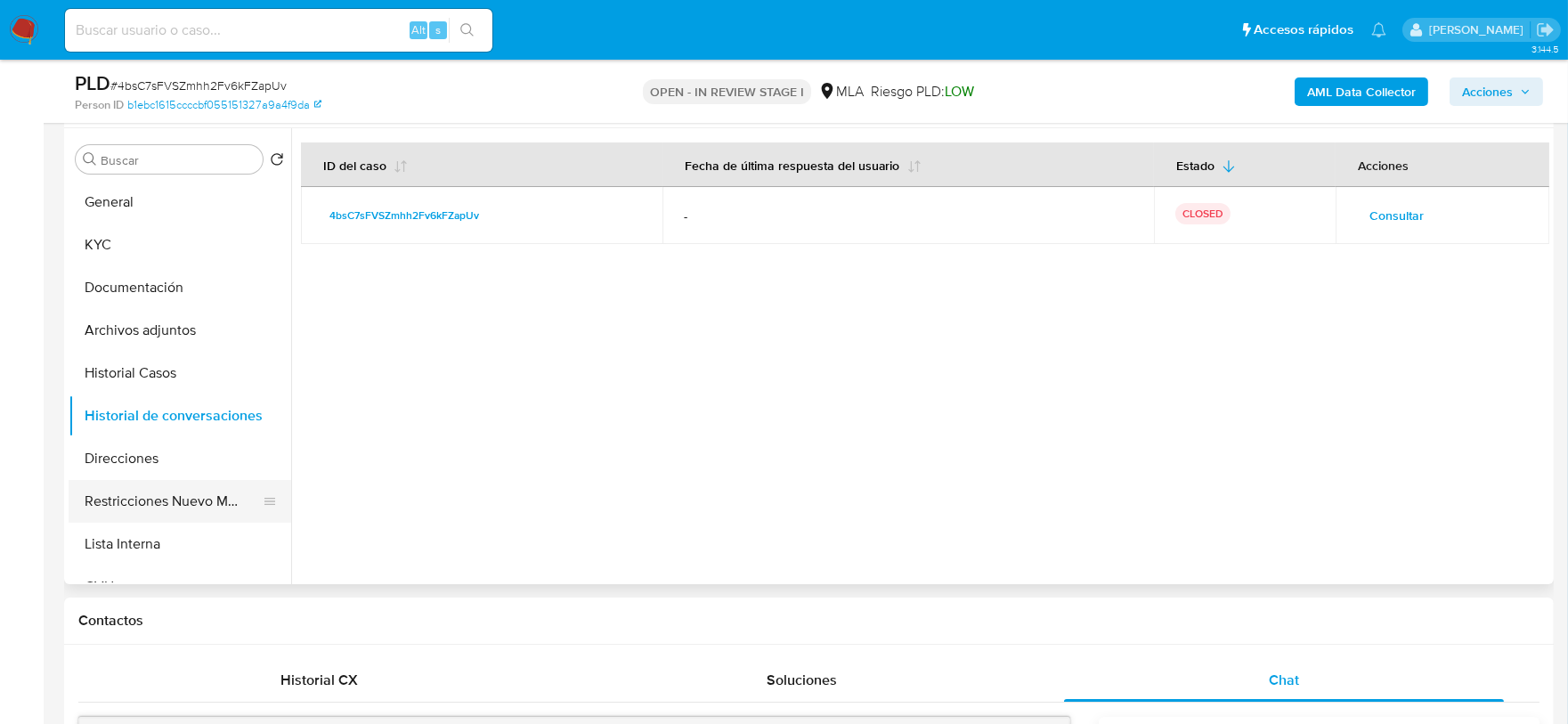 click on "Restricciones Nuevo Mundo" at bounding box center (173, 501) 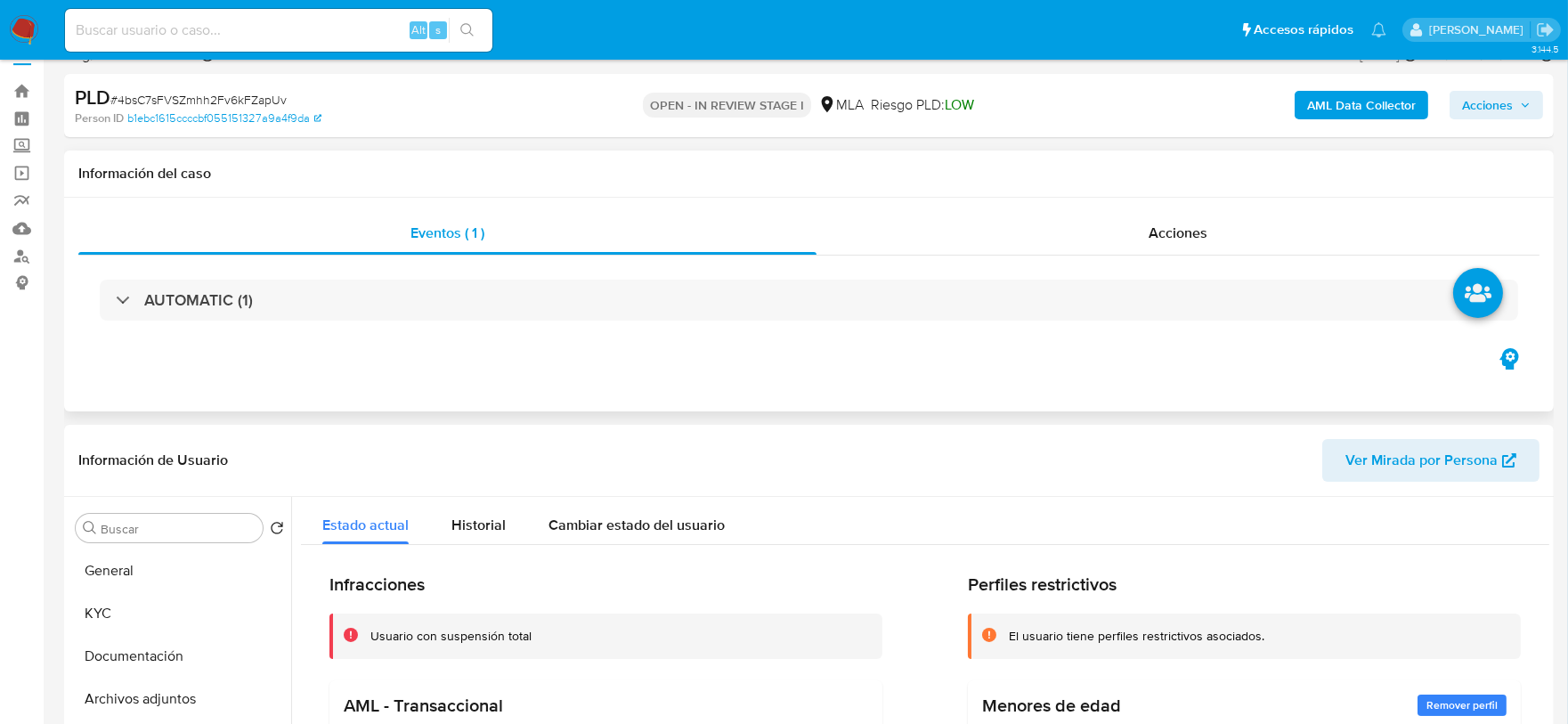scroll, scrollTop: 0, scrollLeft: 0, axis: both 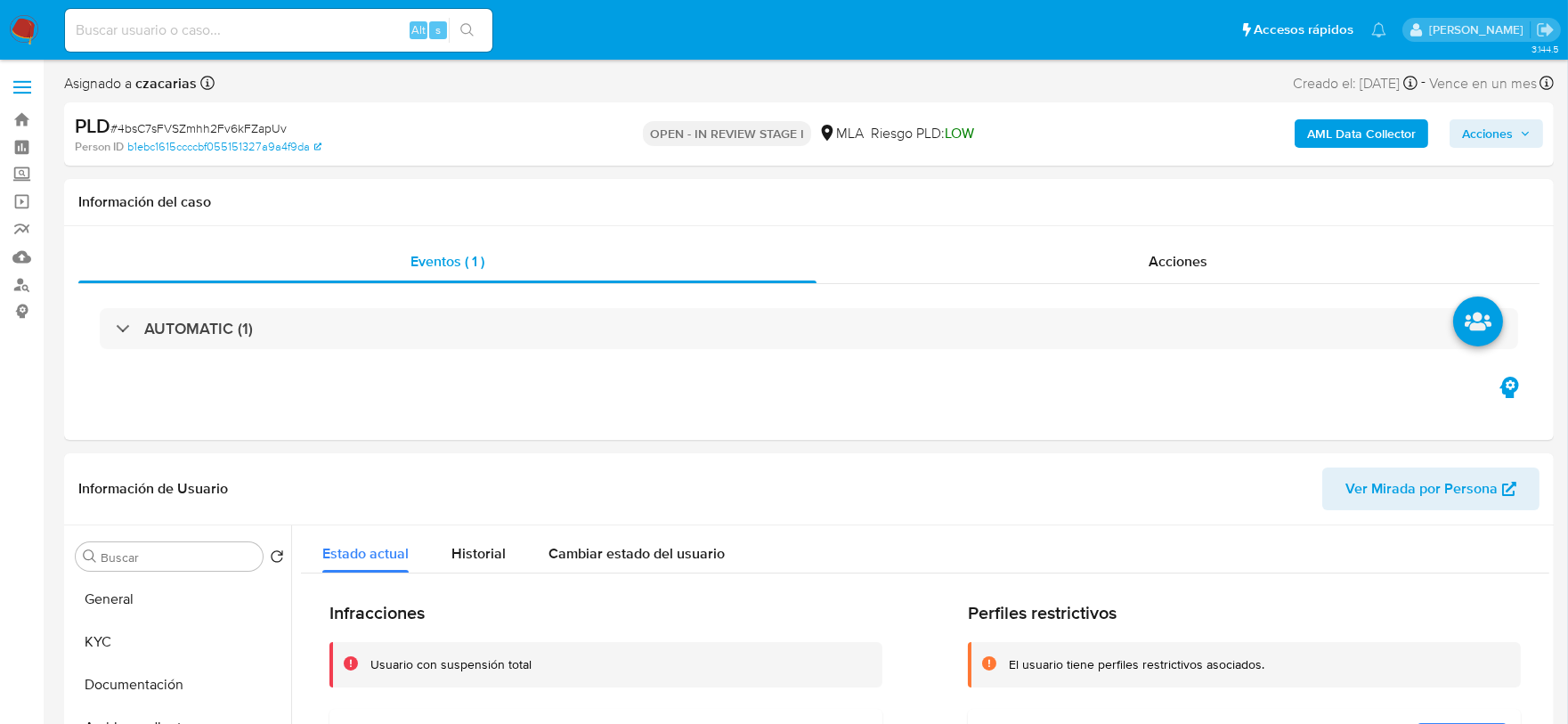 drag, startPoint x: 1514, startPoint y: 122, endPoint x: 1507, endPoint y: 130, distance: 10.6301458 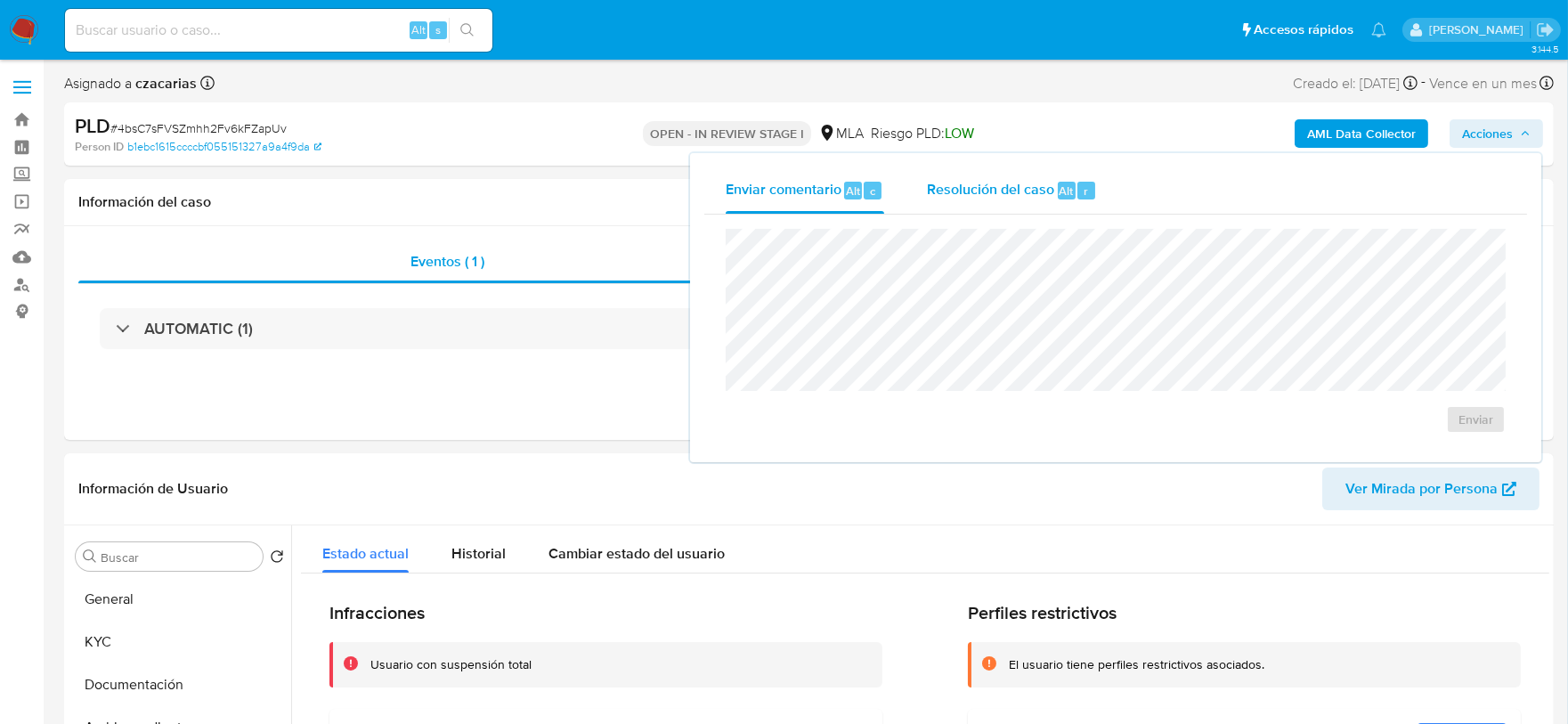 click on "Resolución del caso Alt r" at bounding box center [1011, 191] 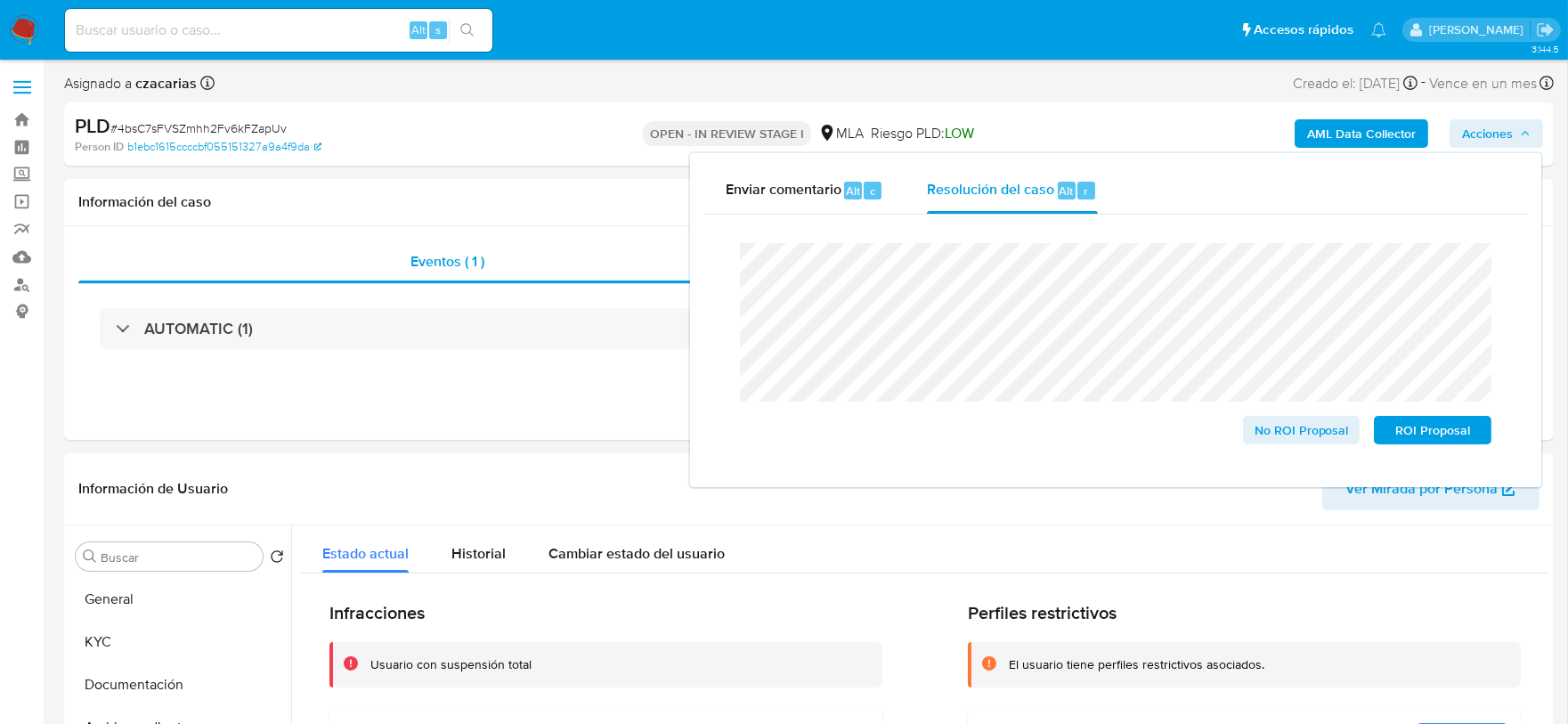 click on "# 4bsC7sFVSZmhh2Fv6kFZapUv" at bounding box center (199, 128) 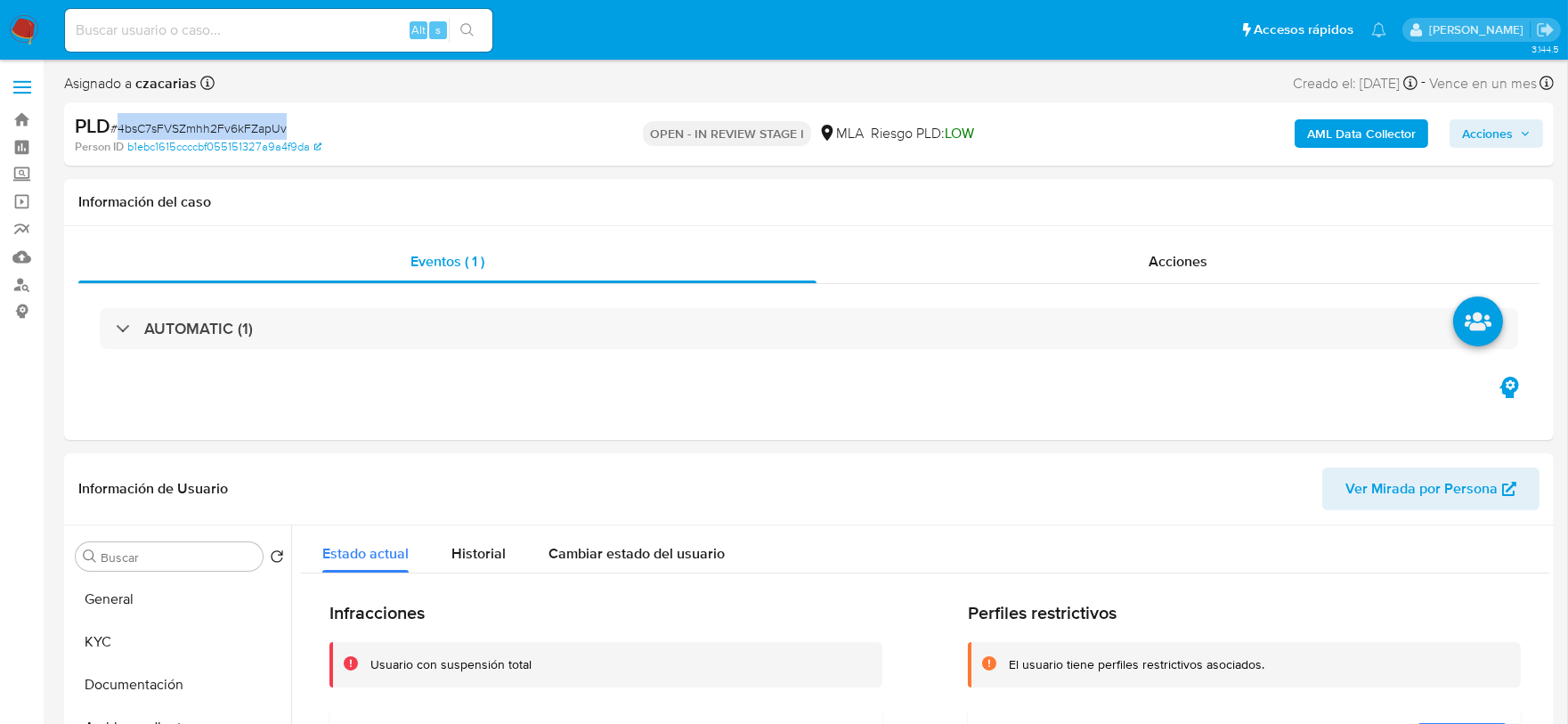 click on "# 4bsC7sFVSZmhh2Fv6kFZapUv" at bounding box center [199, 128] 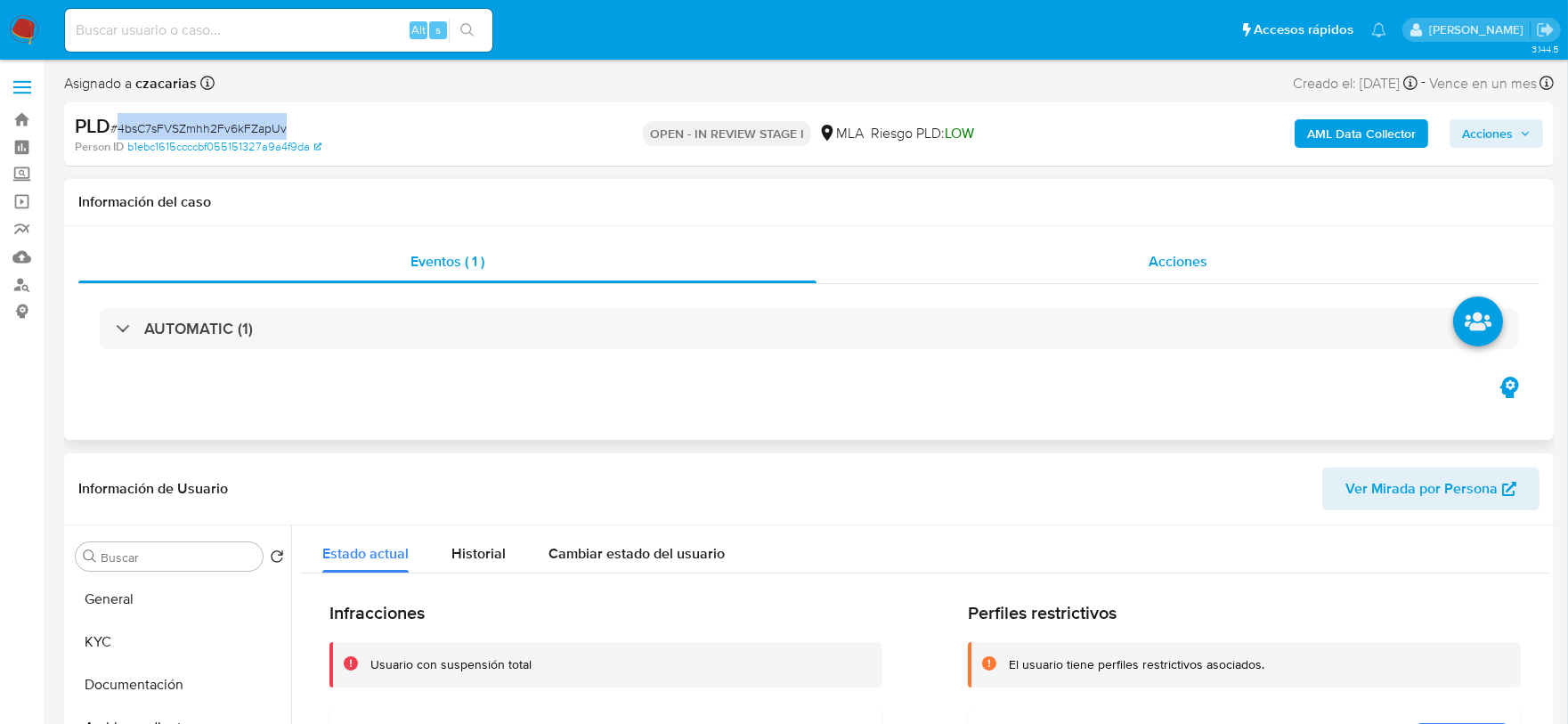 copy on "4bsC7sFVSZmhh2Fv6kFZapUv" 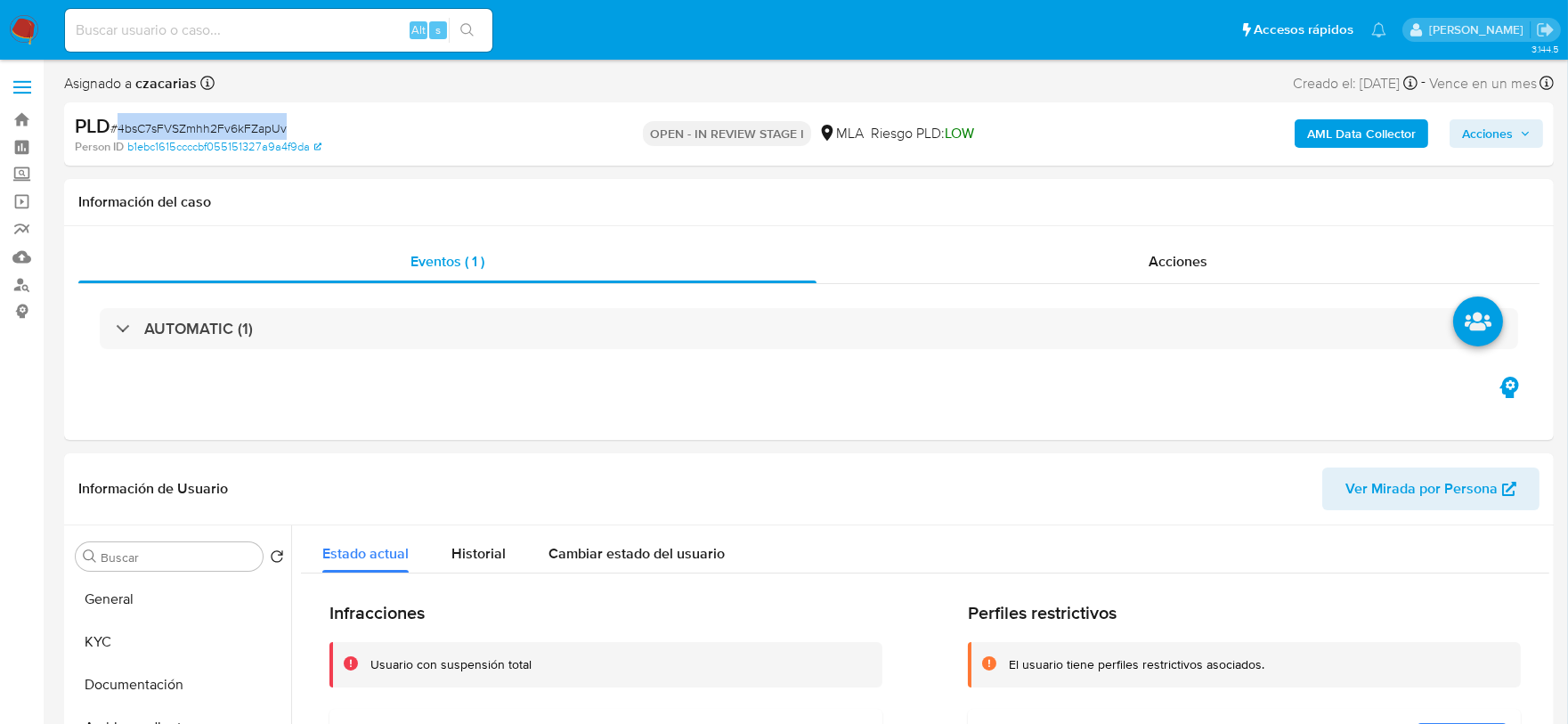 click 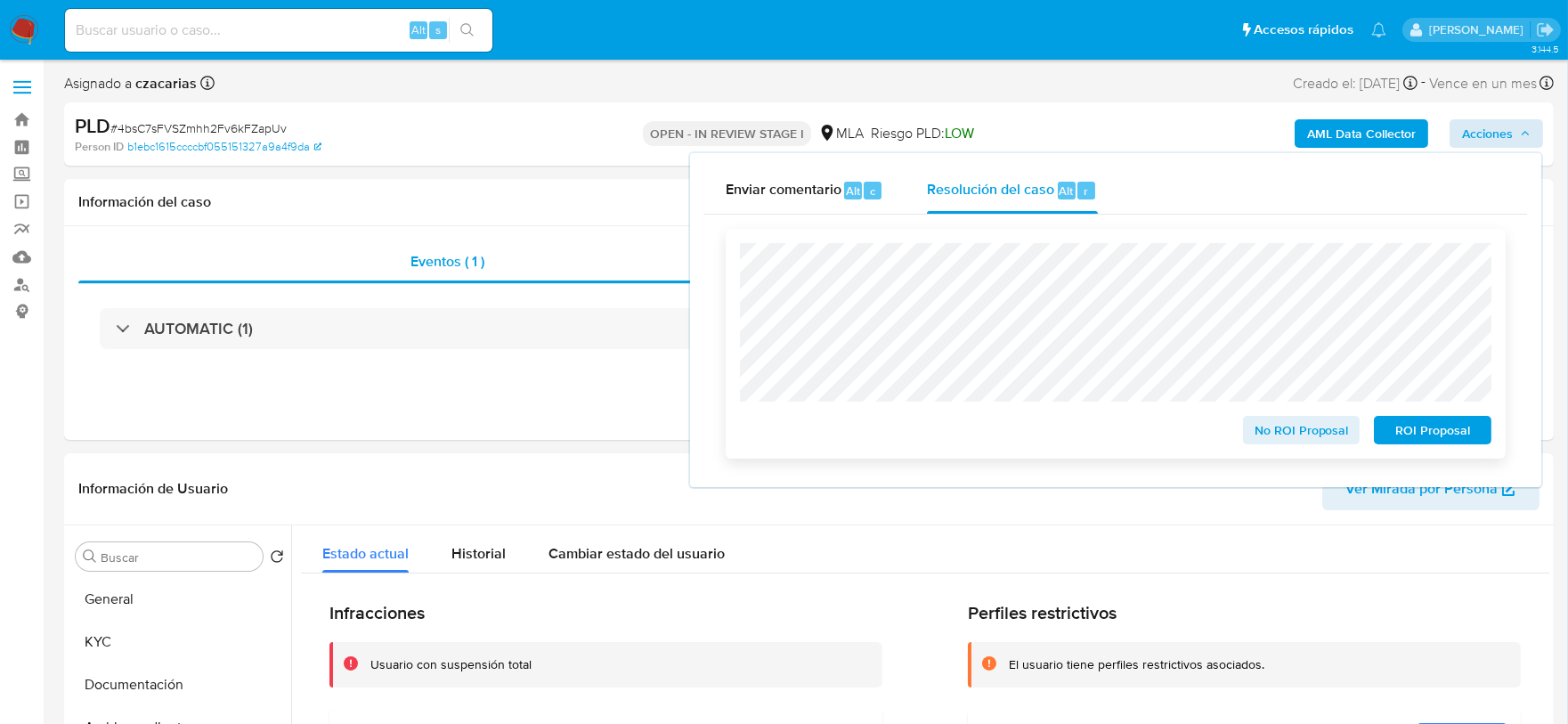 click on "ROI Proposal" at bounding box center (1433, 430) 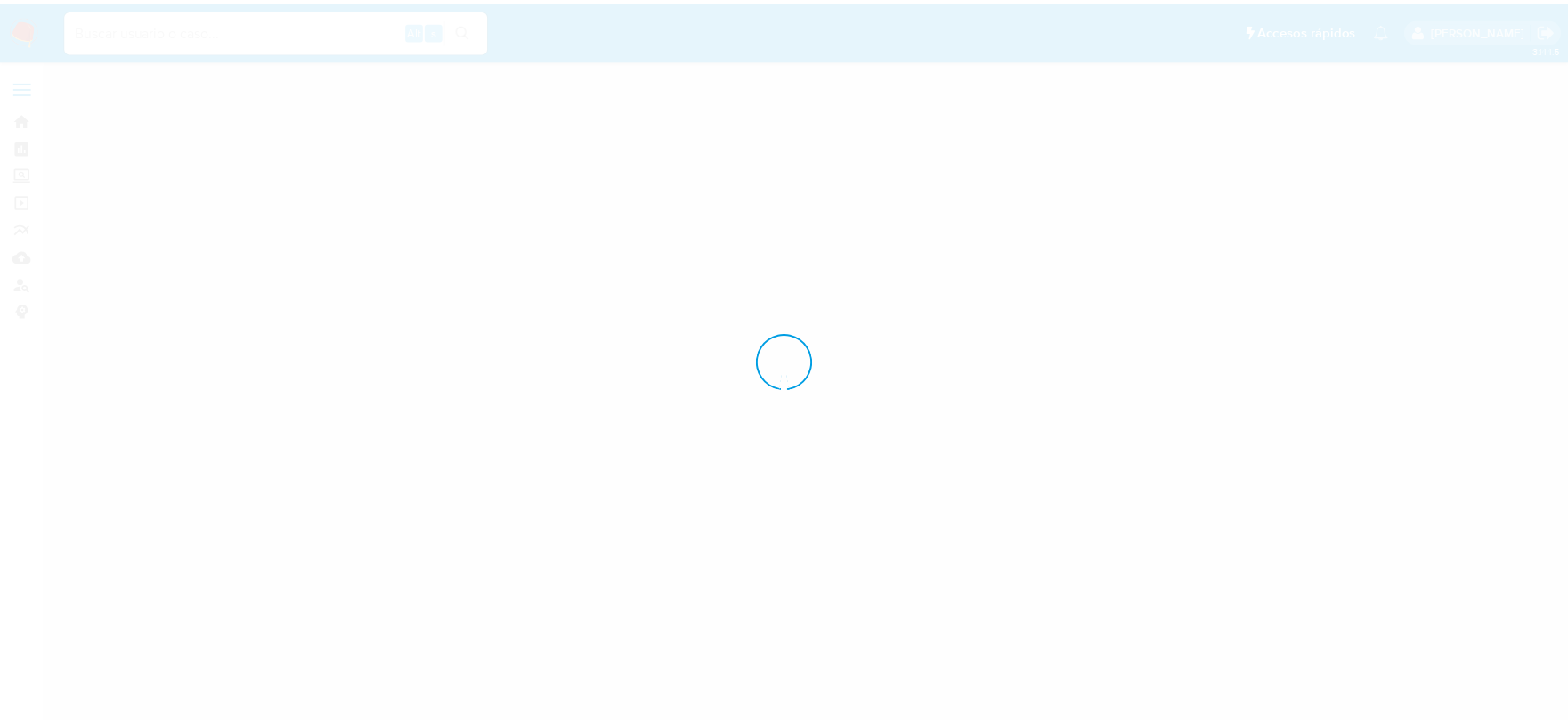 scroll, scrollTop: 0, scrollLeft: 0, axis: both 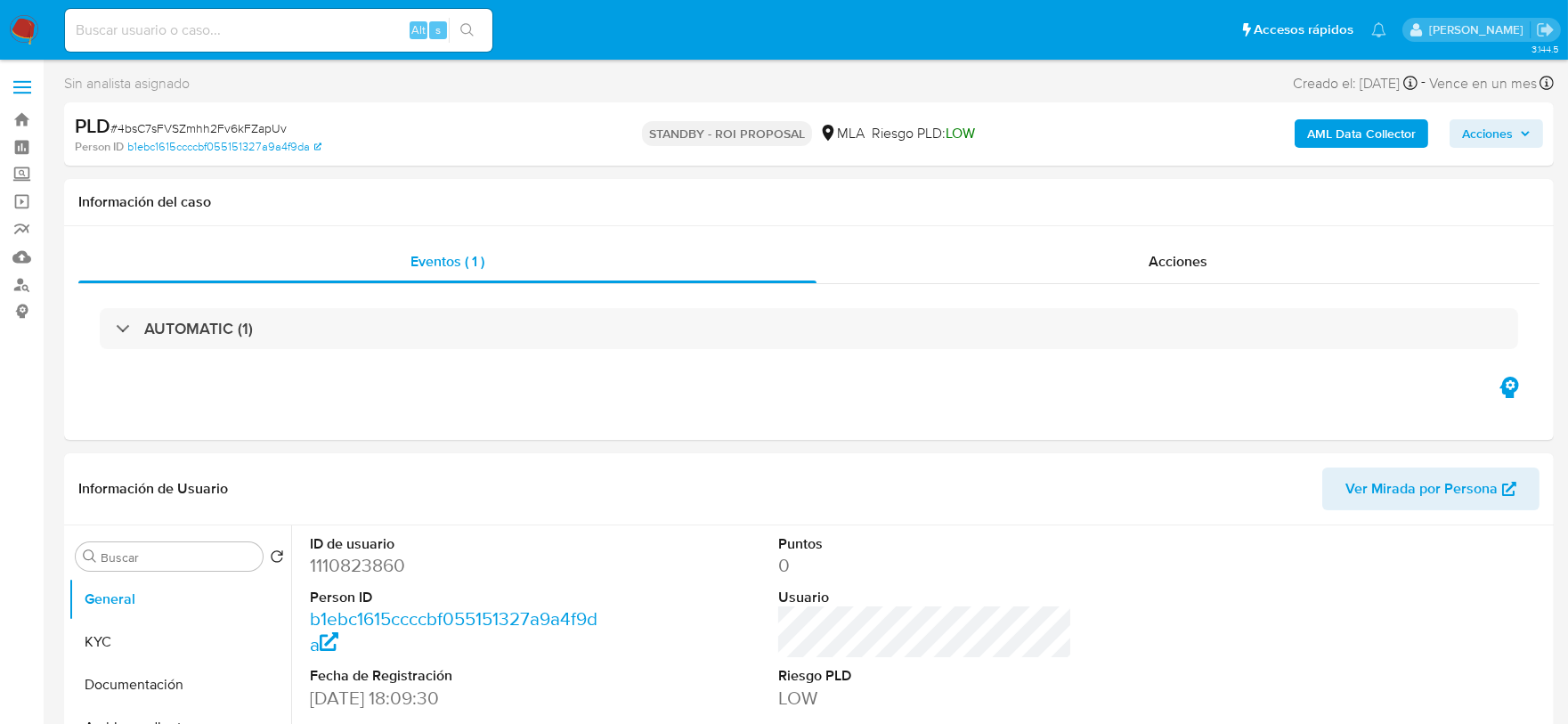 select on "10" 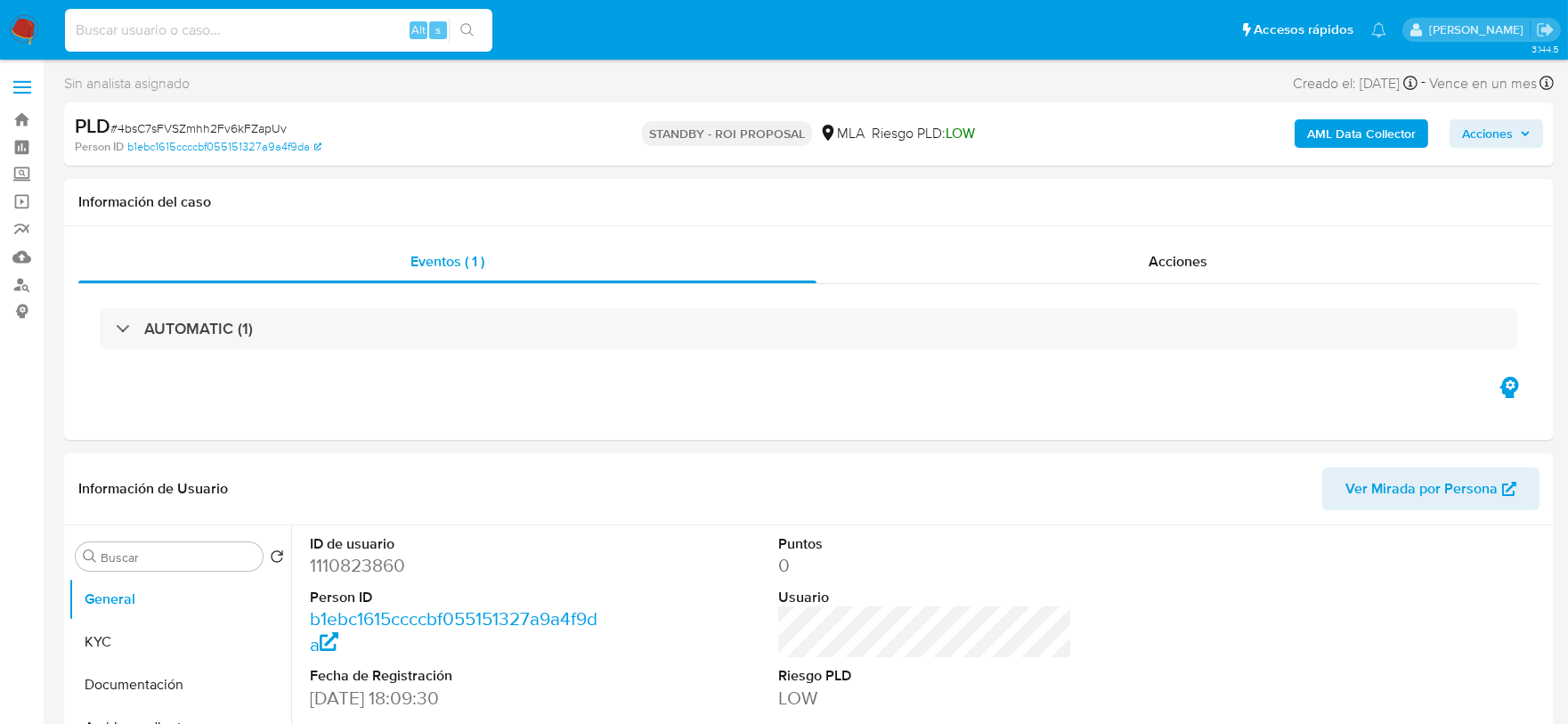 click at bounding box center [279, 30] 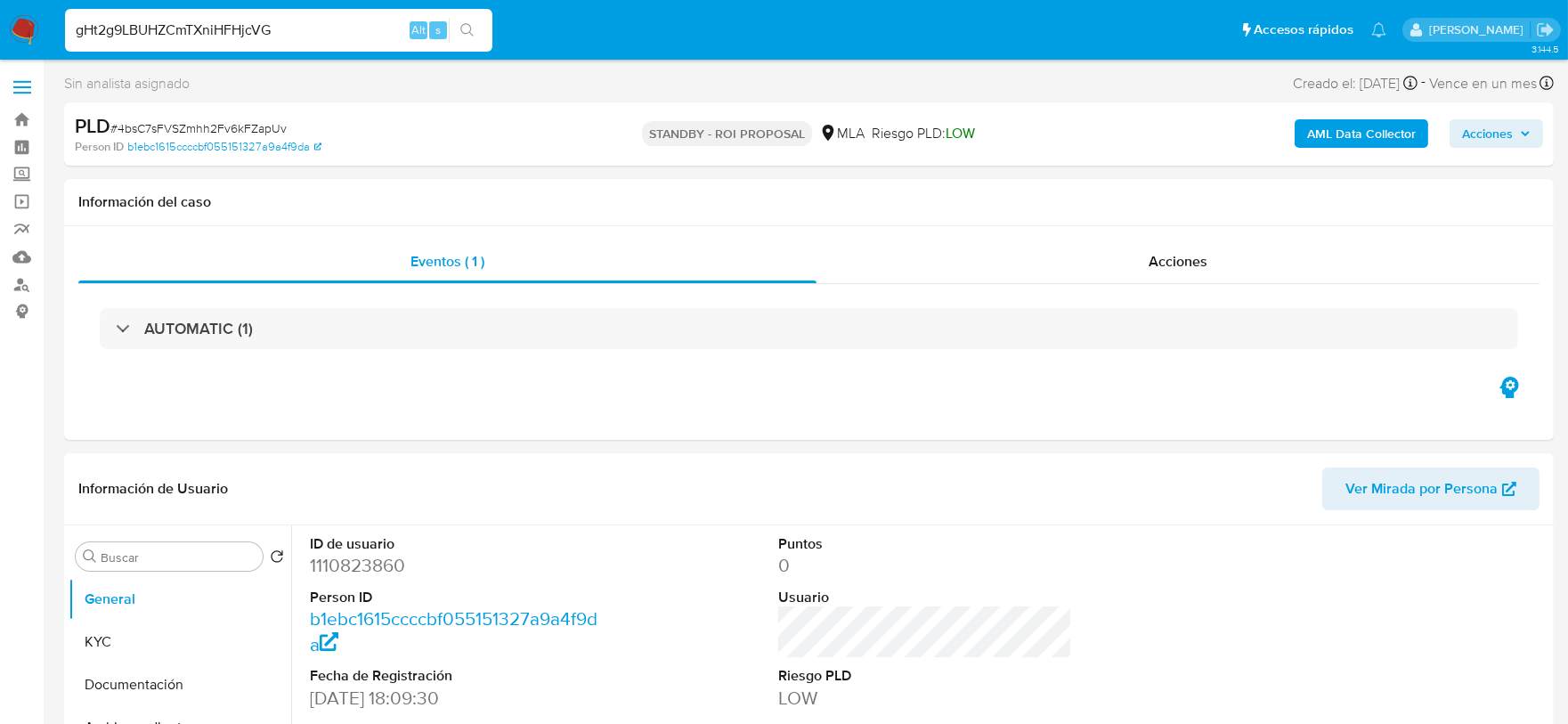 type on "gHt2g9LBUHZCmTXniHFHjcVG" 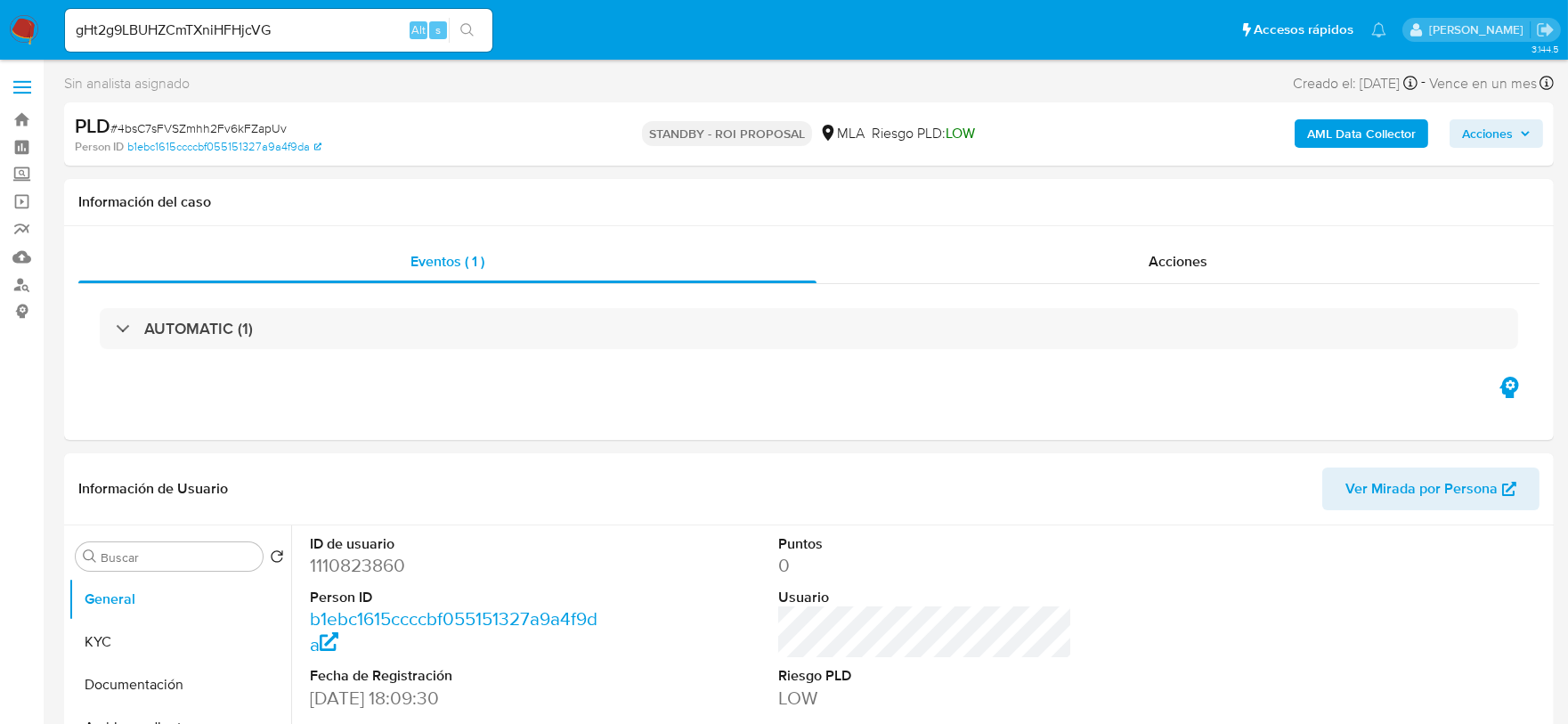 click 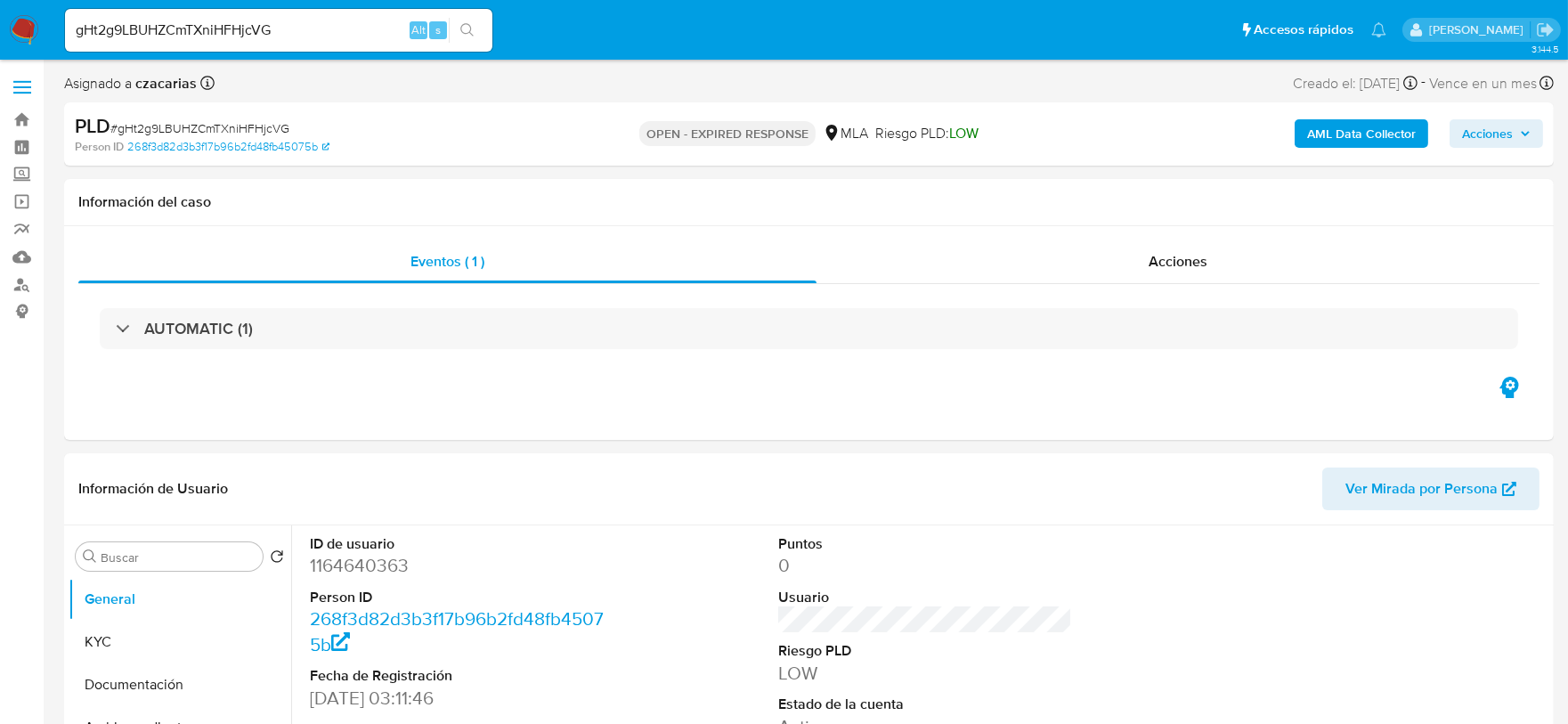select on "10" 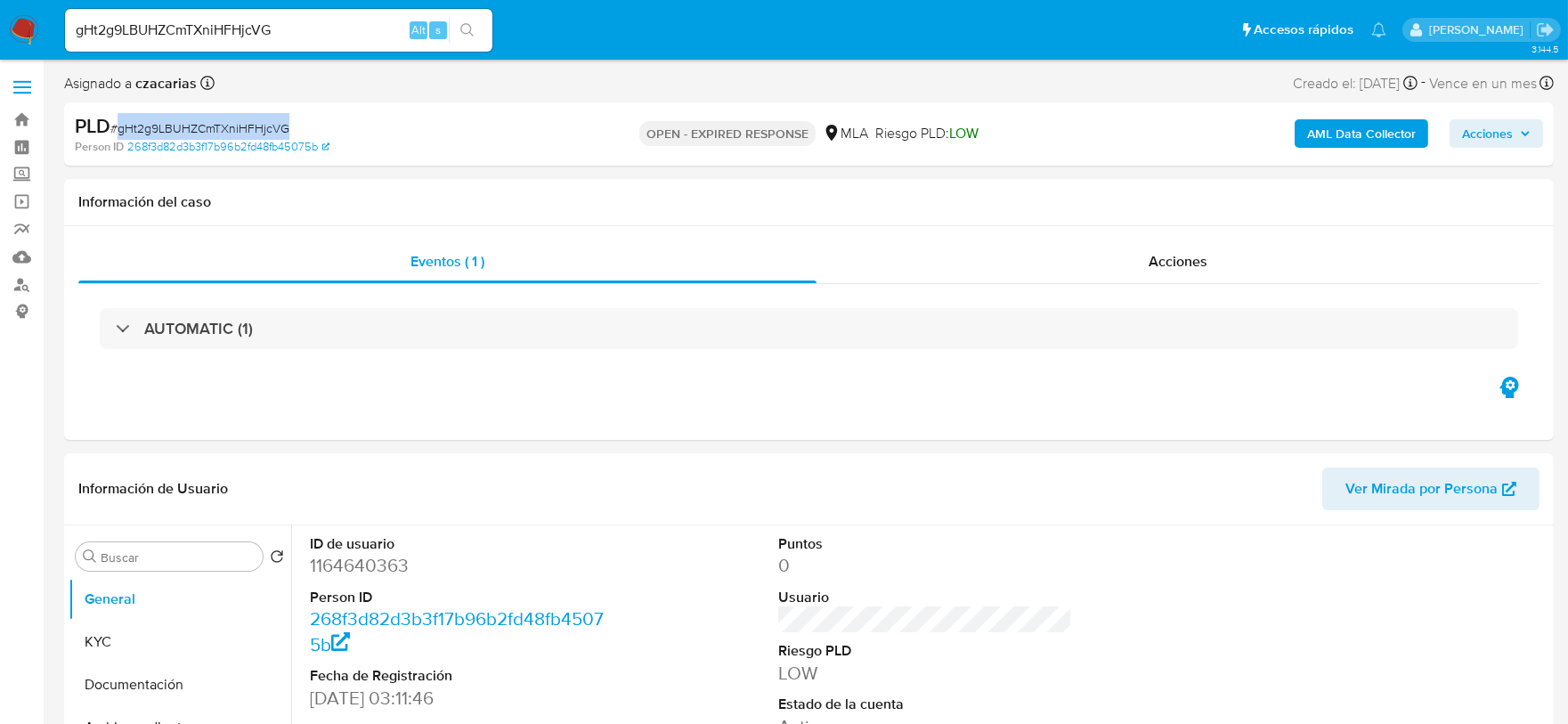 click on "# gHt2g9LBUHZCmTXniHFHjcVG" at bounding box center [199, 128] 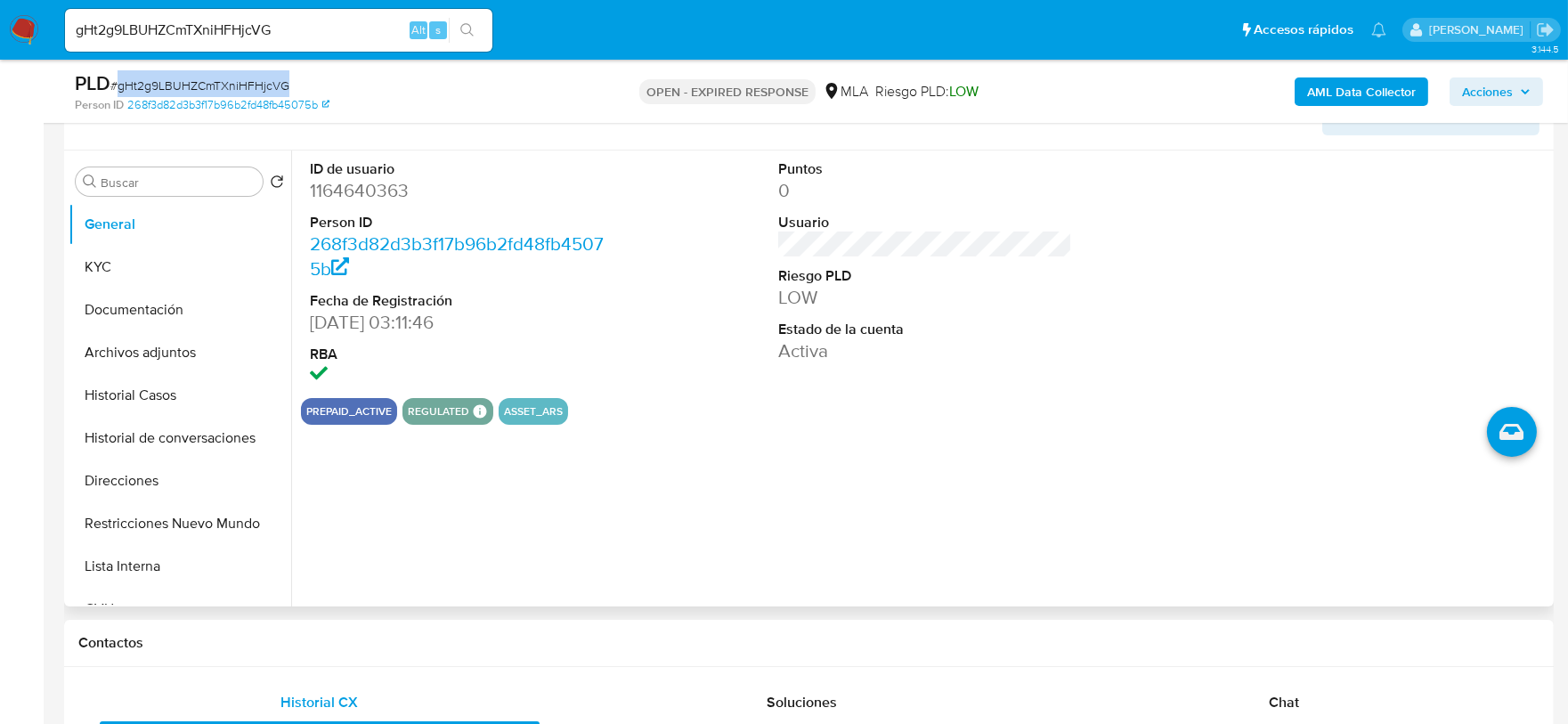 scroll, scrollTop: 334, scrollLeft: 0, axis: vertical 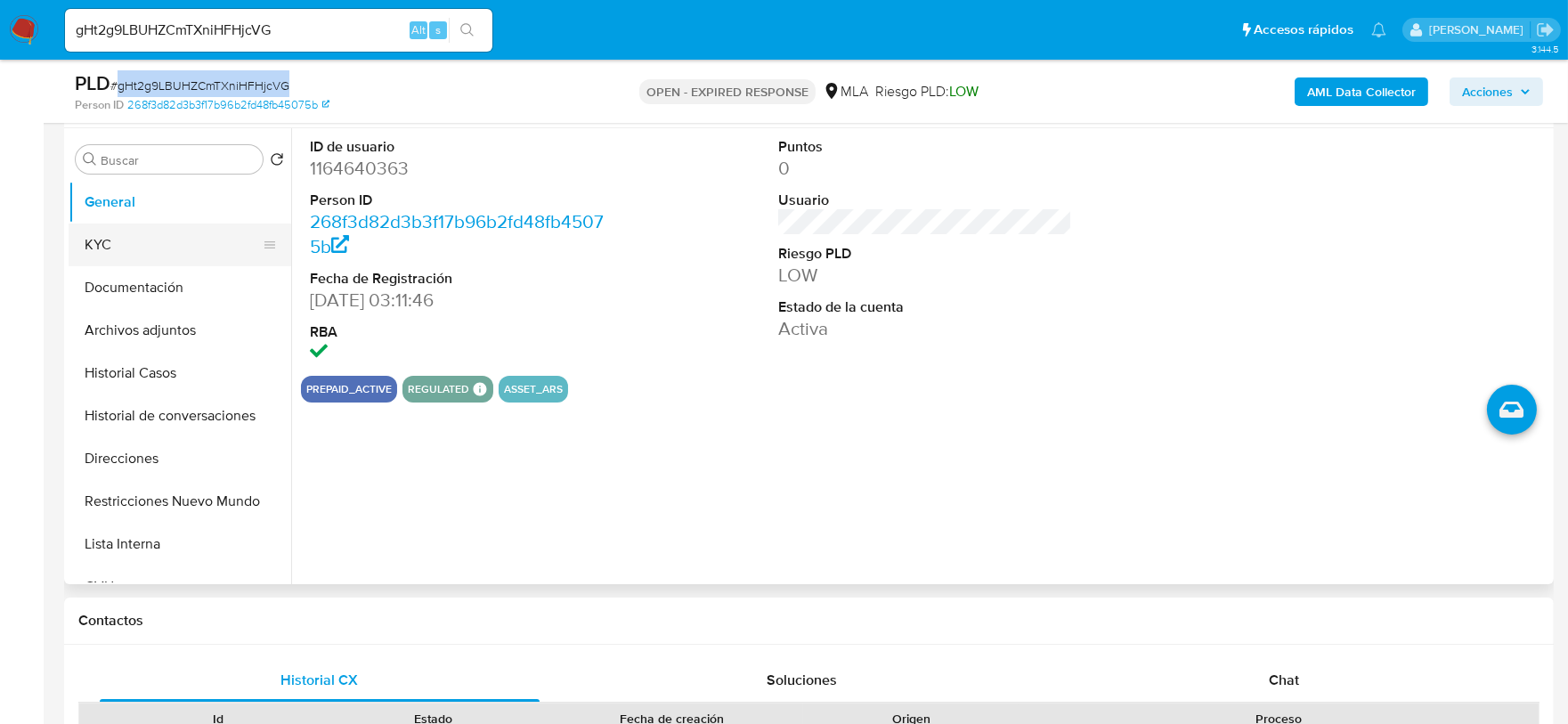 click on "KYC" at bounding box center [173, 245] 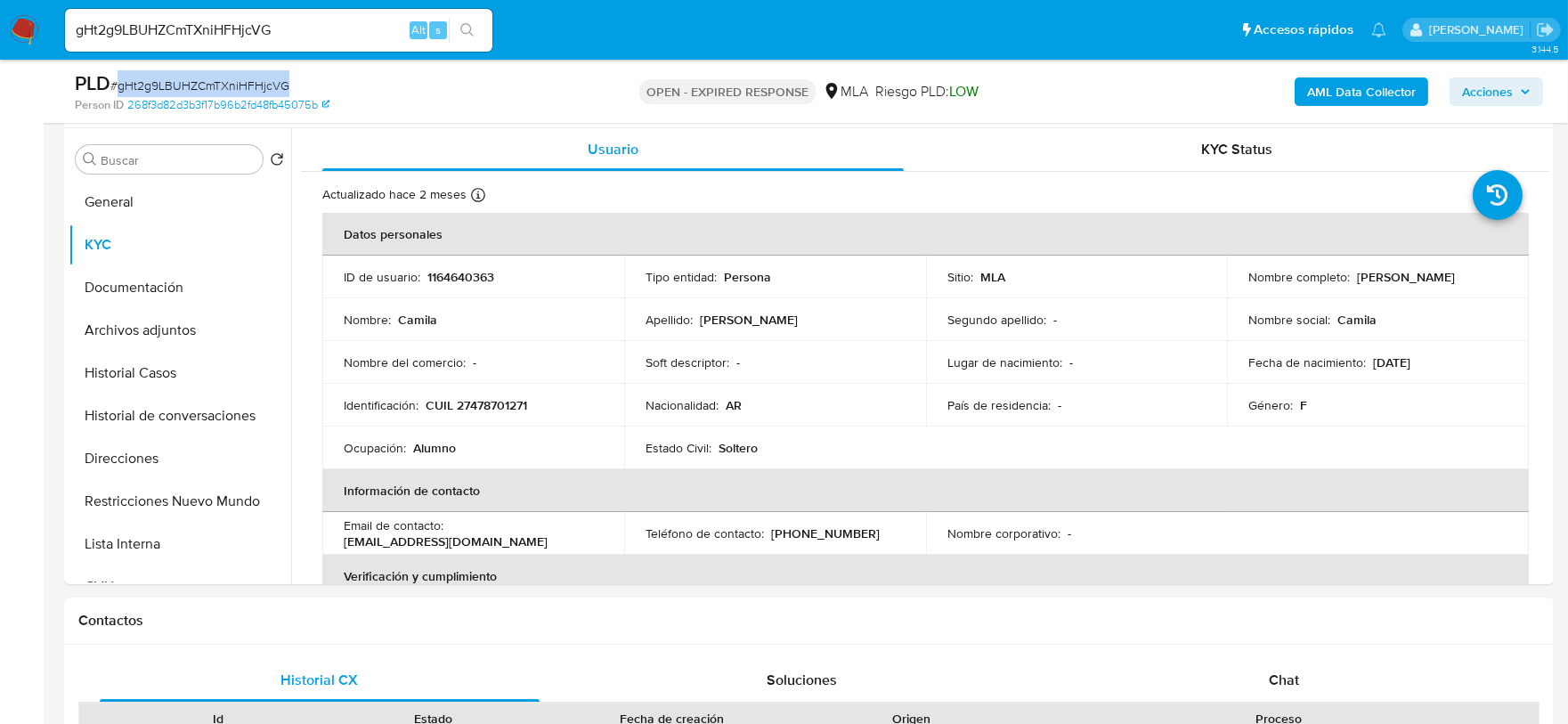 click on "PLD # gHt2g9LBUHZCmTXniHFHjcVG" at bounding box center (316, 84) 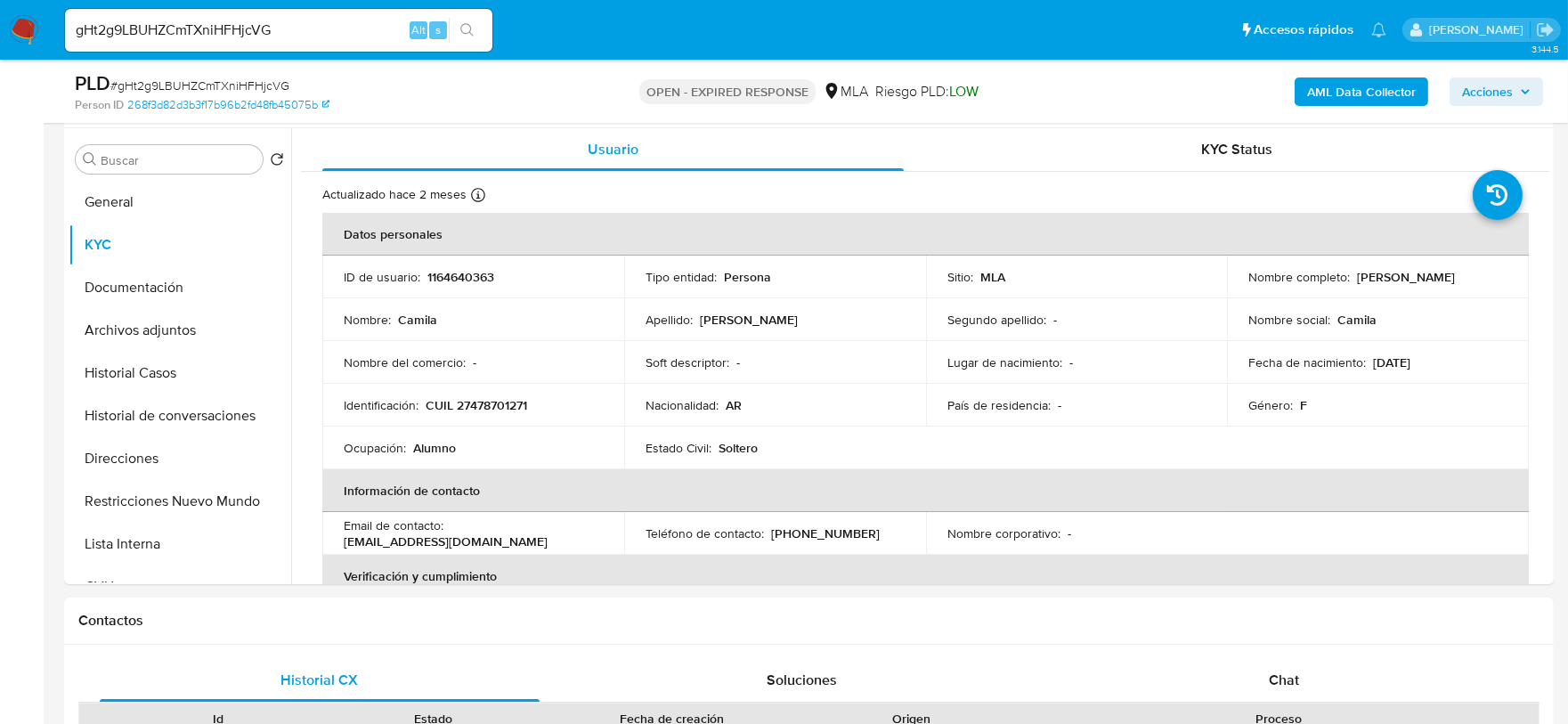 click on "# gHt2g9LBUHZCmTXniHFHjcVG" at bounding box center [199, 85] 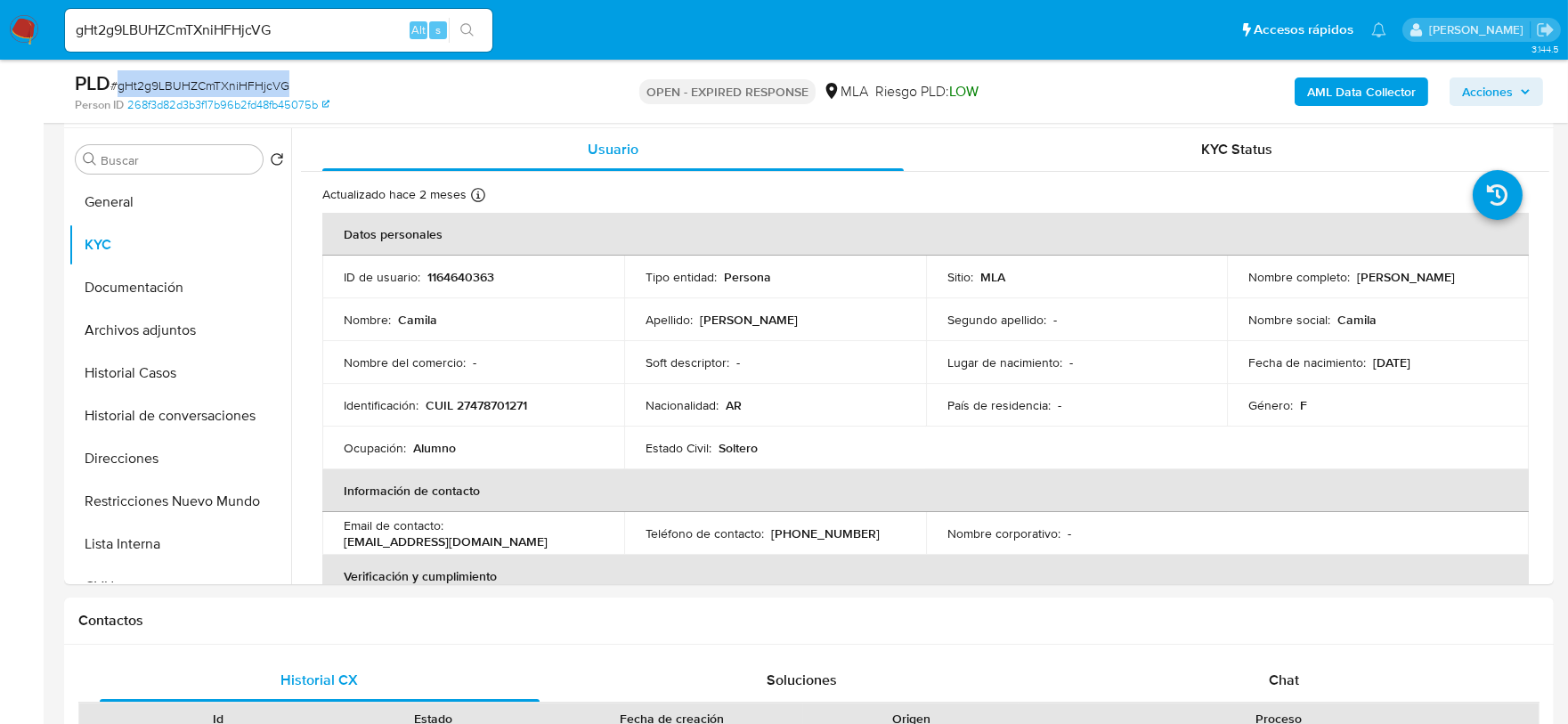 click on "# gHt2g9LBUHZCmTXniHFHjcVG" at bounding box center [199, 85] 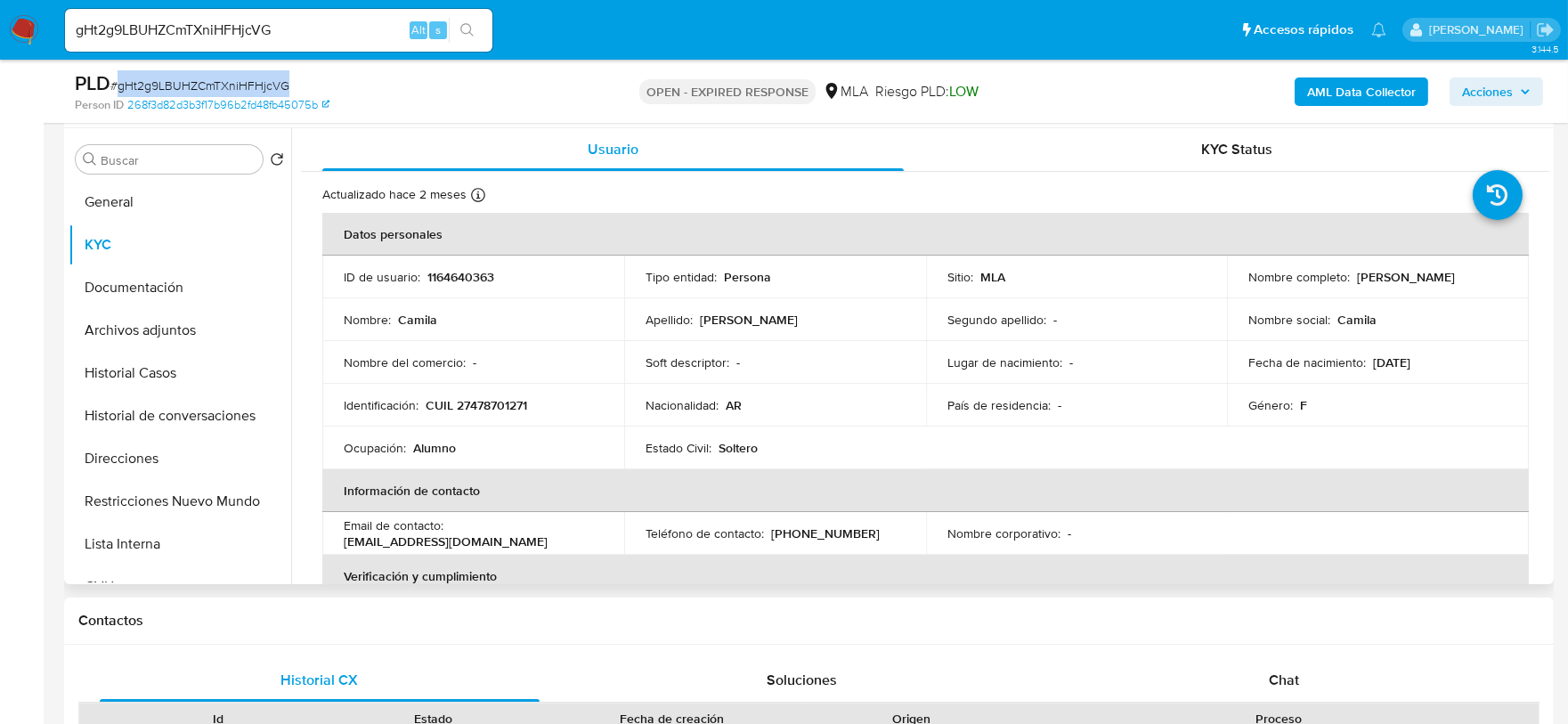copy on "gHt2g9LBUHZCmTXniHFHjcVG" 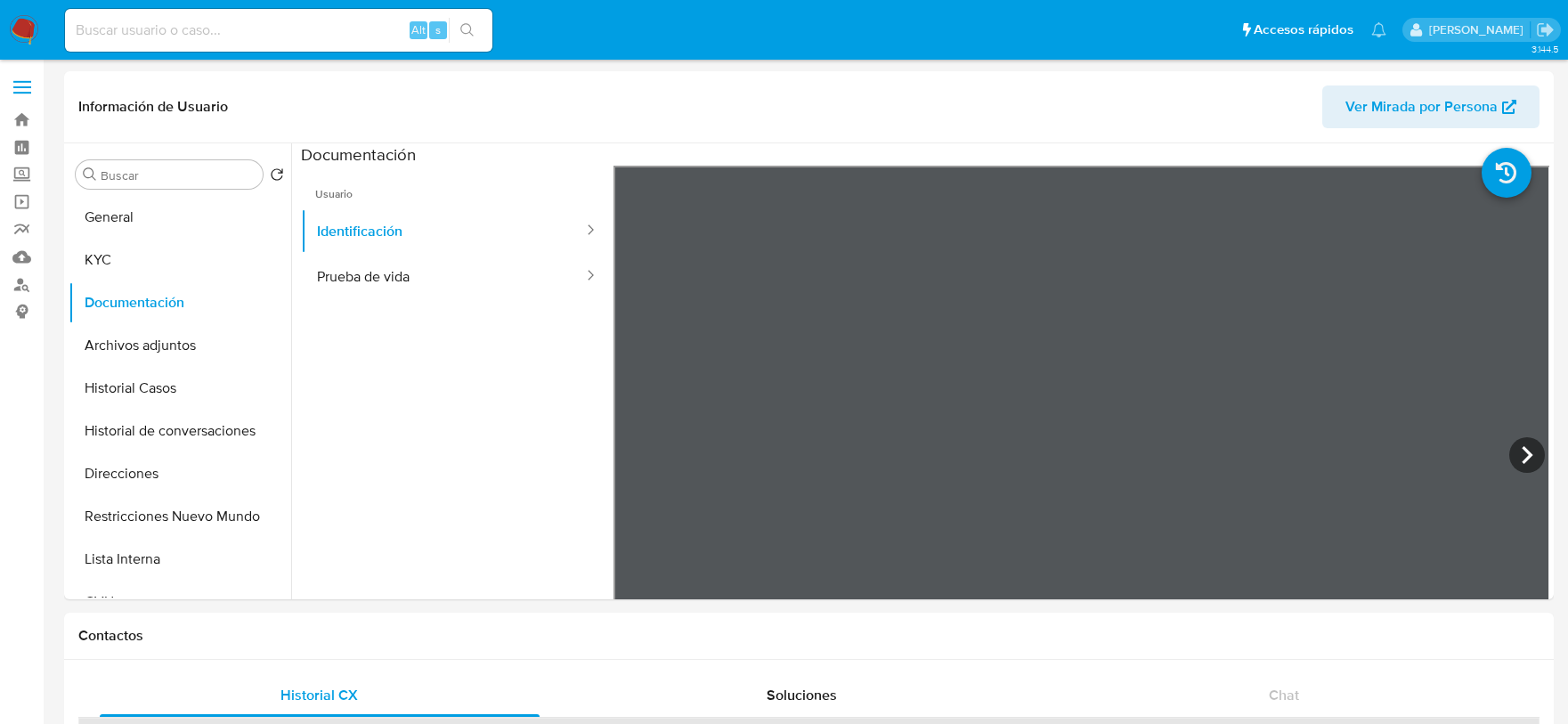 select on "10" 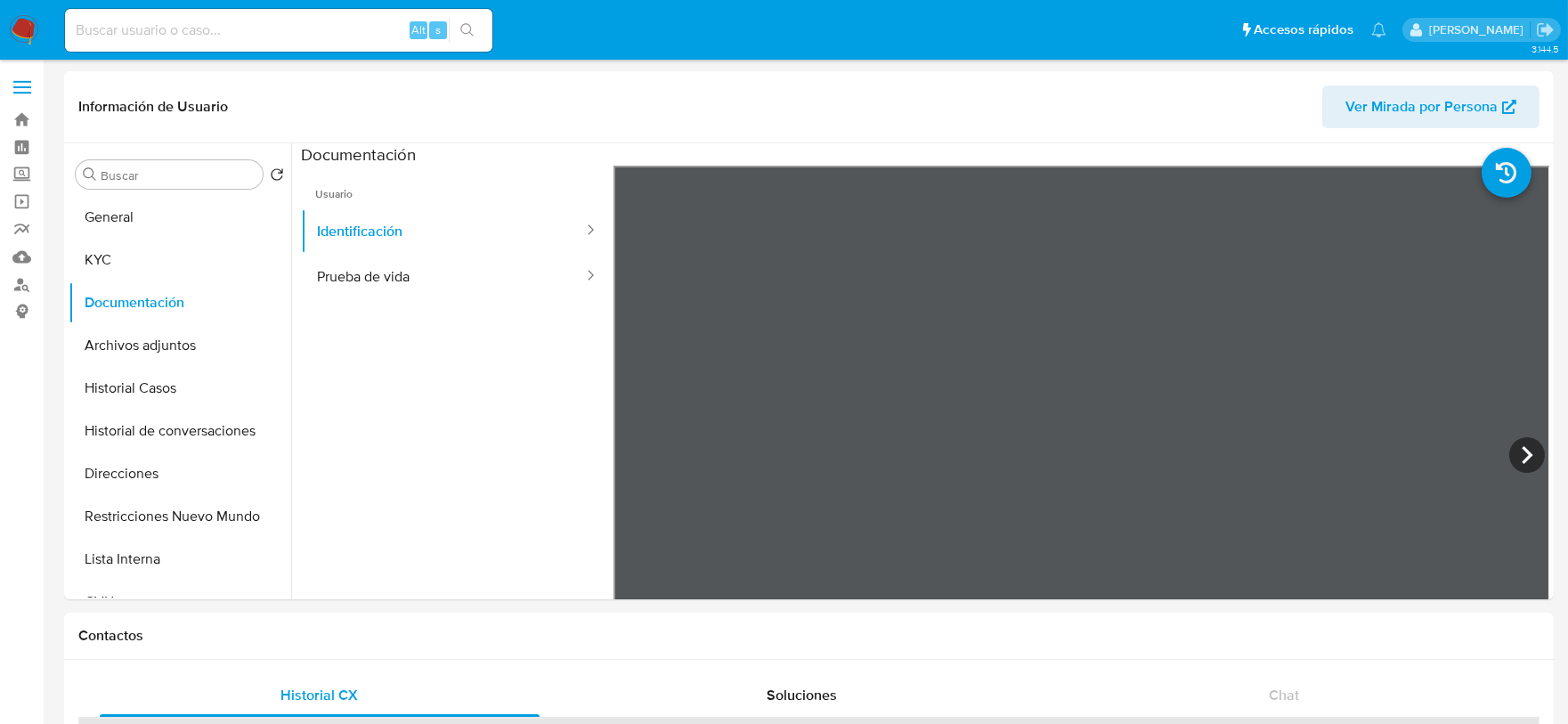 click at bounding box center [24, 30] 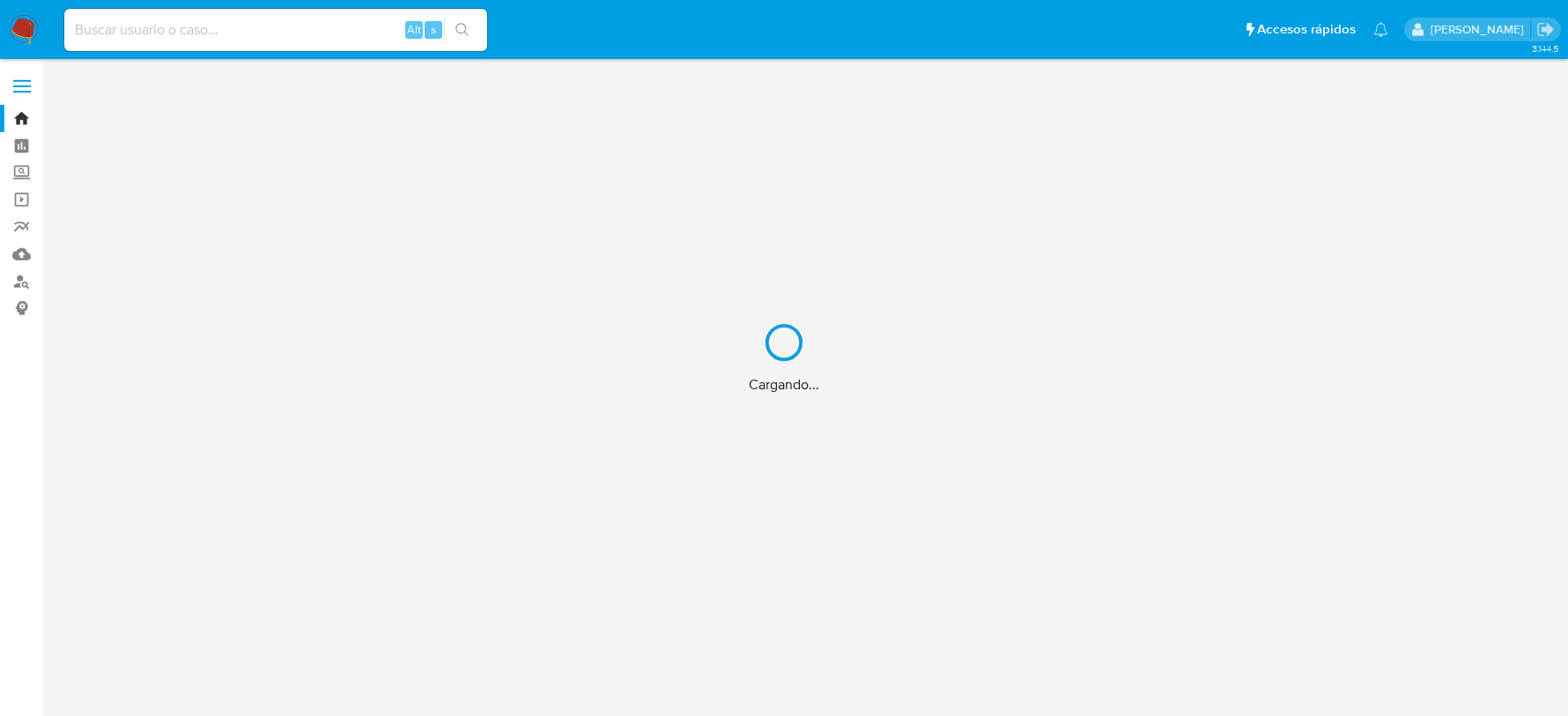 scroll, scrollTop: 0, scrollLeft: 0, axis: both 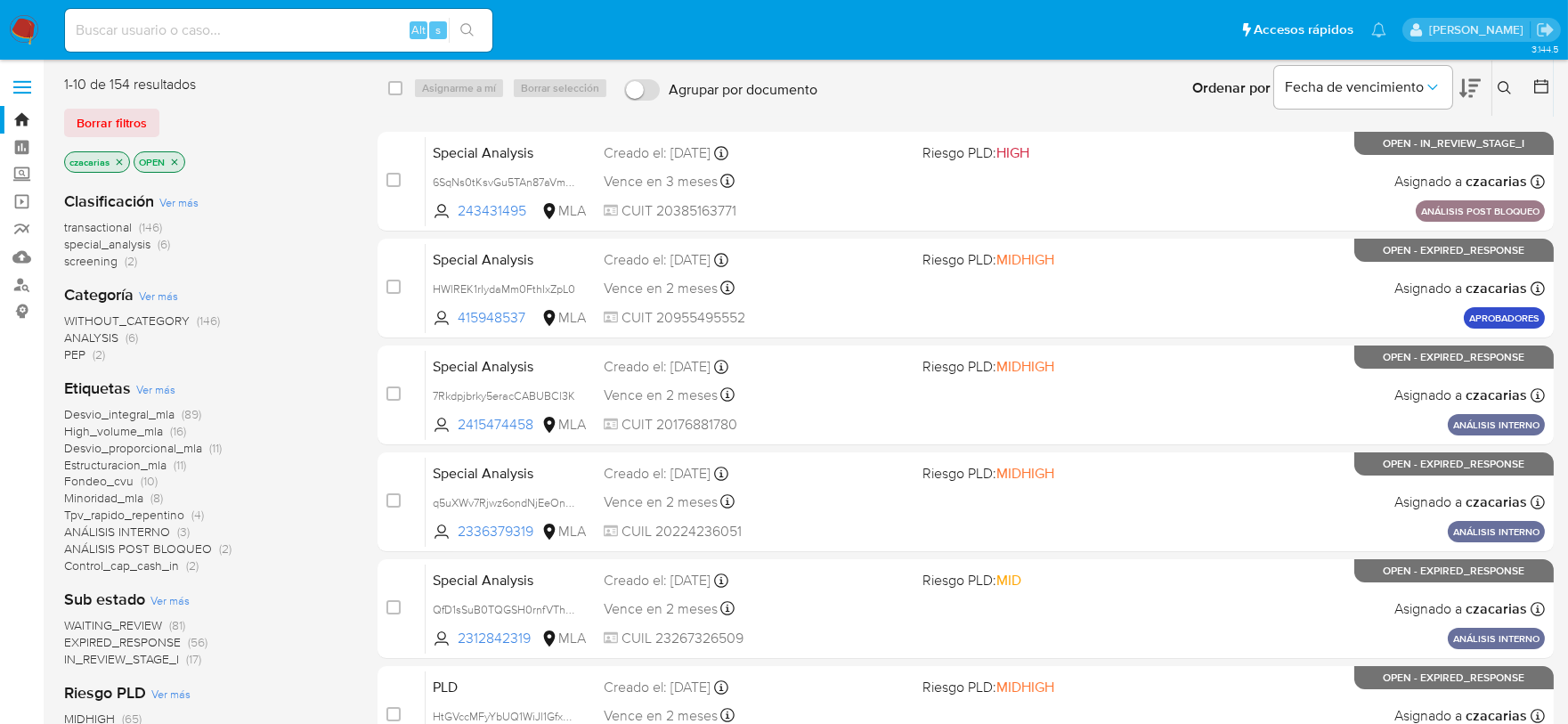 click at bounding box center (1507, 88) 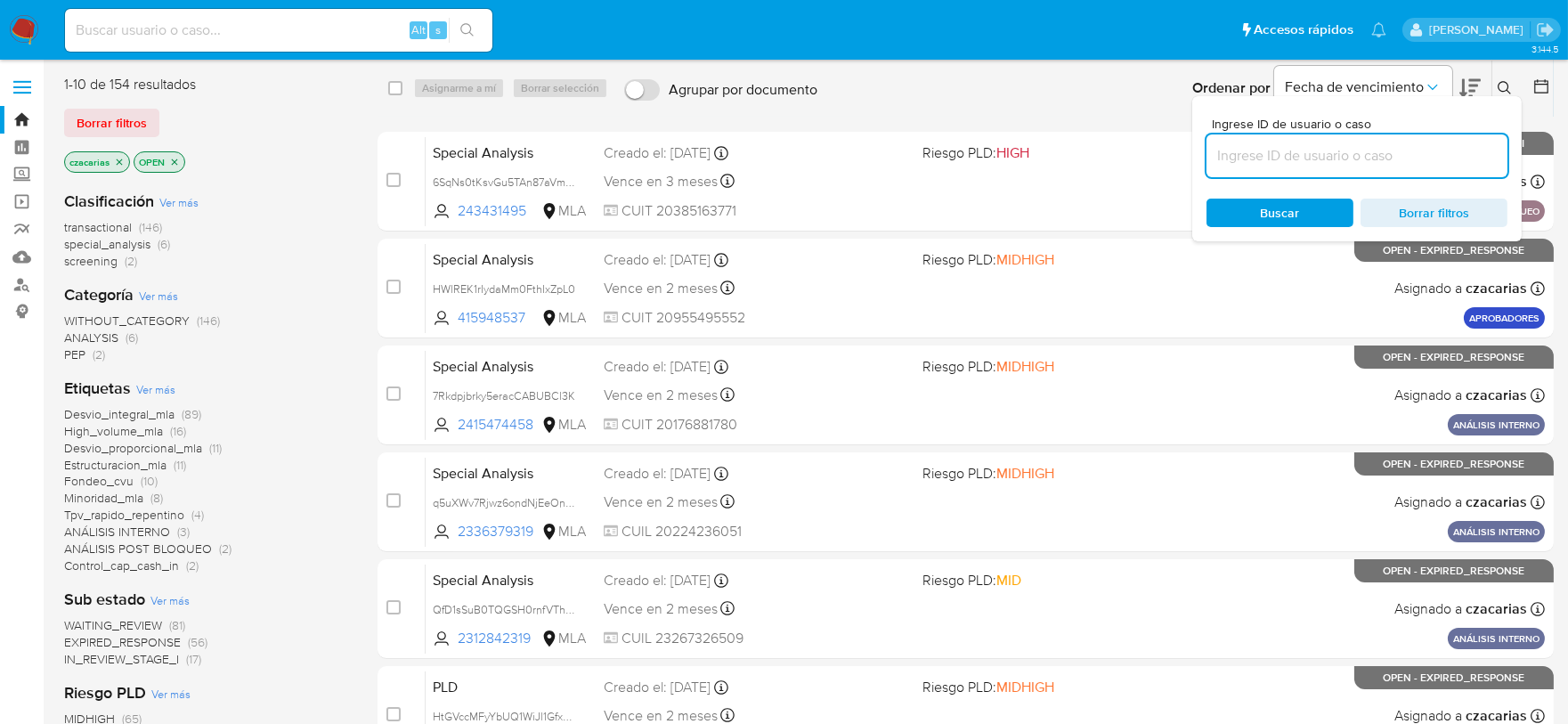 click at bounding box center [1357, 156] 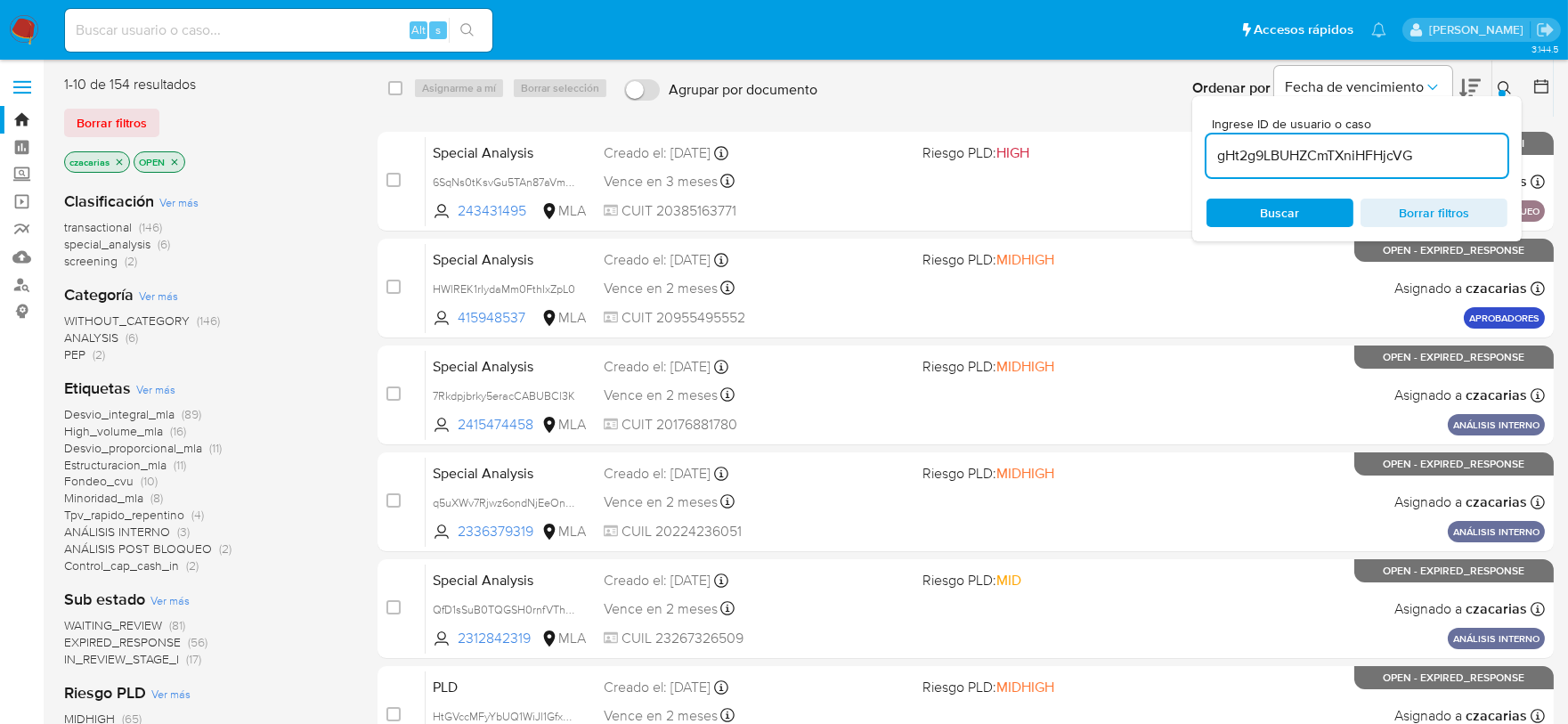 type on "gHt2g9LBUHZCmTXniHFHjcVG" 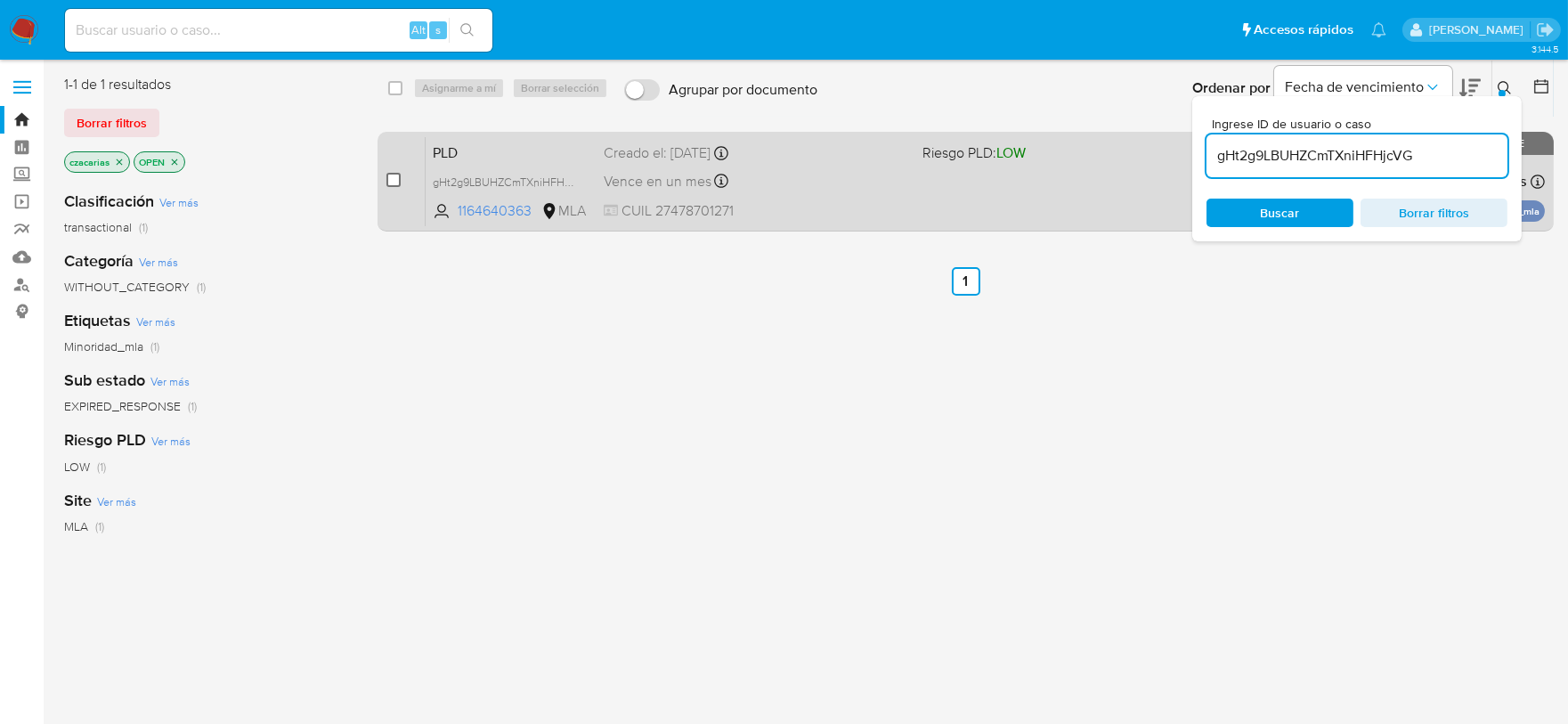 drag, startPoint x: 386, startPoint y: 198, endPoint x: 391, endPoint y: 178, distance: 20.615528 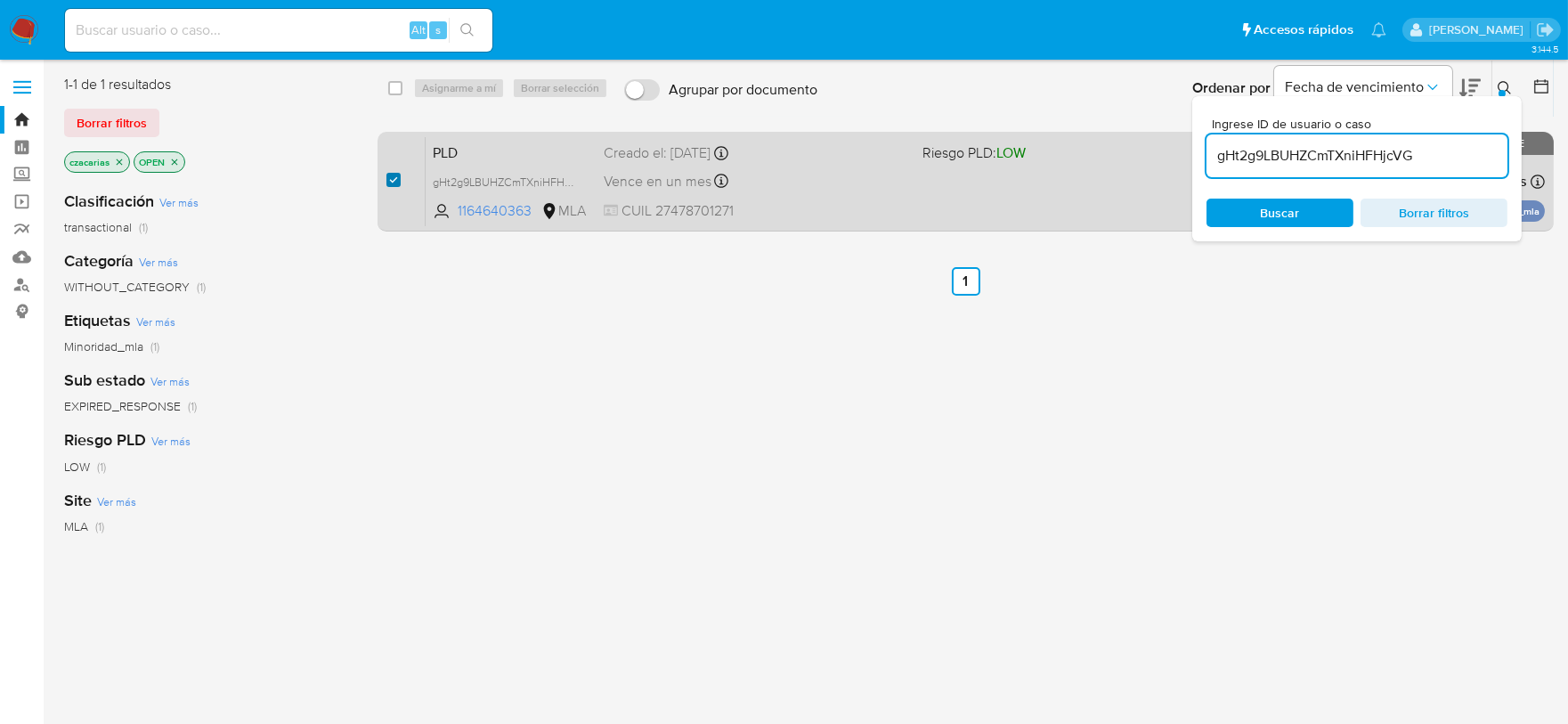 checkbox on "true" 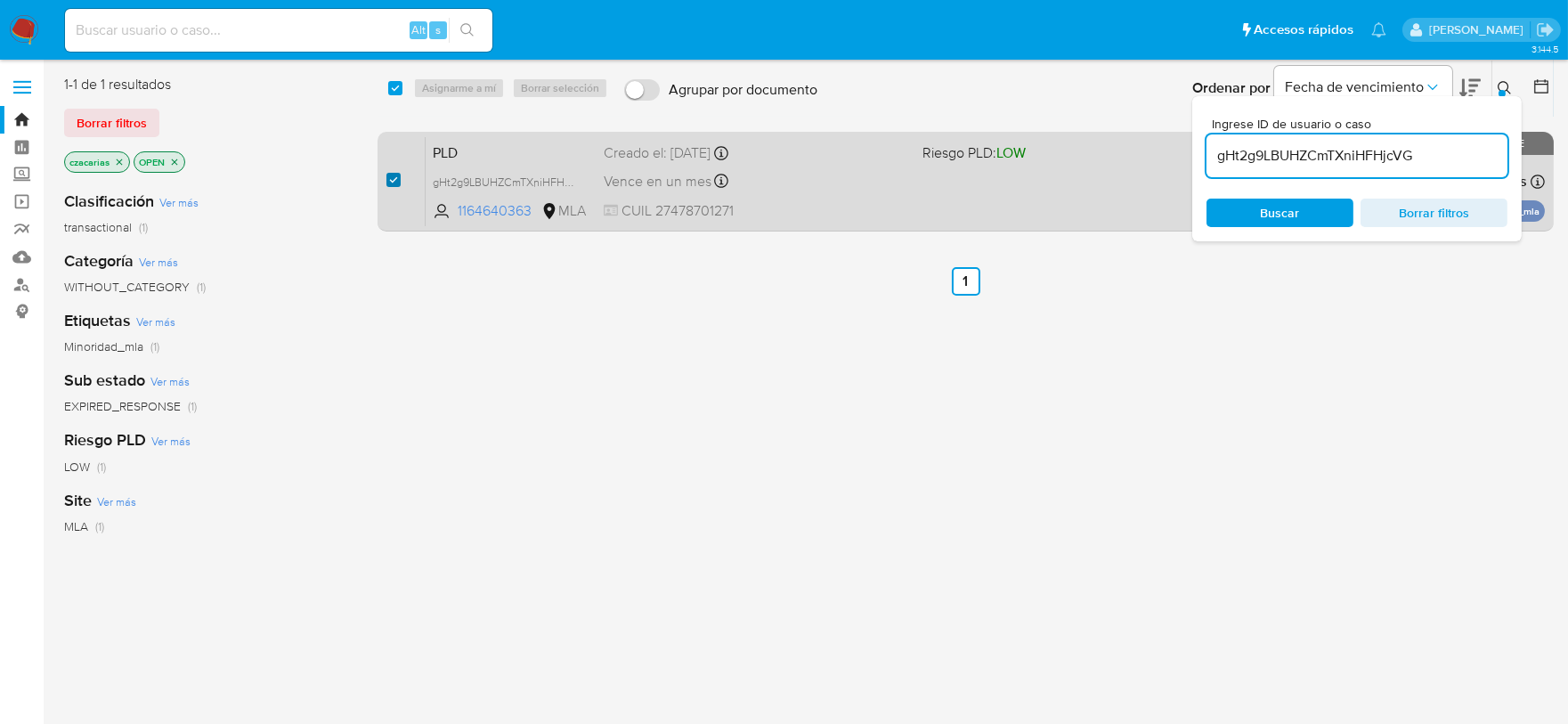 checkbox on "true" 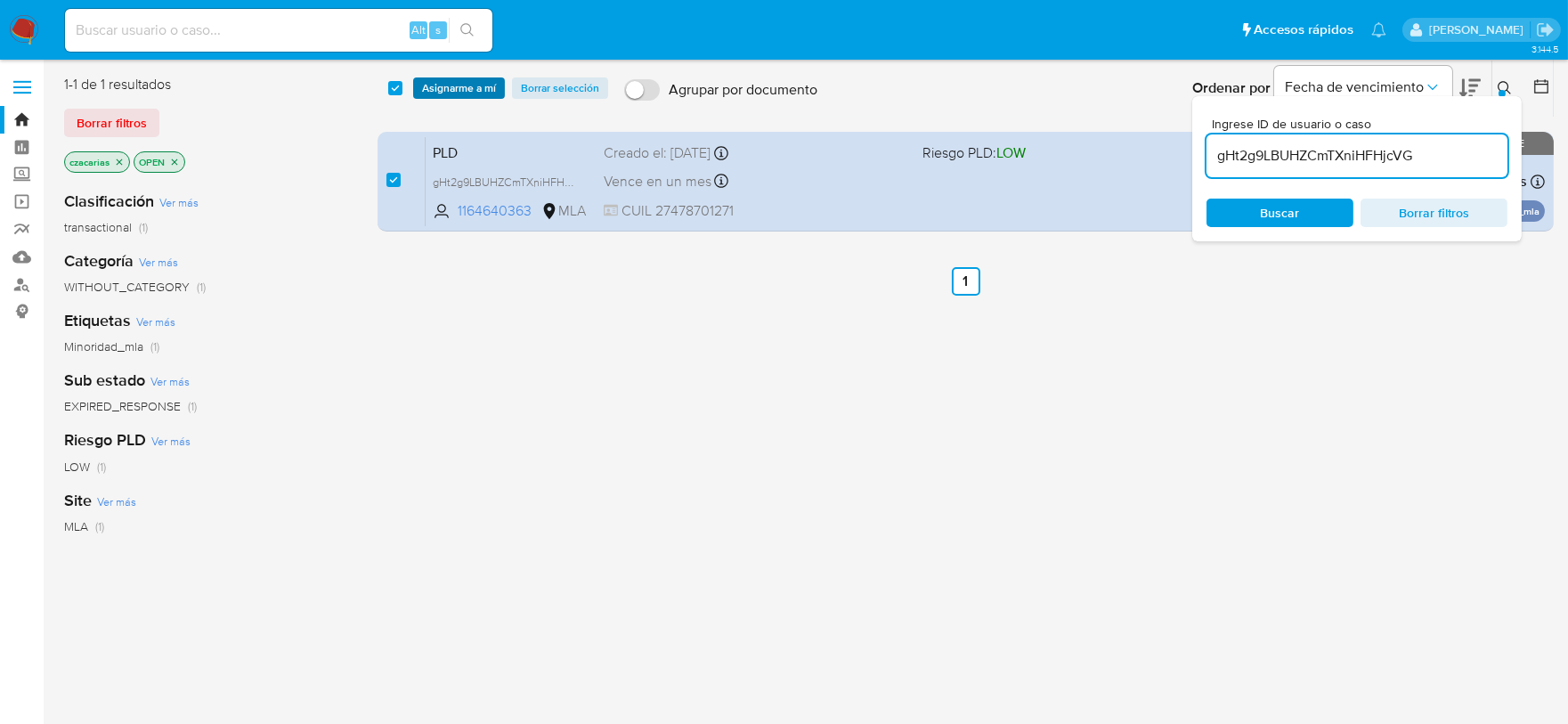 click on "Asignarme a mí" at bounding box center [459, 88] 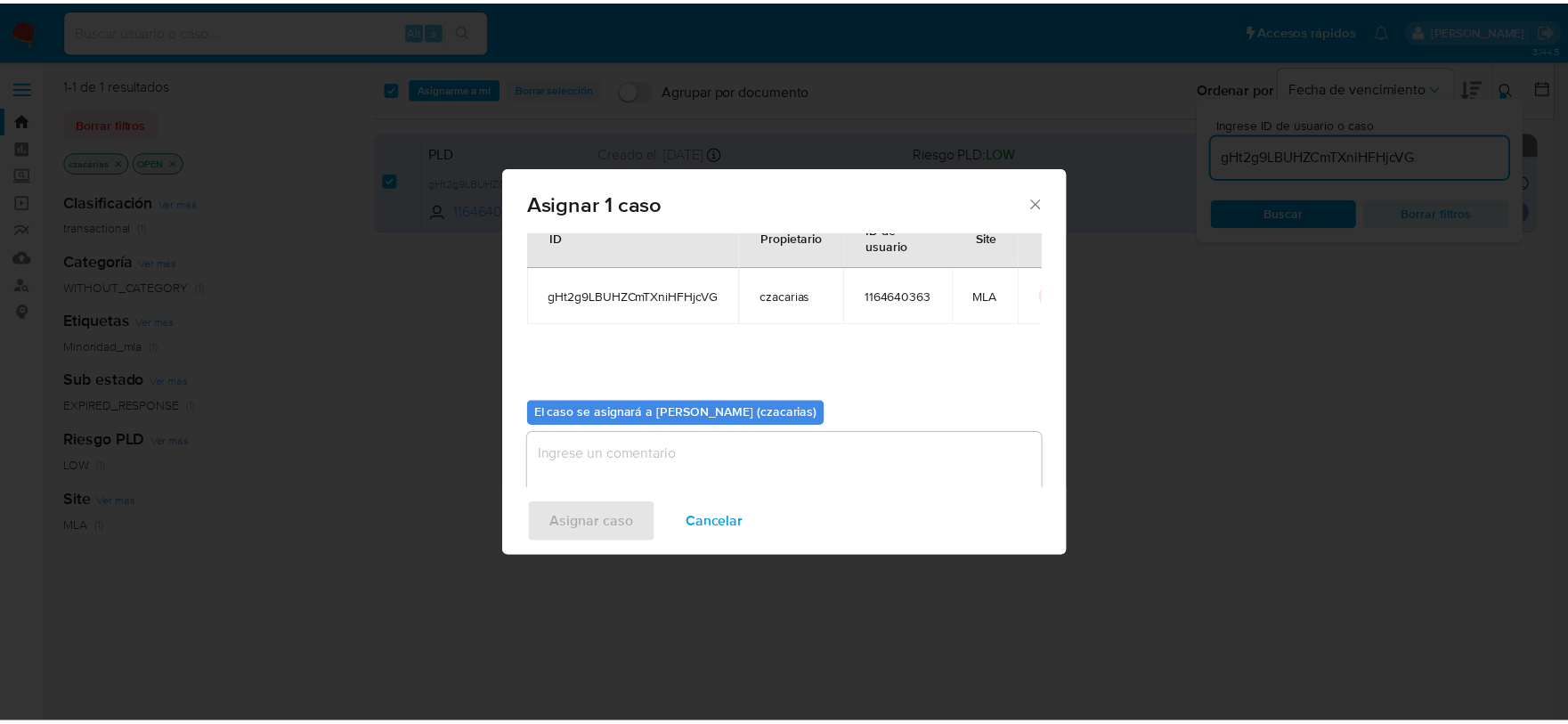 scroll, scrollTop: 92, scrollLeft: 0, axis: vertical 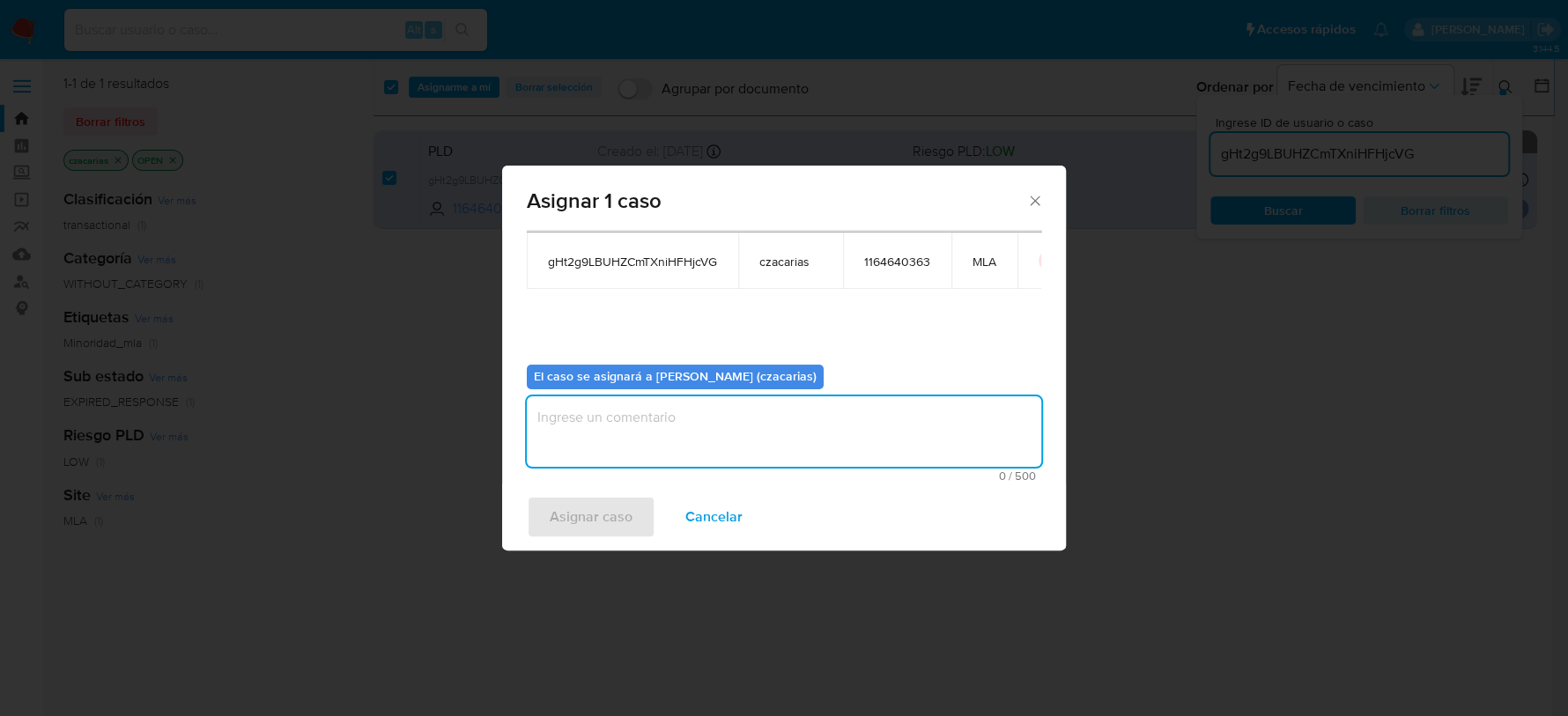 drag, startPoint x: 776, startPoint y: 405, endPoint x: 796, endPoint y: 461, distance: 59.46427 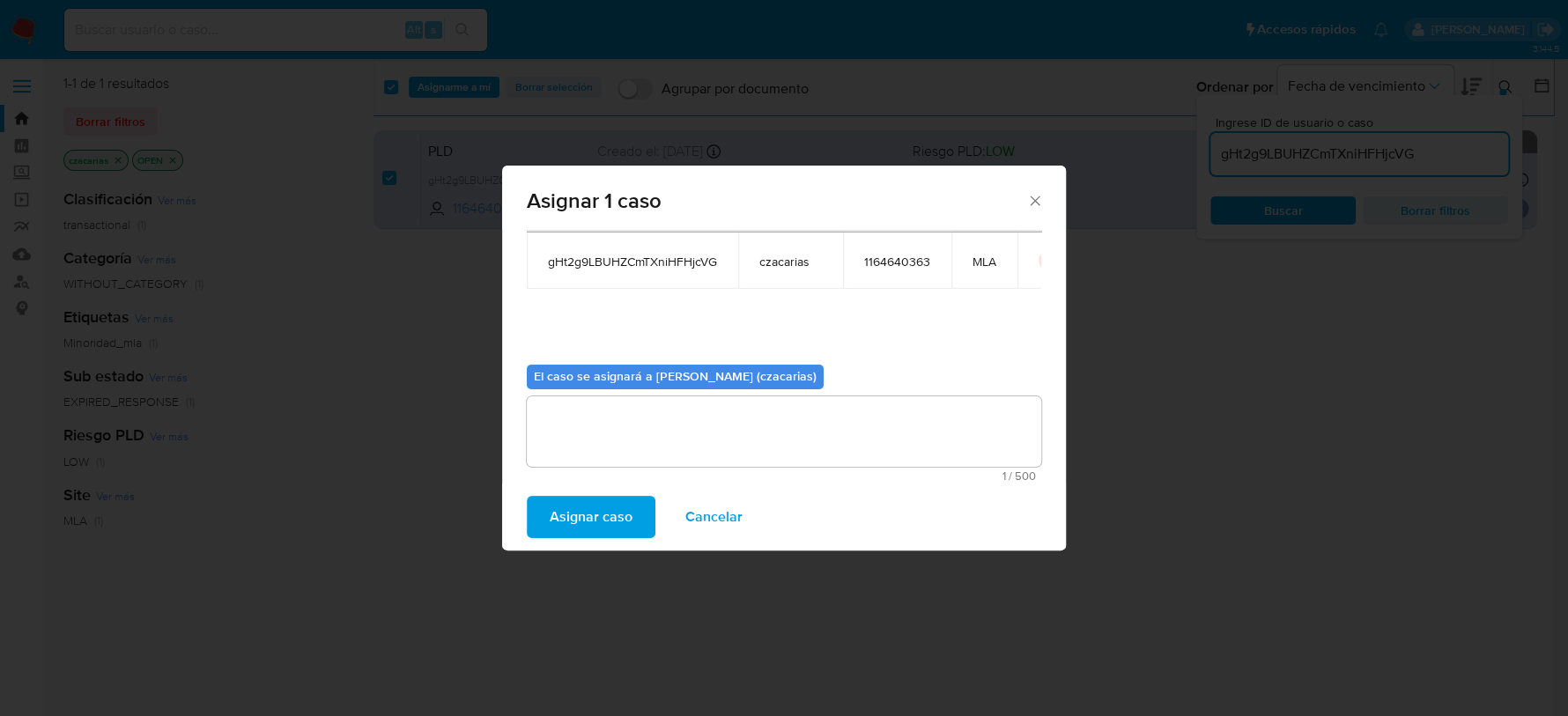 click on "Asignar caso" 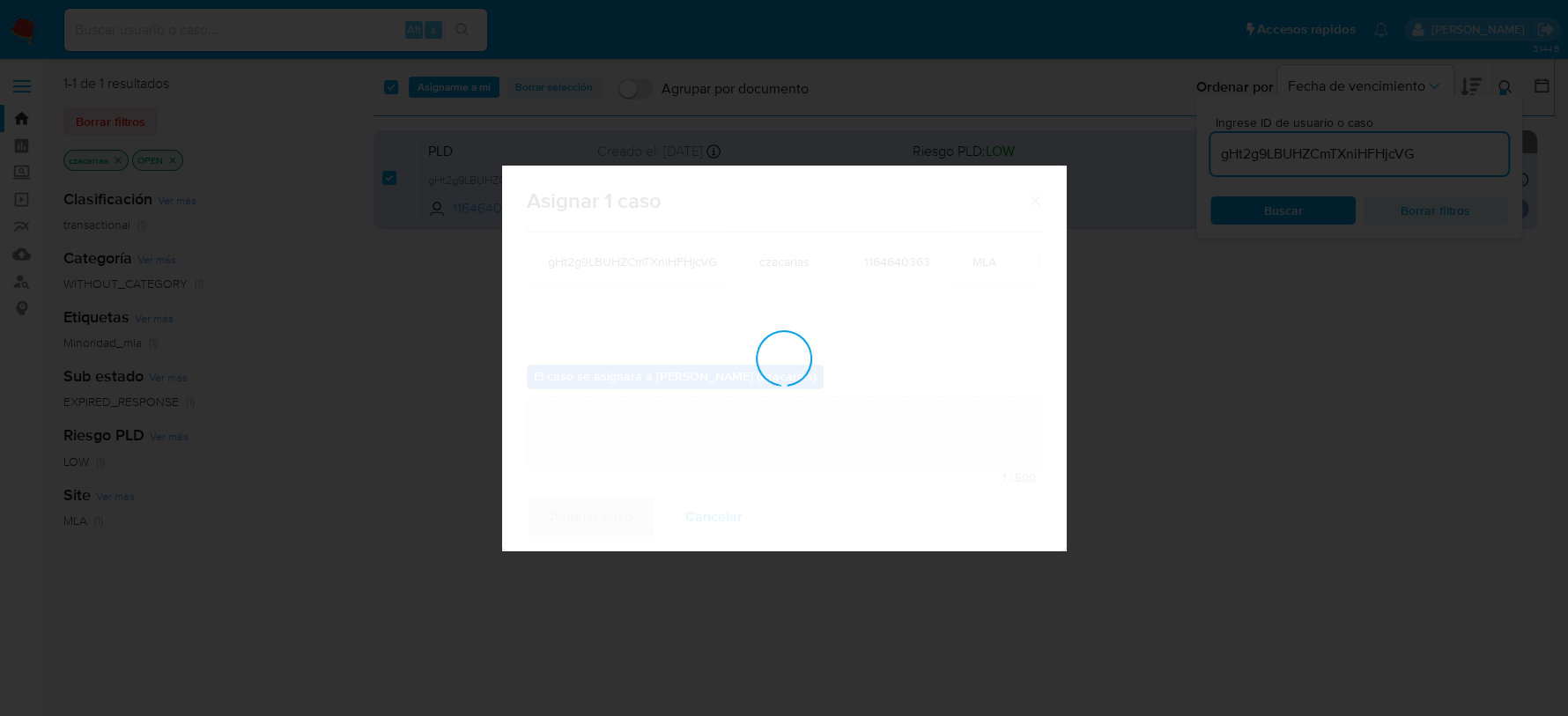 type 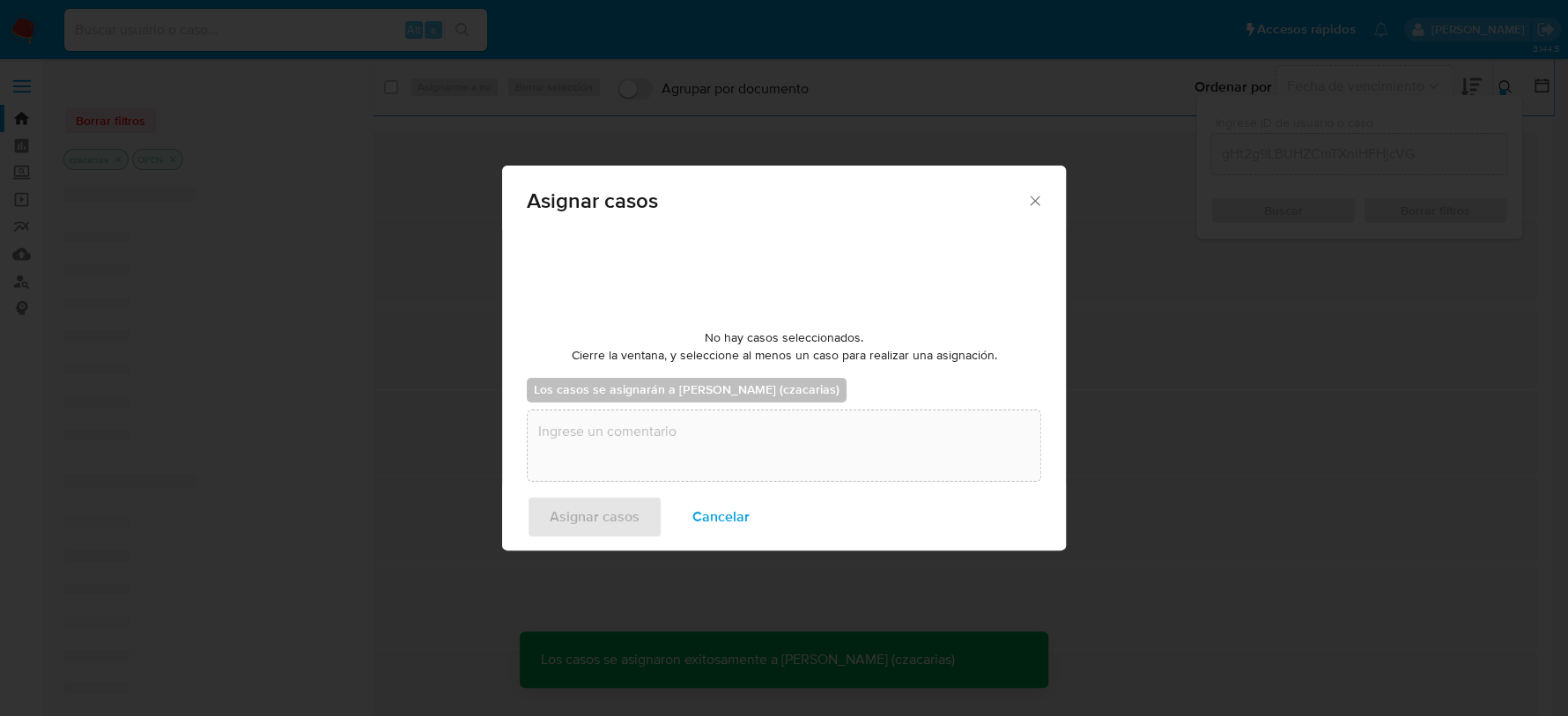 checkbox on "false" 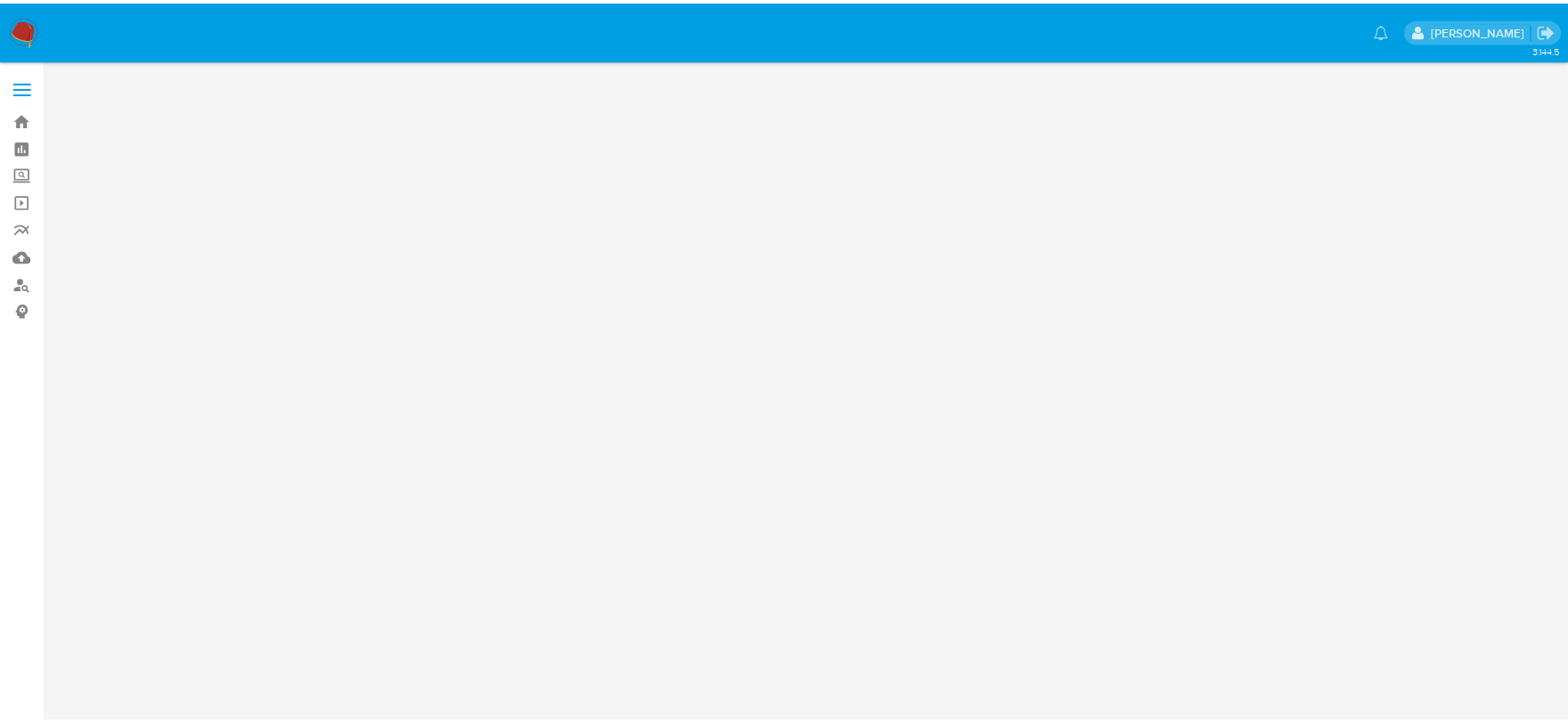 scroll, scrollTop: 0, scrollLeft: 0, axis: both 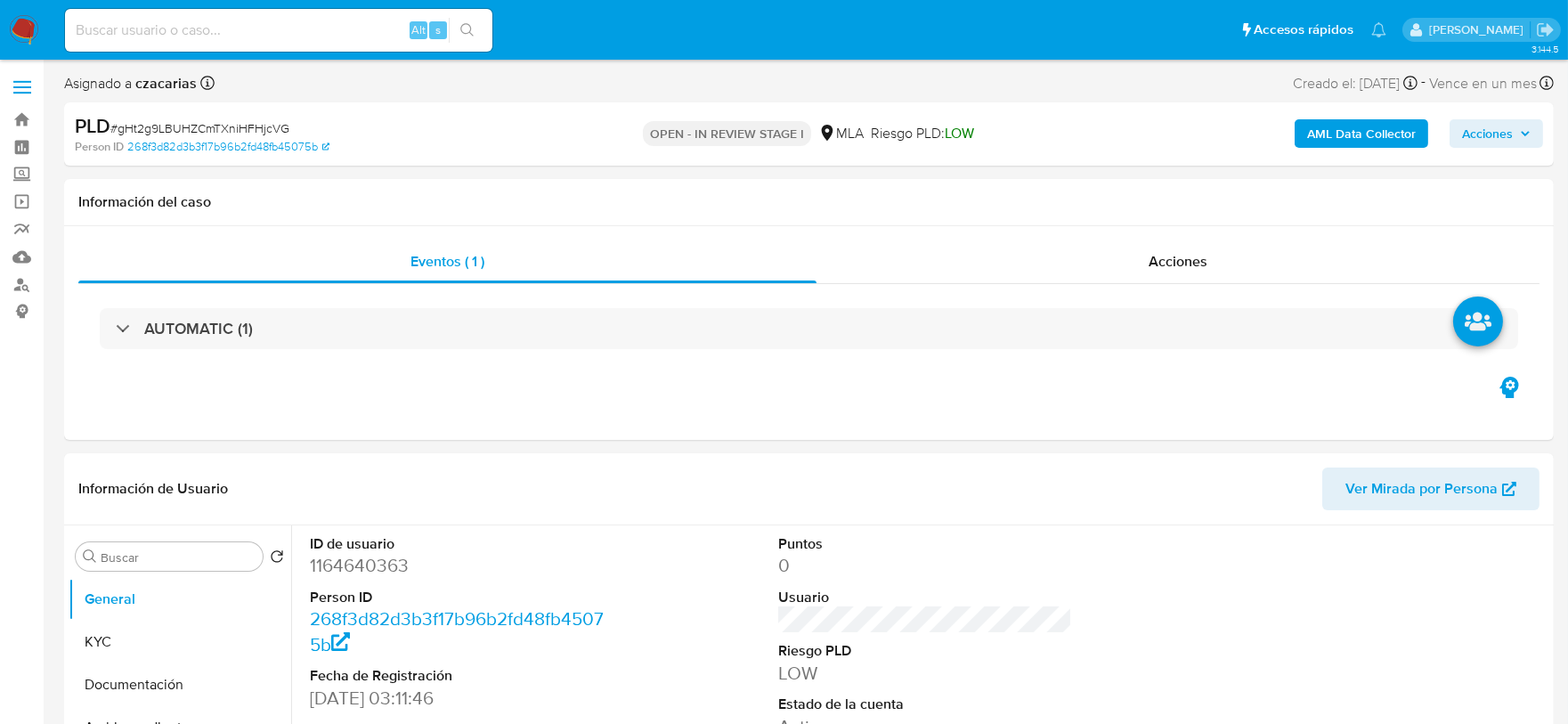select on "10" 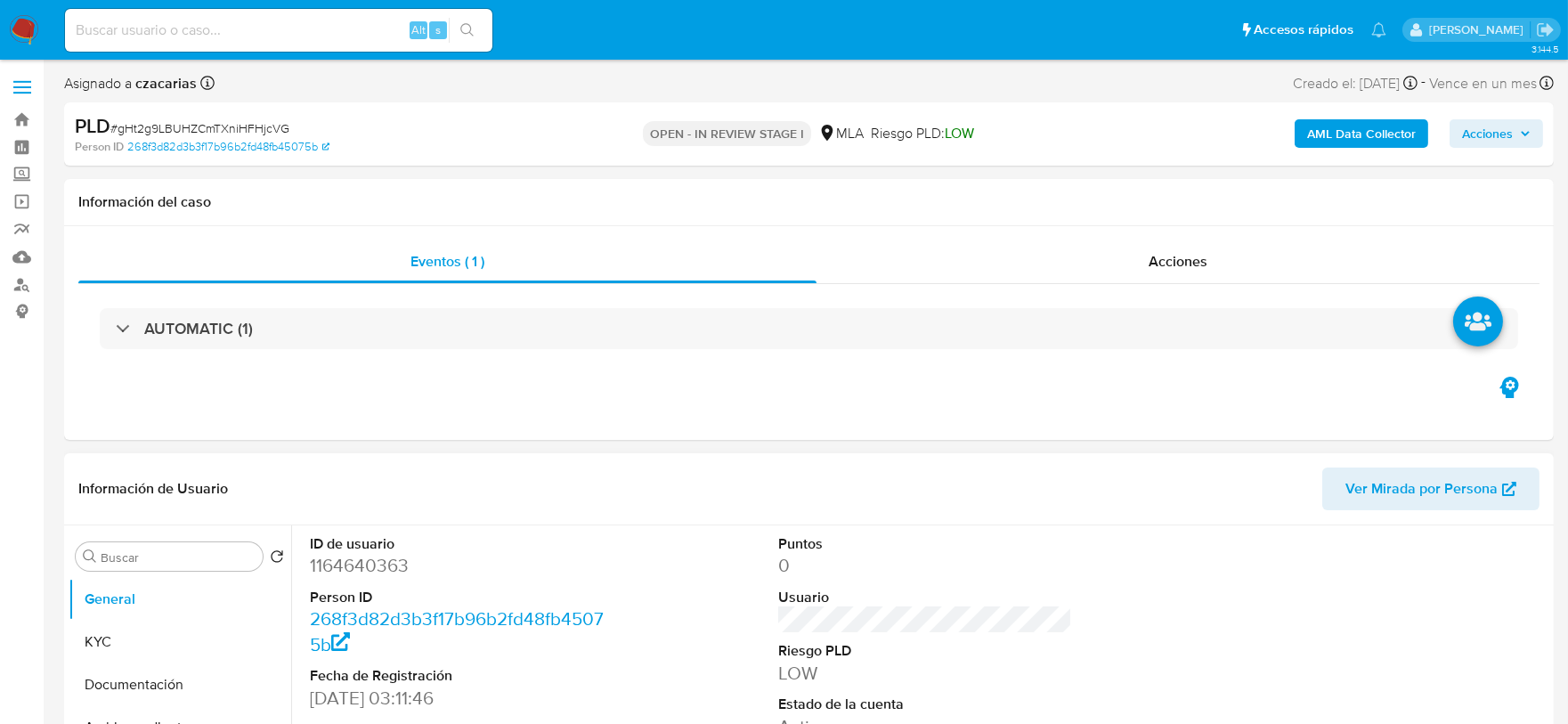 click on "1164640363" at bounding box center [457, 565] 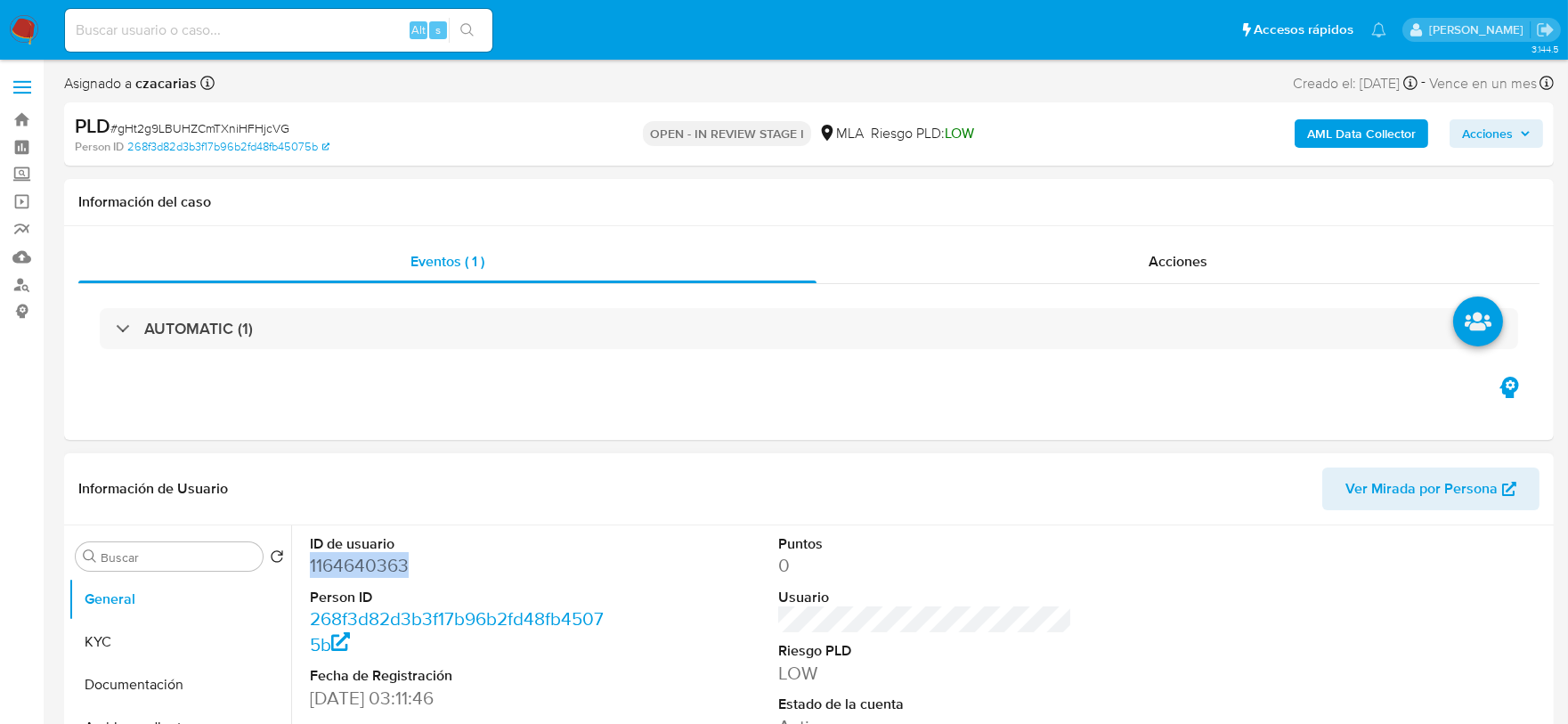 click on "1164640363" at bounding box center [457, 565] 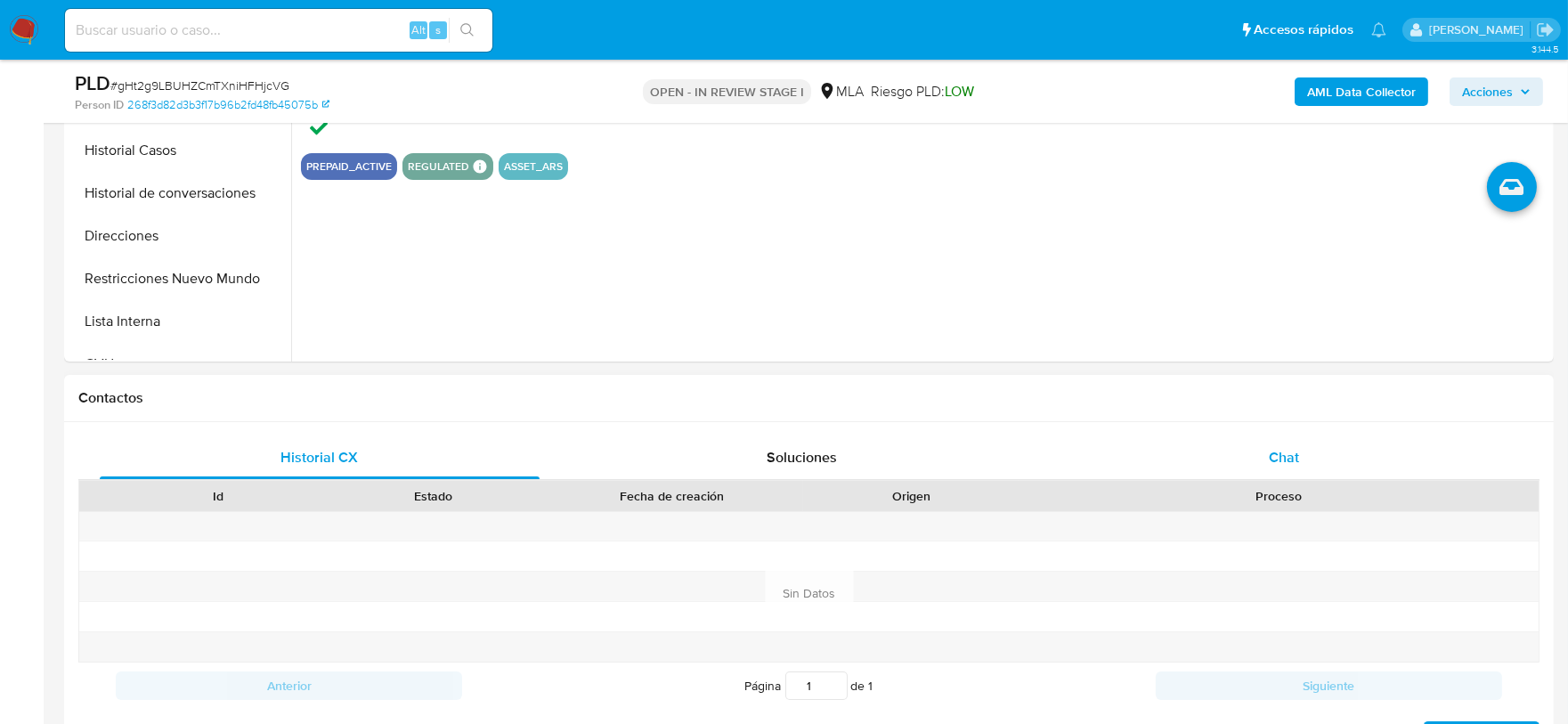 click on "Chat" at bounding box center (1284, 457) 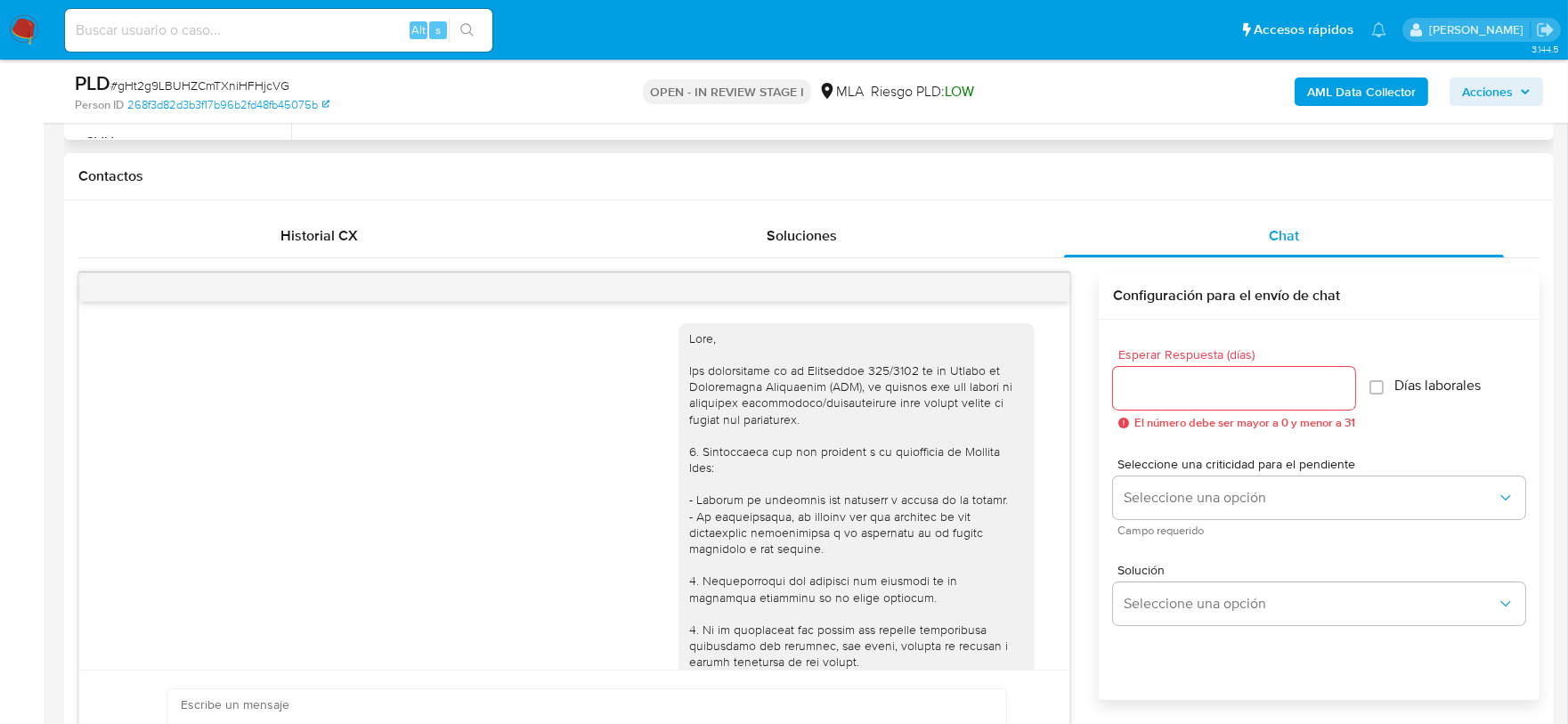 scroll, scrollTop: 886, scrollLeft: 0, axis: vertical 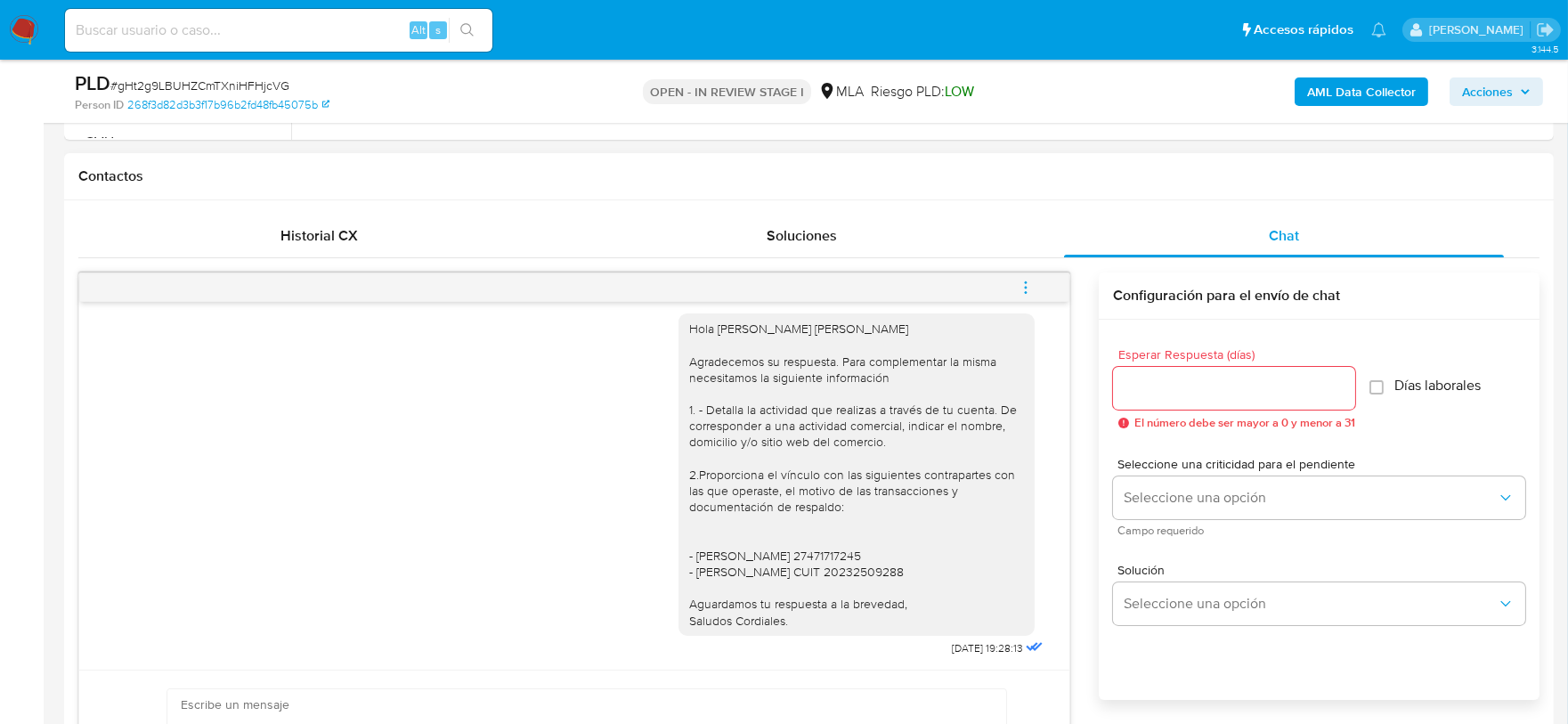 click at bounding box center [1026, 288] 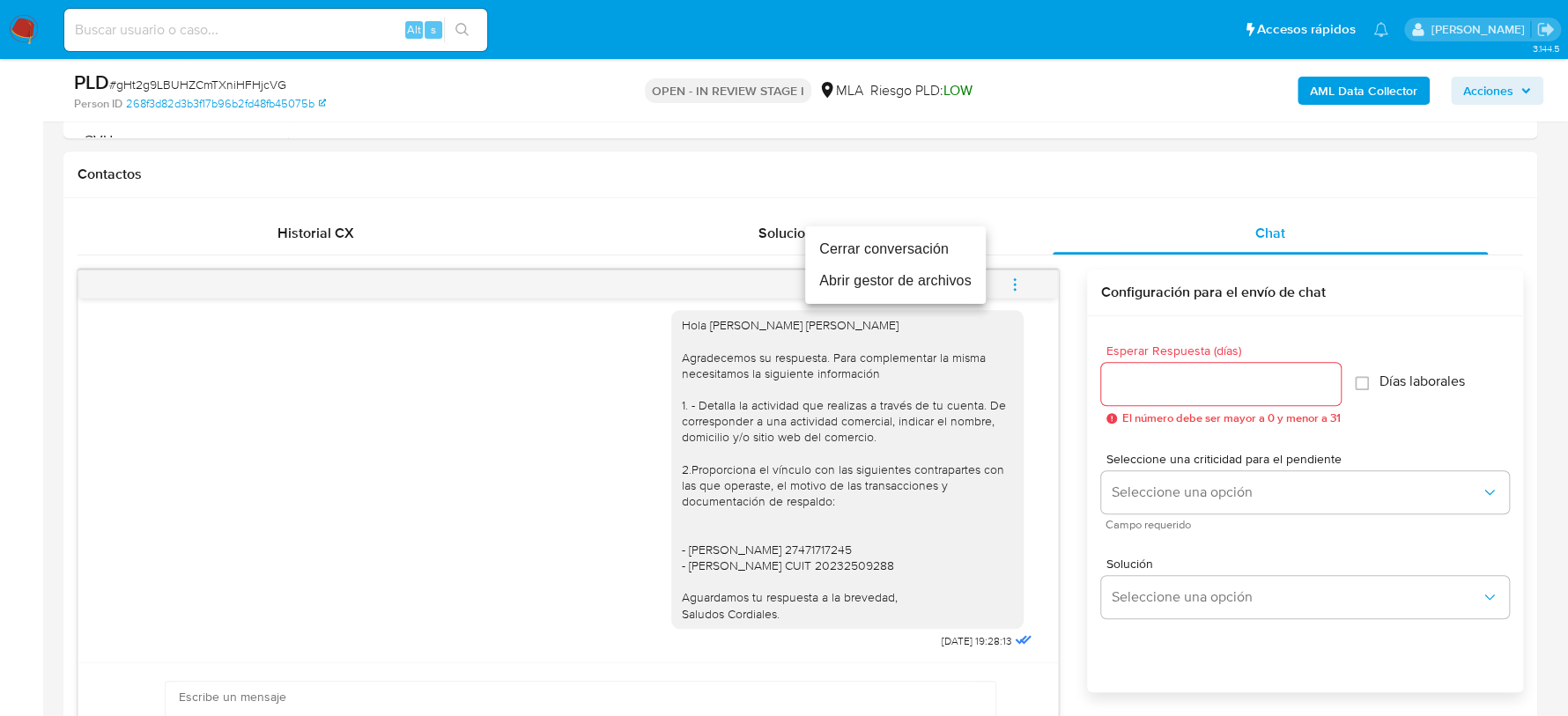 click on "Cerrar conversación" at bounding box center [895, 249] 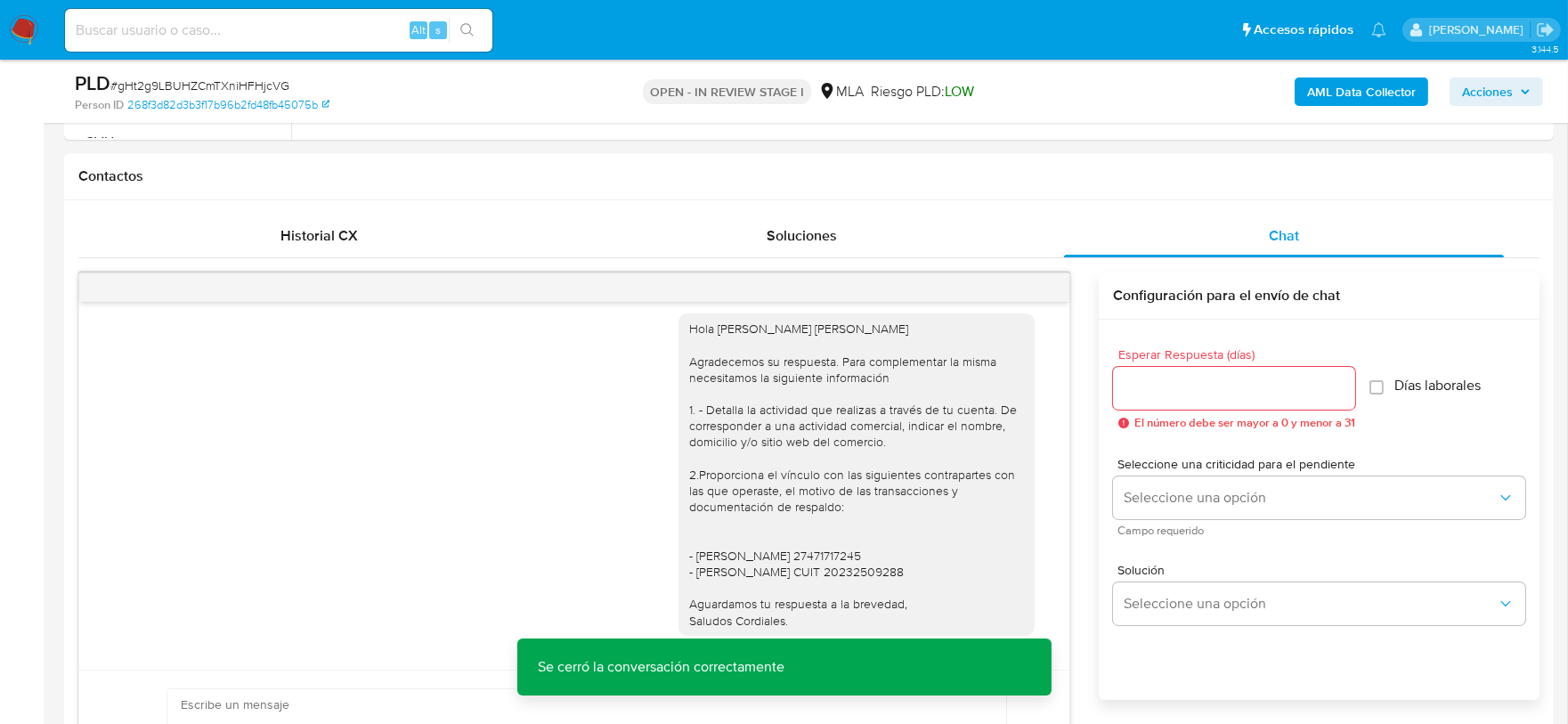 click on "PLD # gHt2g9LBUHZCmTXniHFHjcVG" at bounding box center [316, 84] 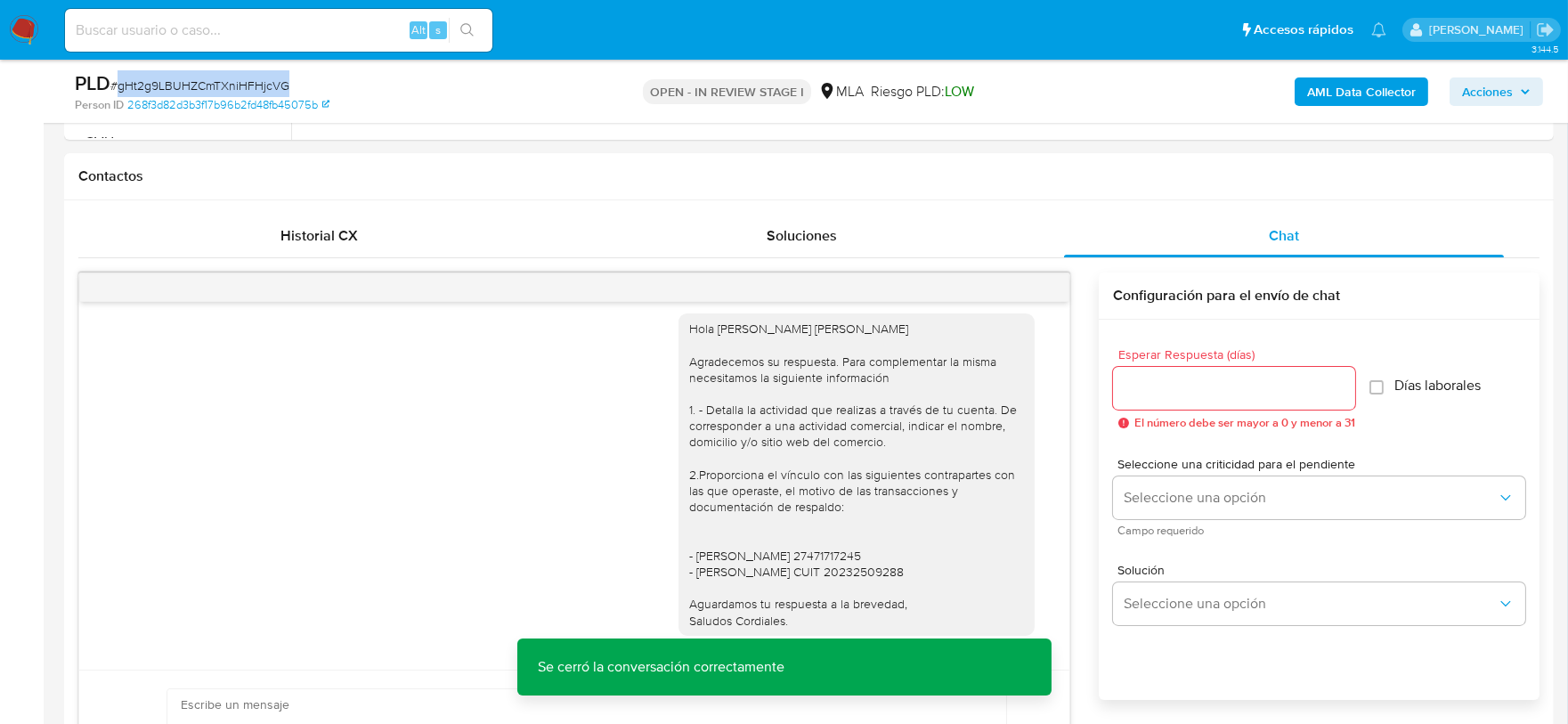click on "PLD # gHt2g9LBUHZCmTXniHFHjcVG" at bounding box center (316, 84) 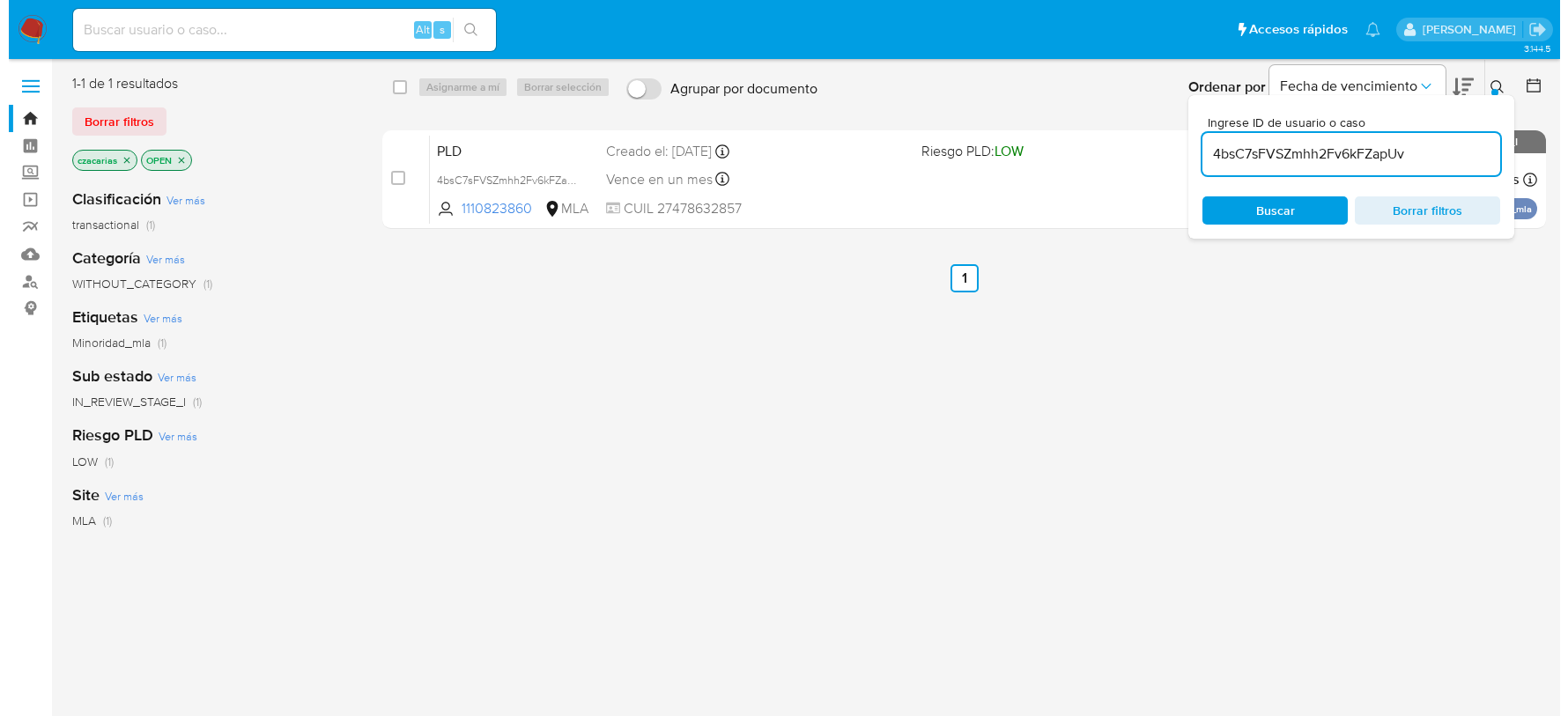scroll, scrollTop: 0, scrollLeft: 0, axis: both 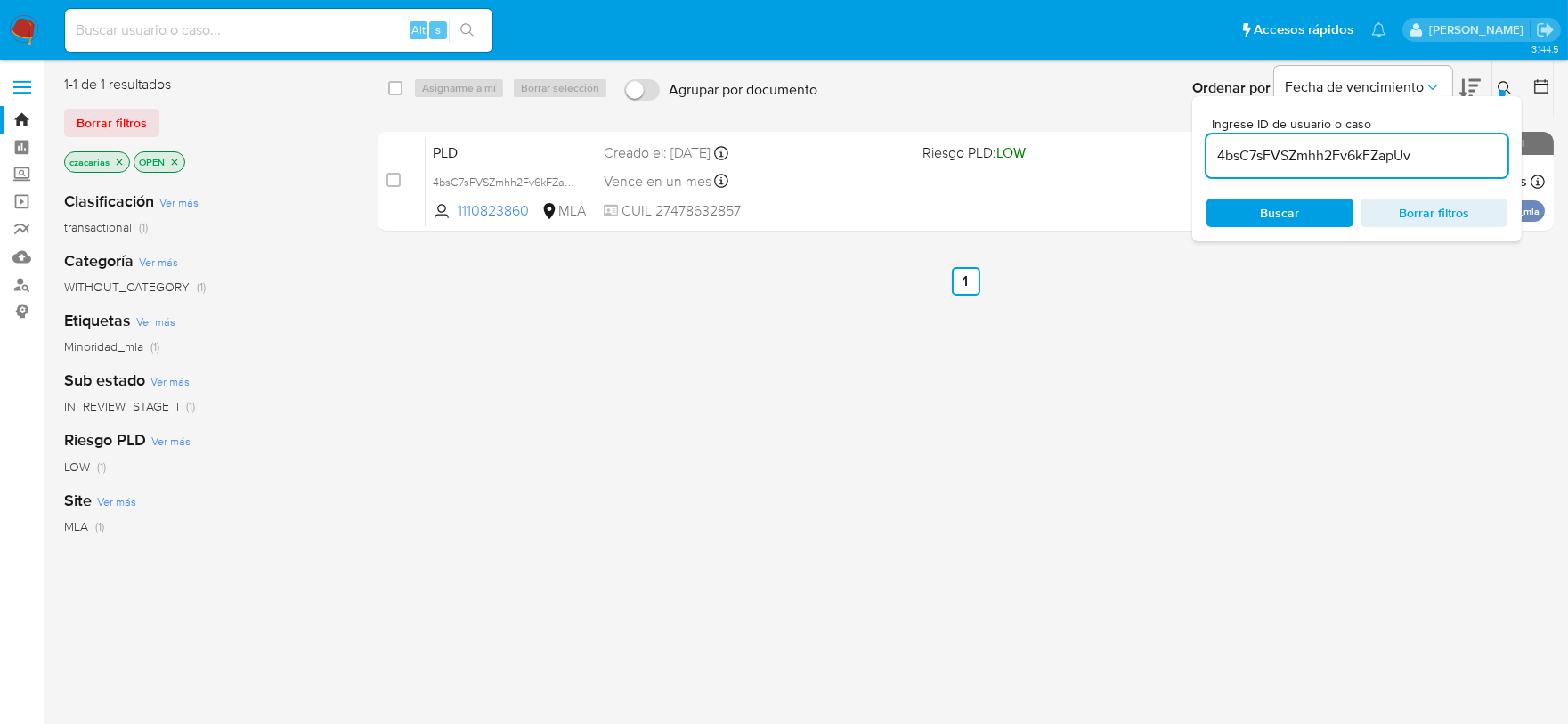 click on "4bsC7sFVSZmhh2Fv6kFZapUv" at bounding box center [1357, 156] 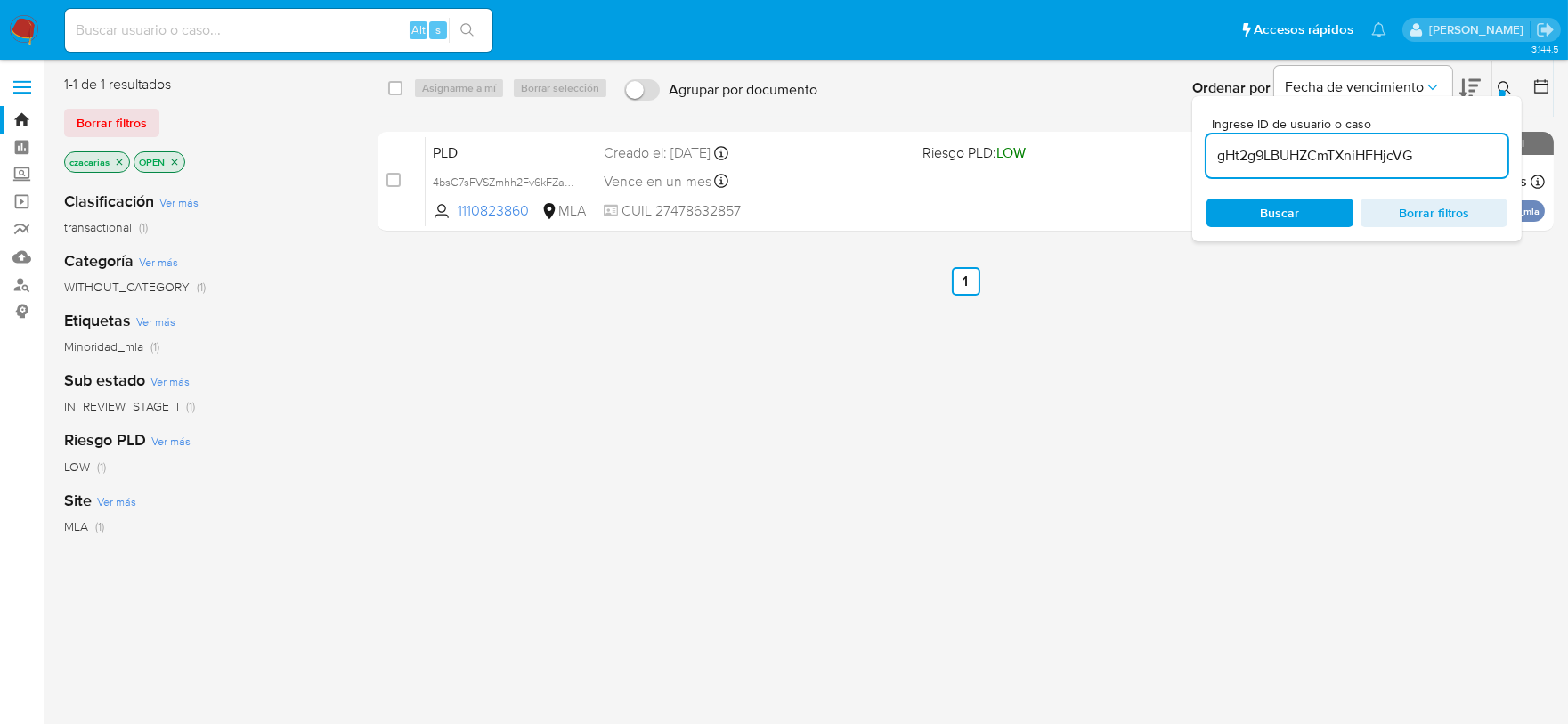 type on "gHt2g9LBUHZCmTXniHFHjcVG" 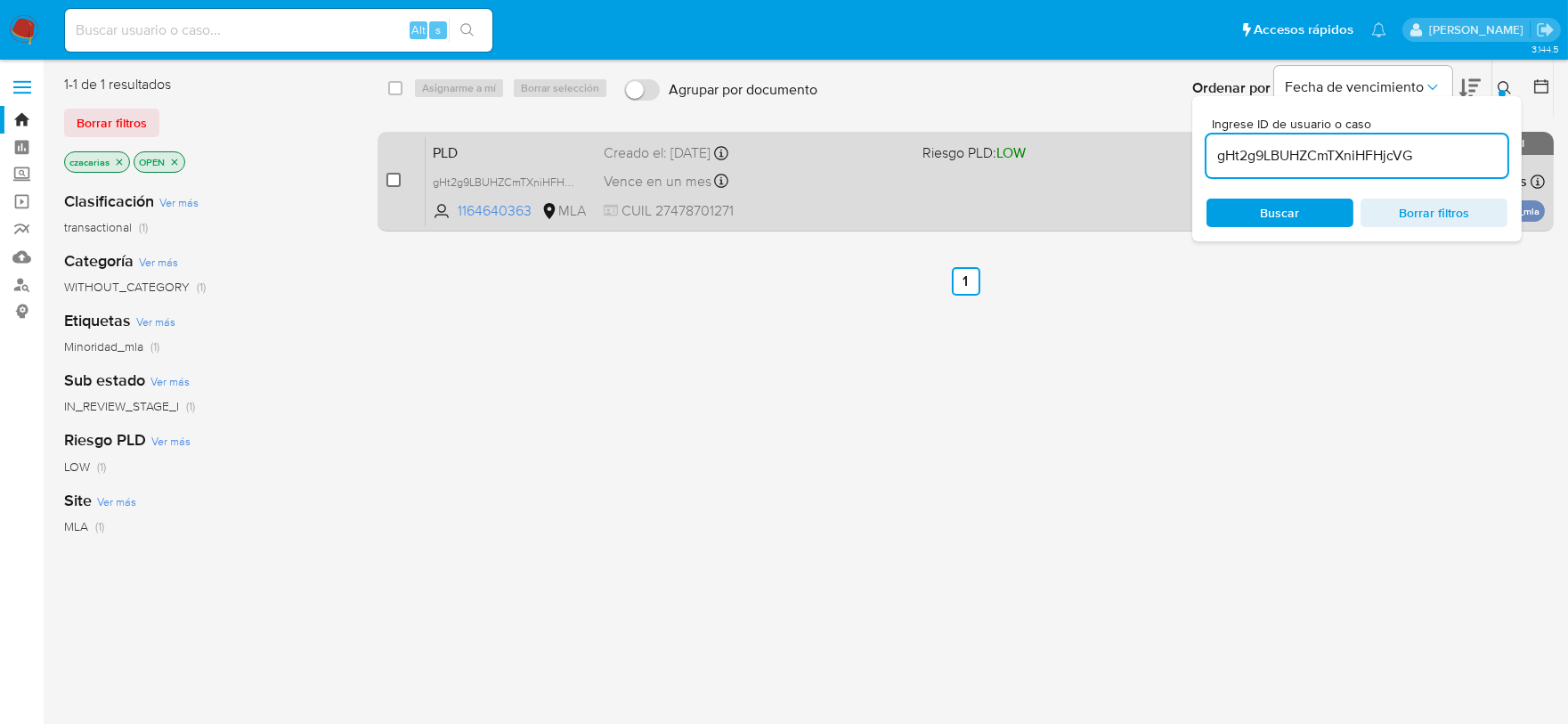 click at bounding box center [394, 180] 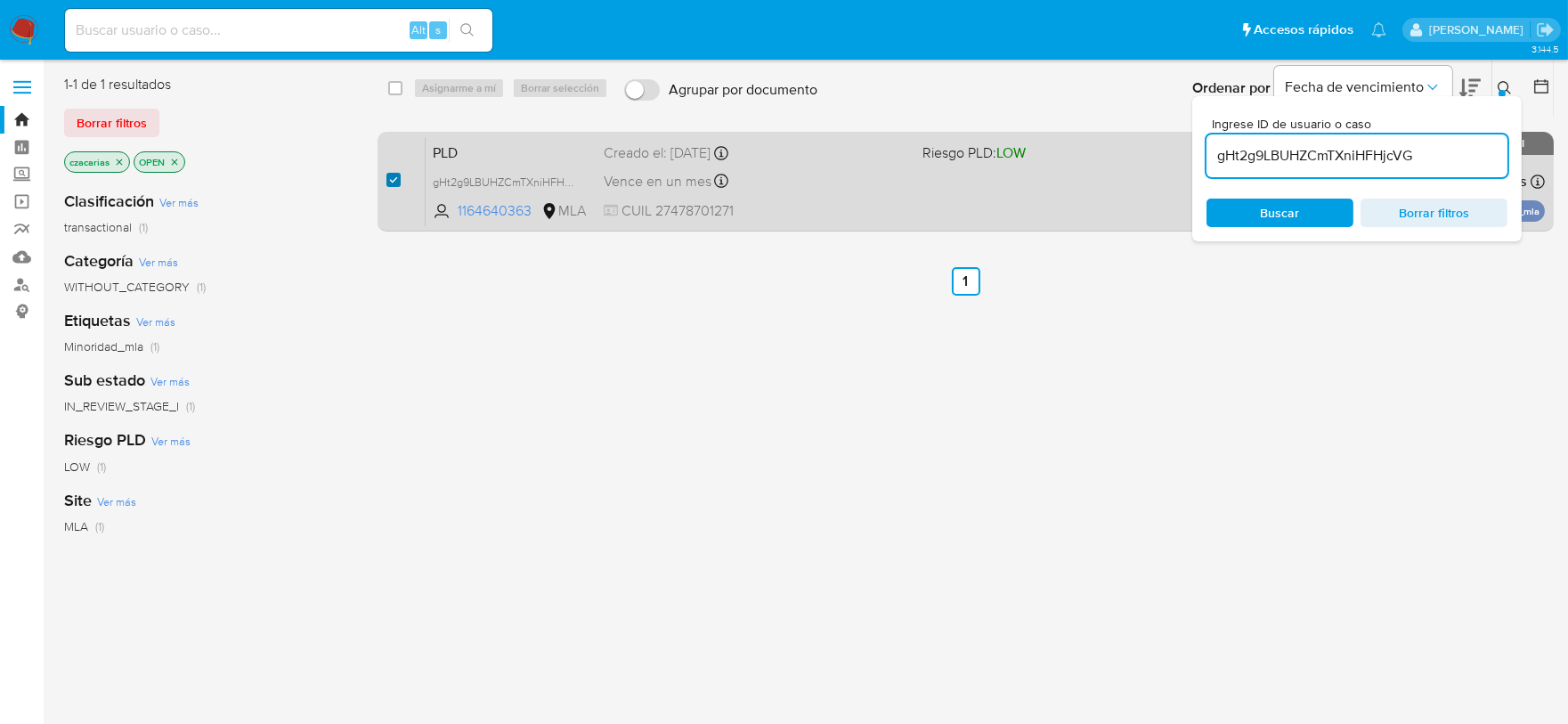 checkbox on "true" 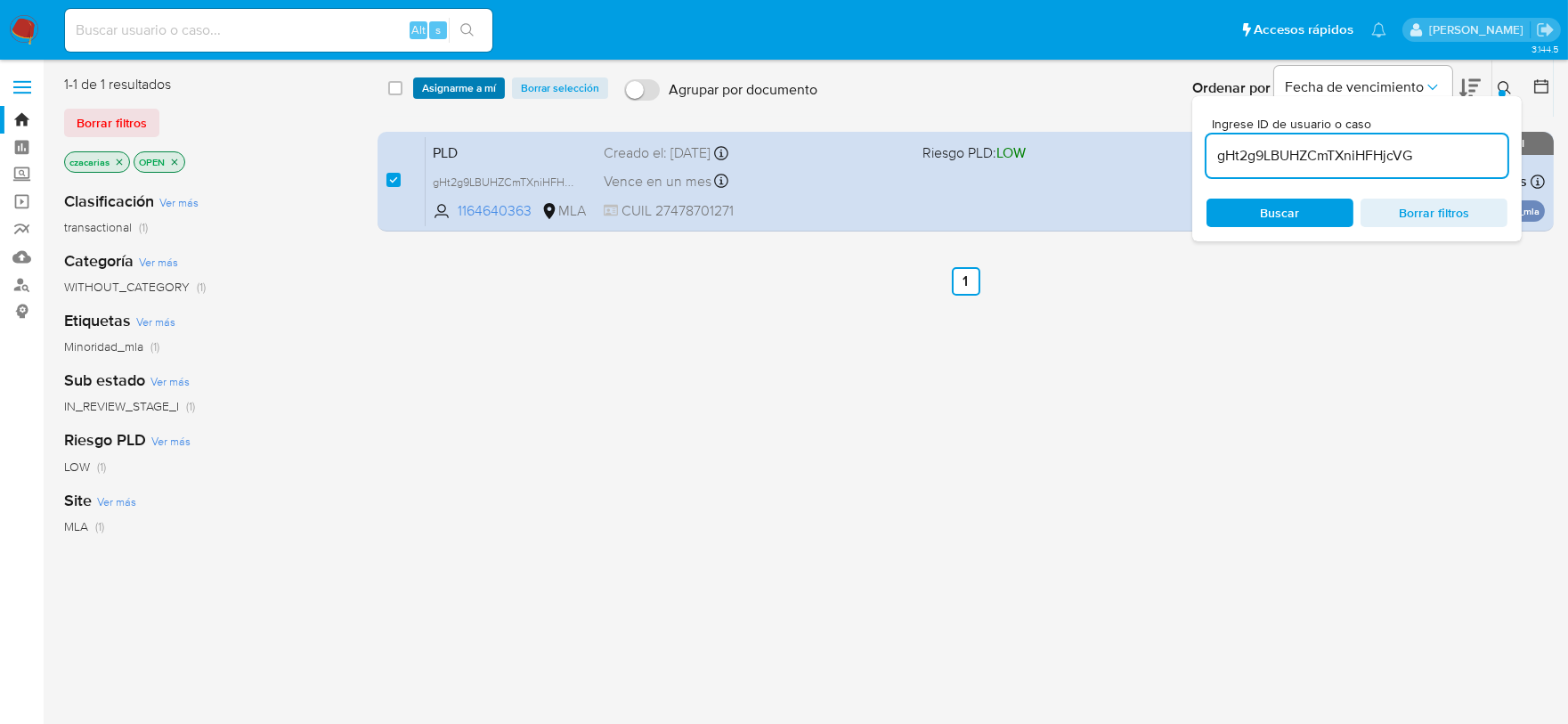 click on "Asignarme a mí" at bounding box center [459, 88] 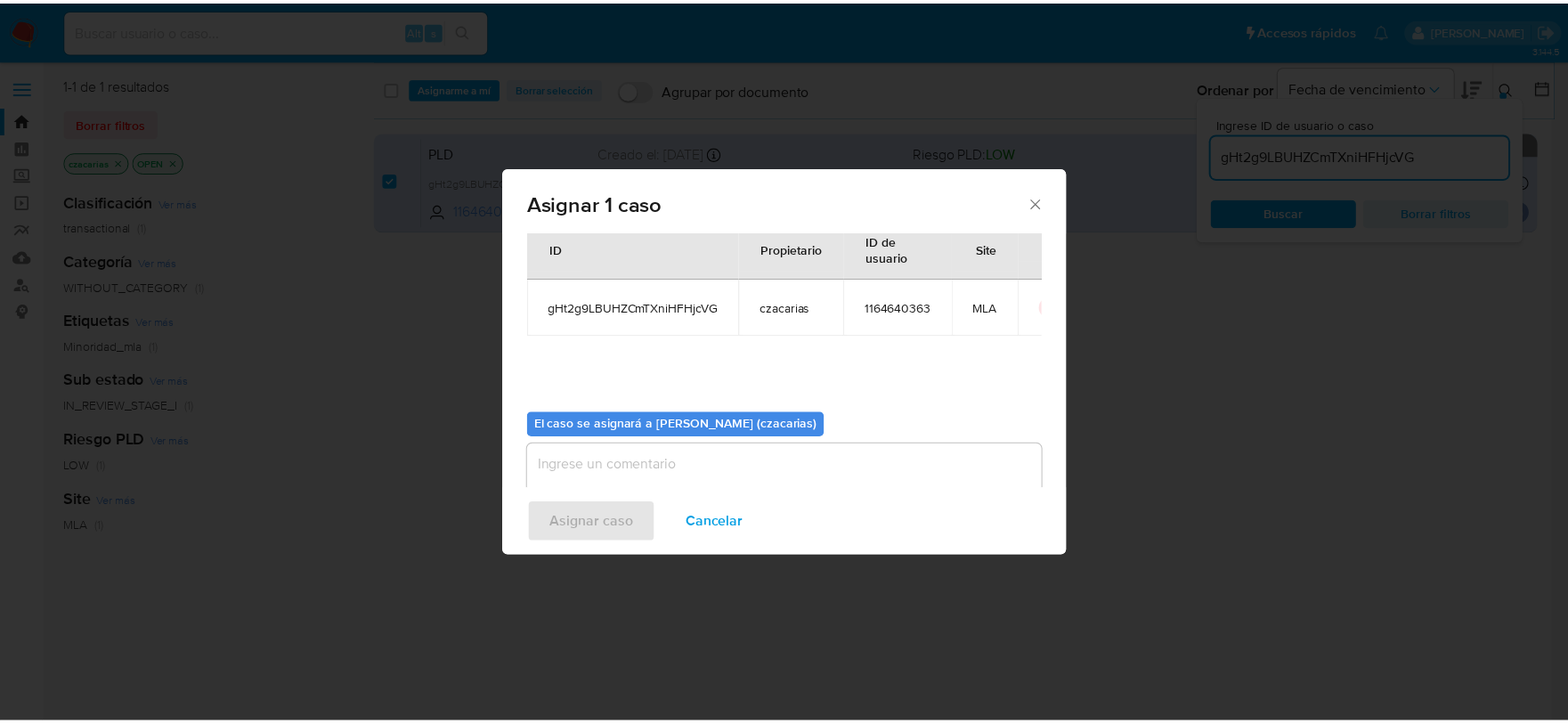 scroll, scrollTop: 92, scrollLeft: 0, axis: vertical 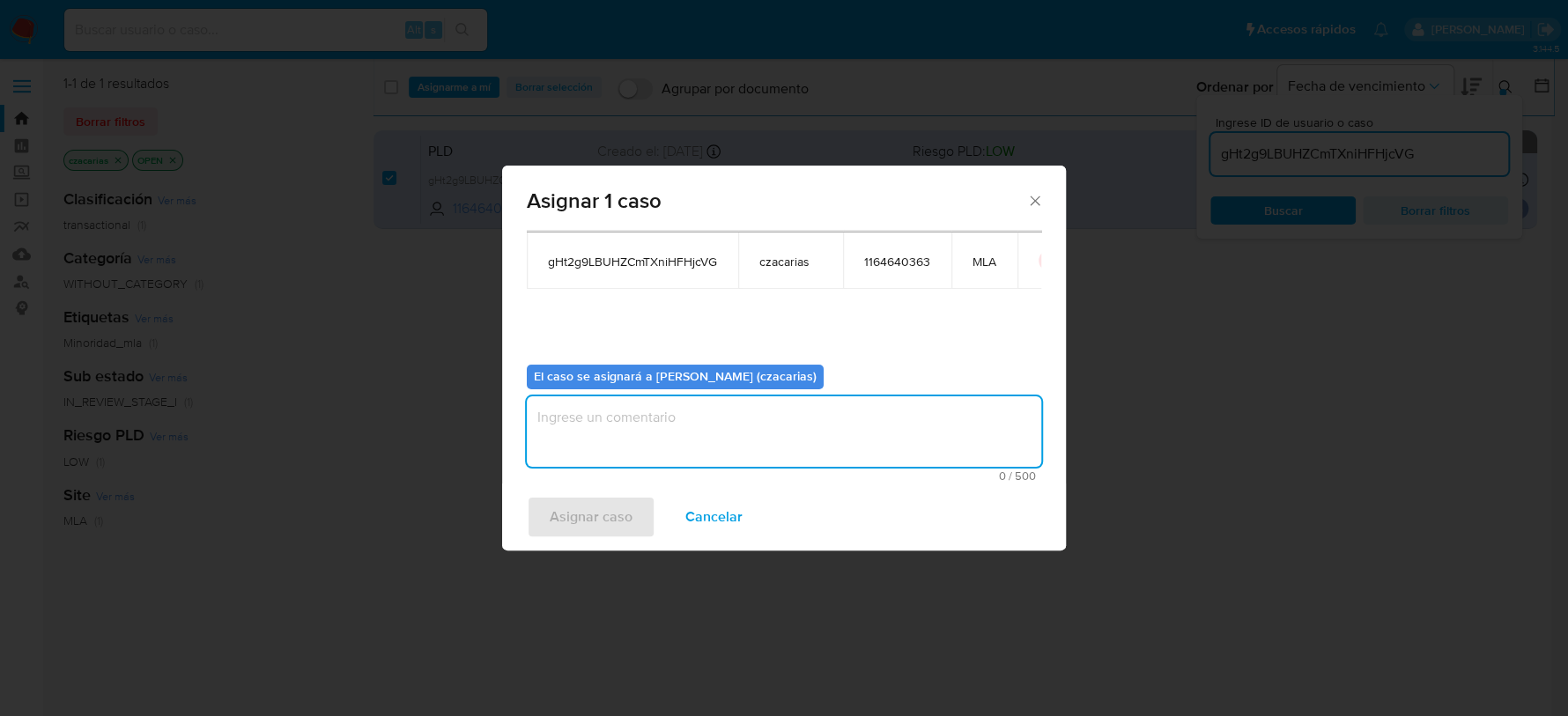 click at bounding box center [784, 432] 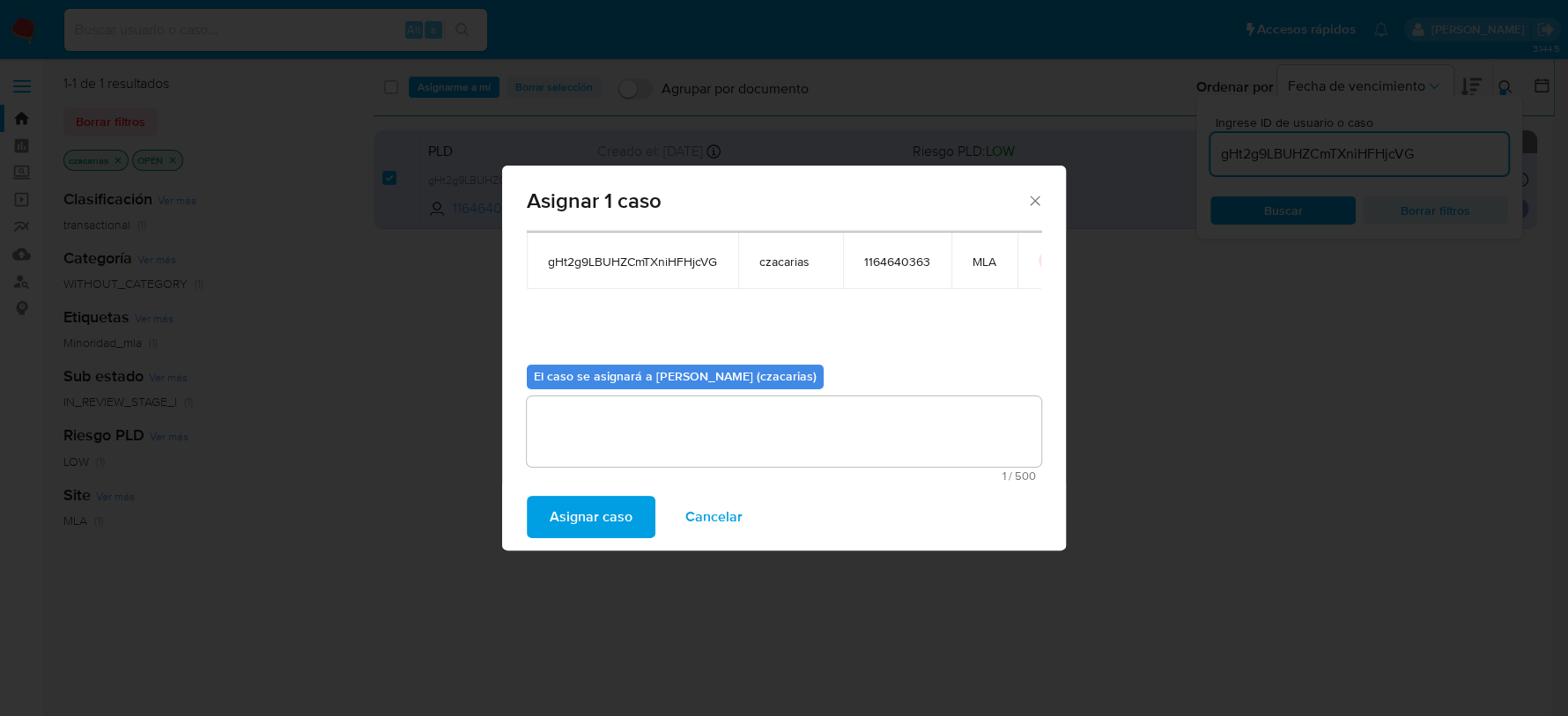 click on "Asignar caso" at bounding box center [591, 517] 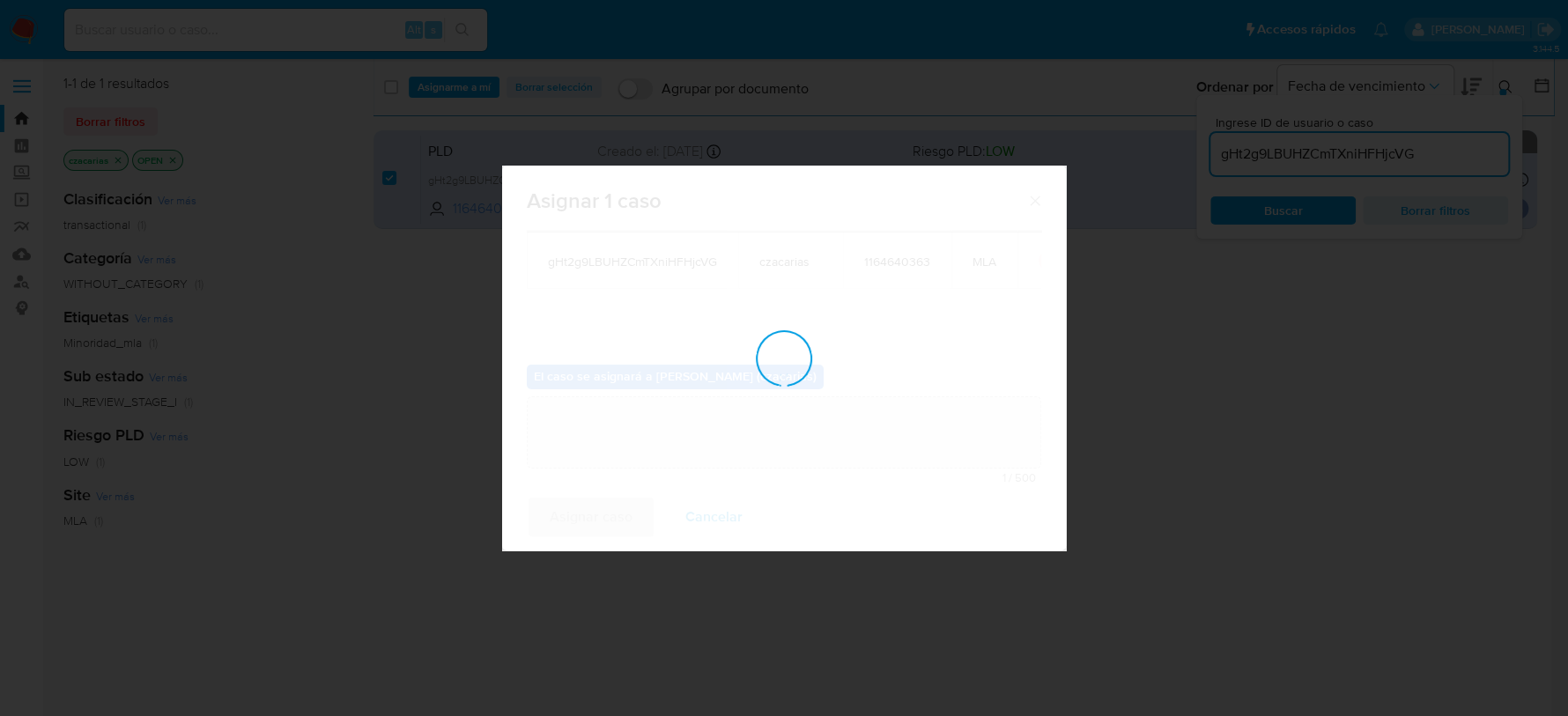 type 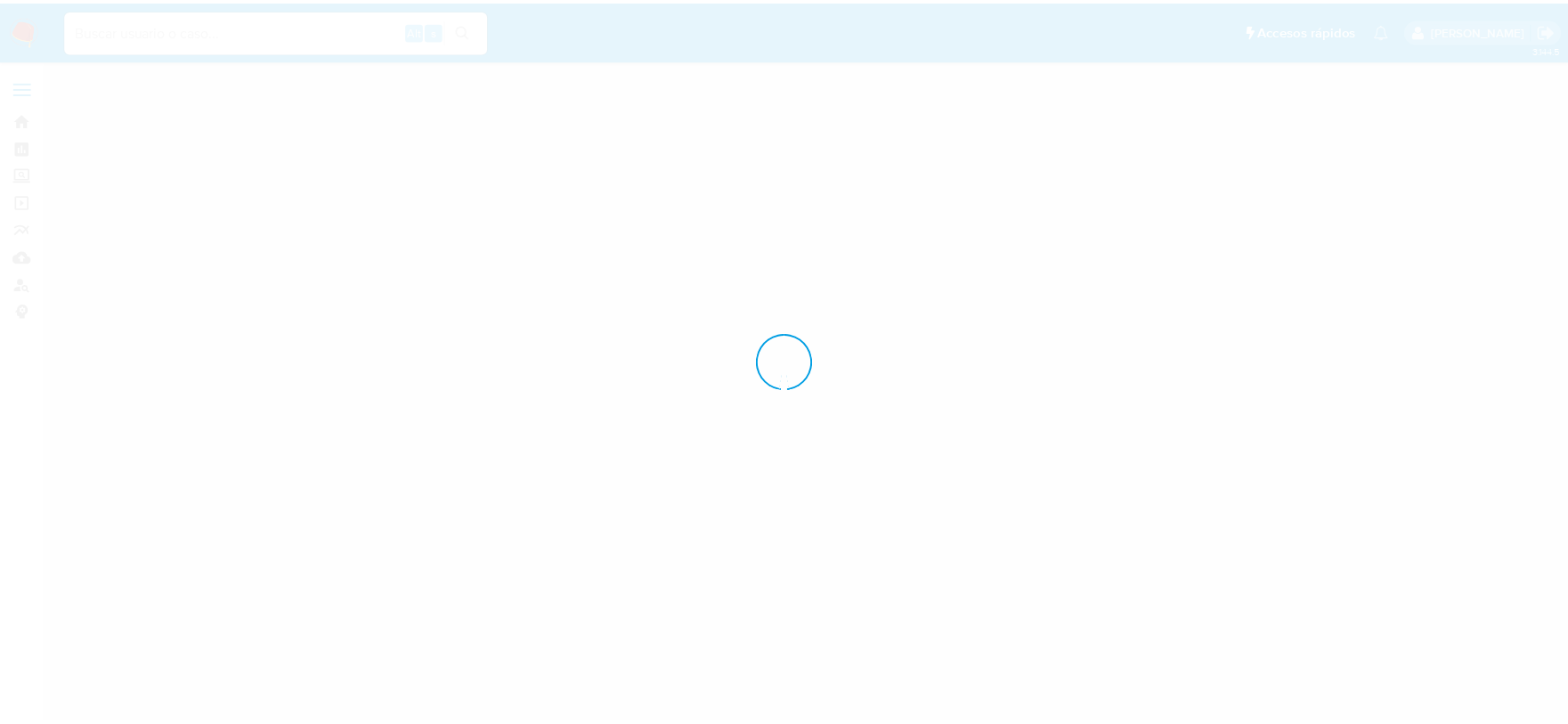 scroll, scrollTop: 0, scrollLeft: 0, axis: both 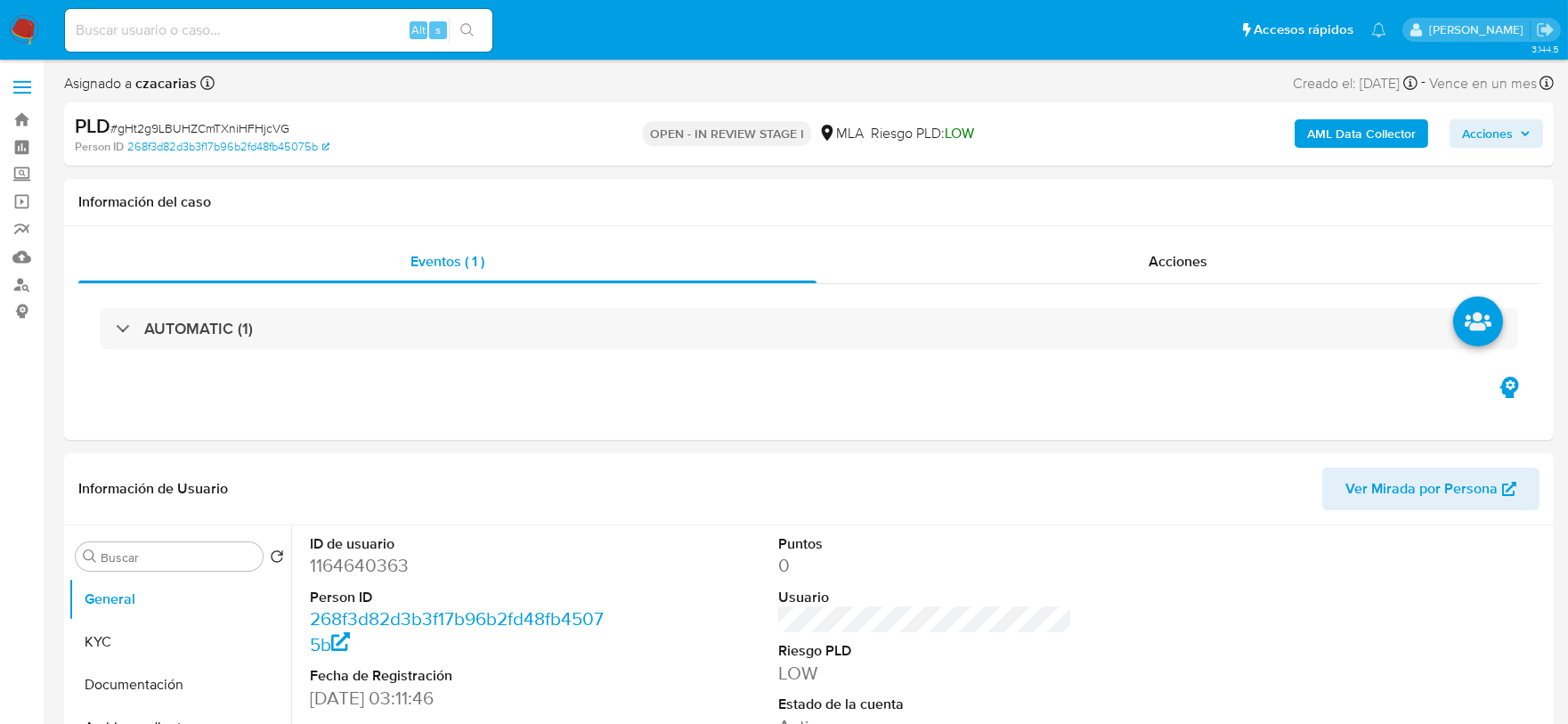 select on "10" 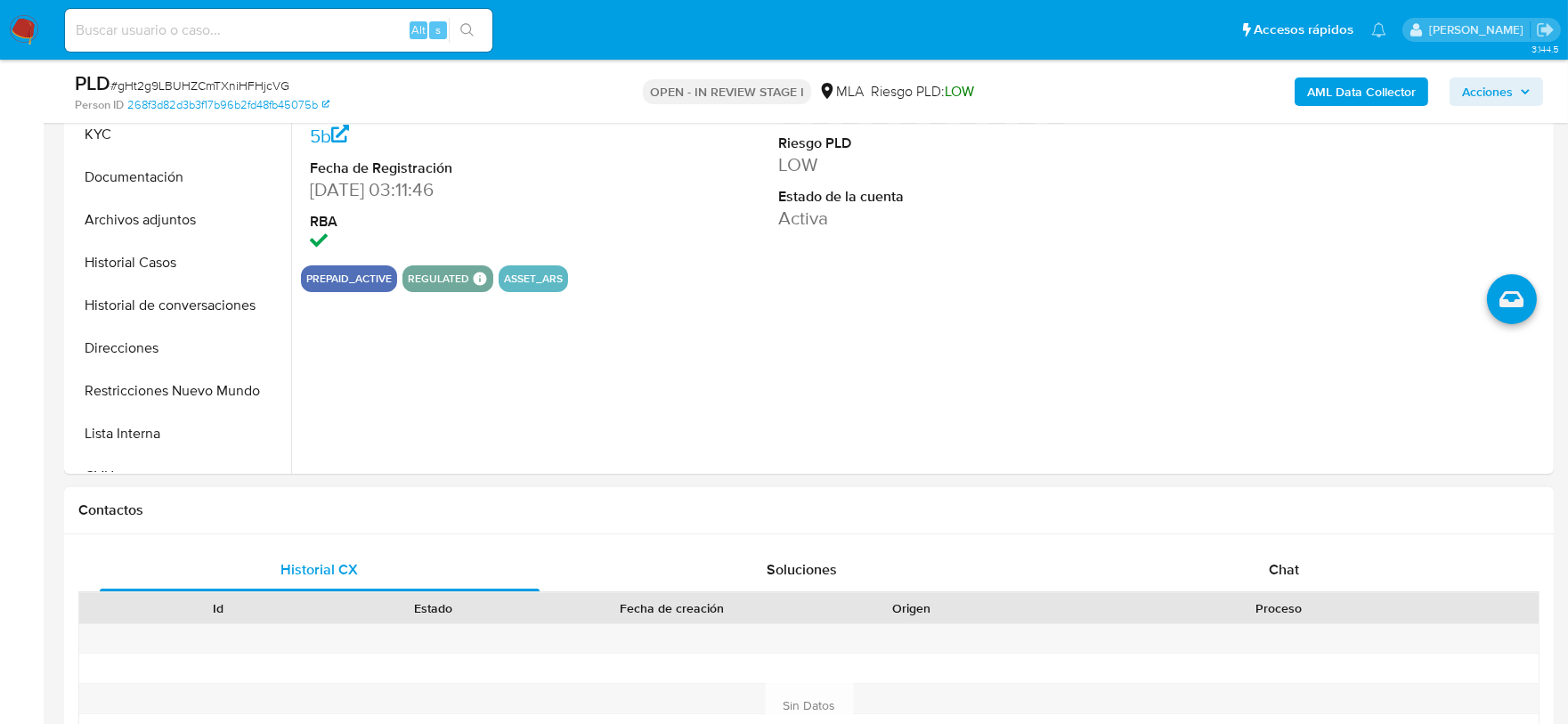 scroll, scrollTop: 557, scrollLeft: 0, axis: vertical 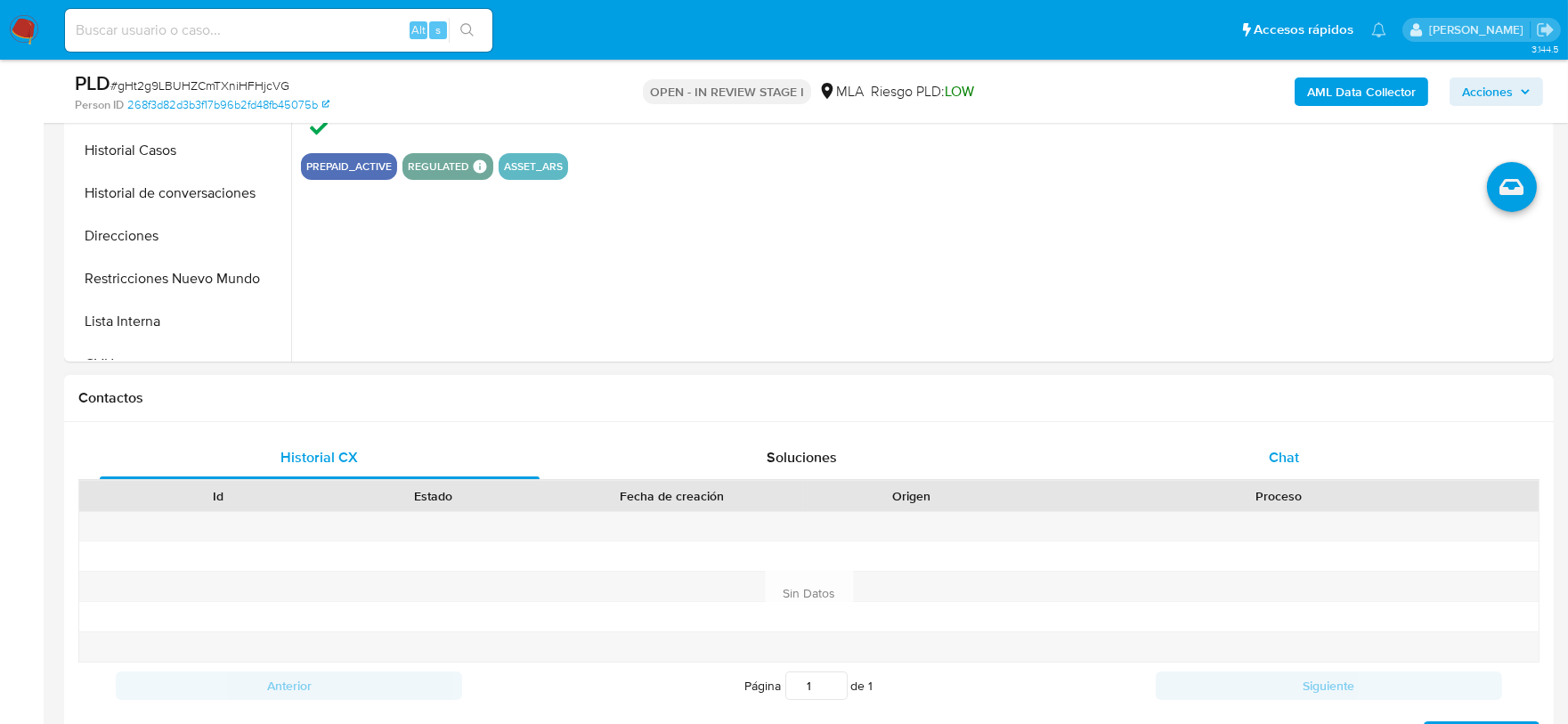 click on "Chat" at bounding box center [1284, 458] 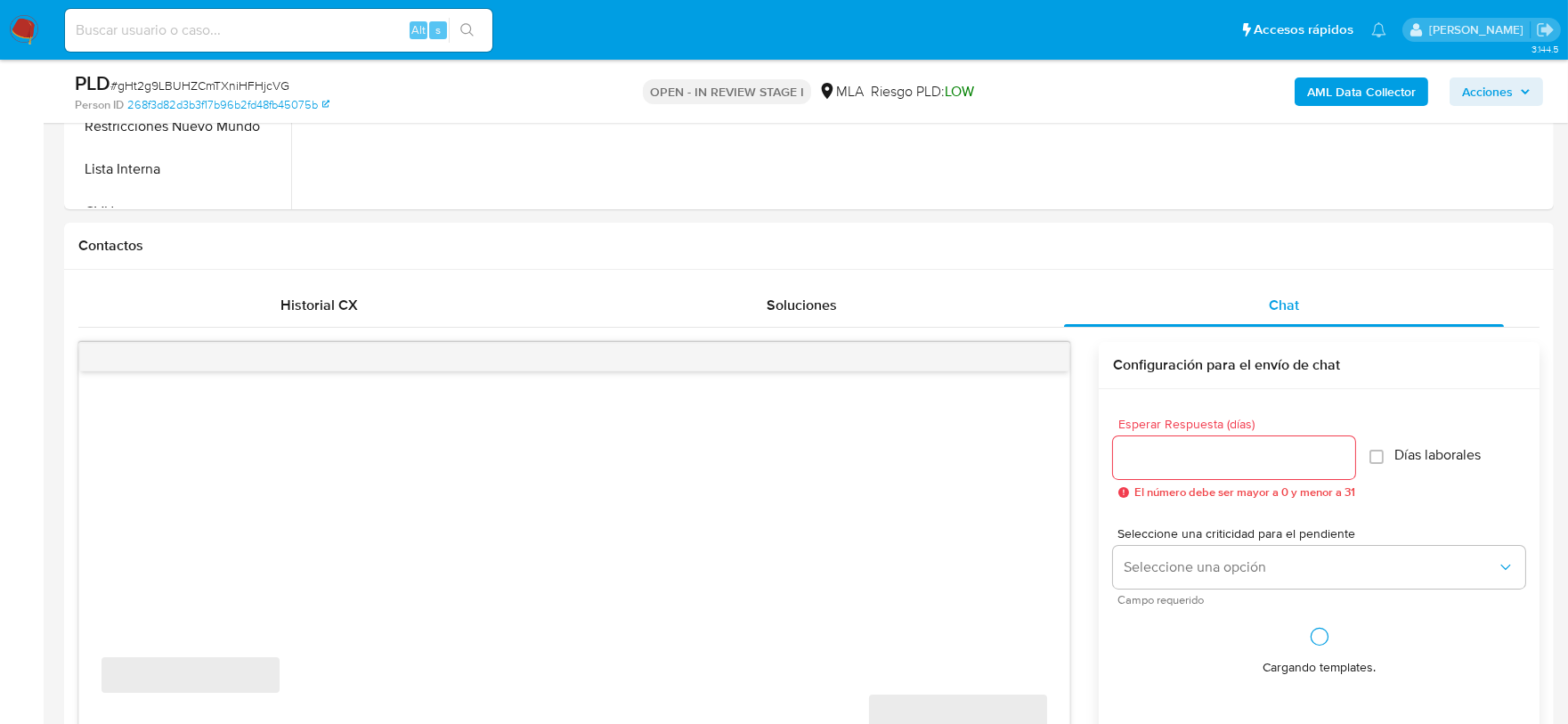 scroll, scrollTop: 778, scrollLeft: 0, axis: vertical 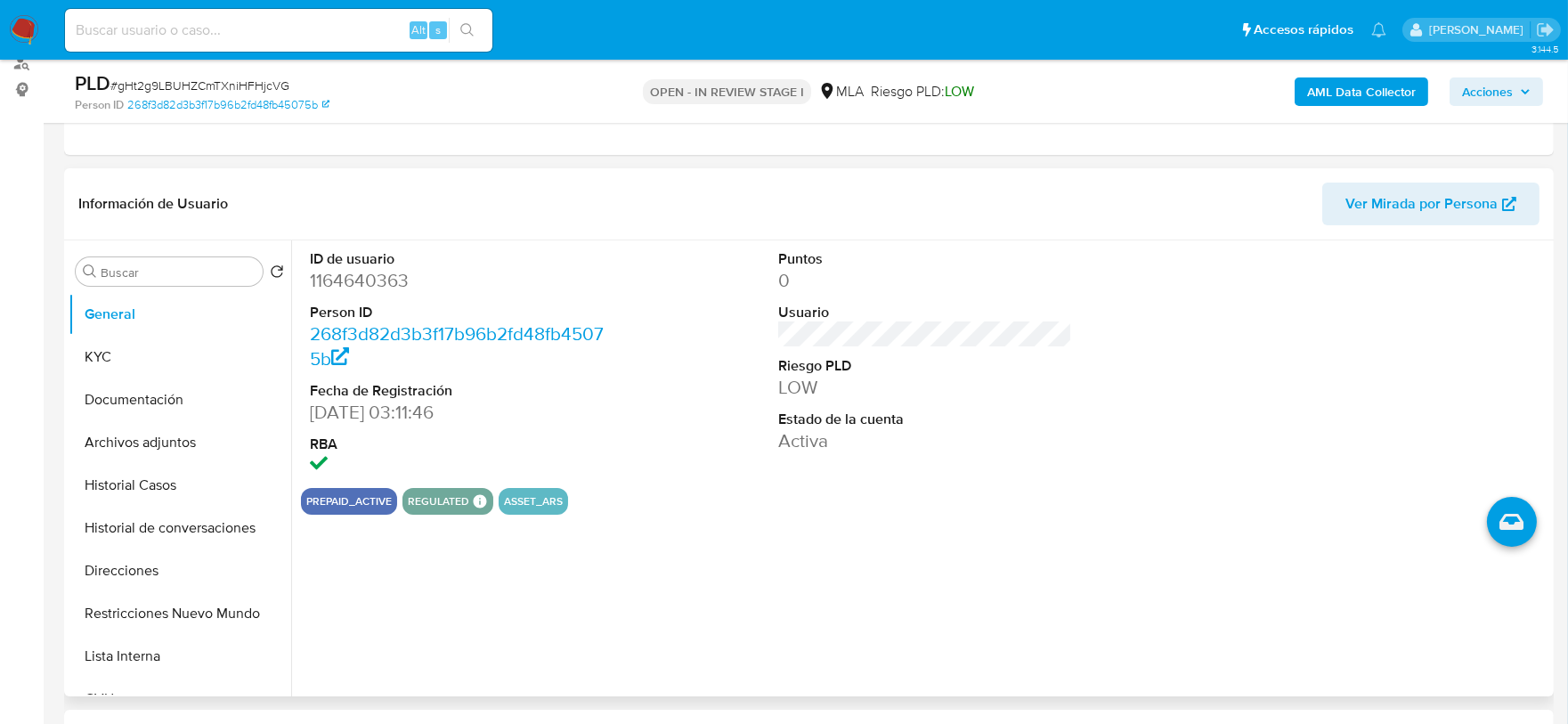 click on "1164640363" at bounding box center (457, 281) 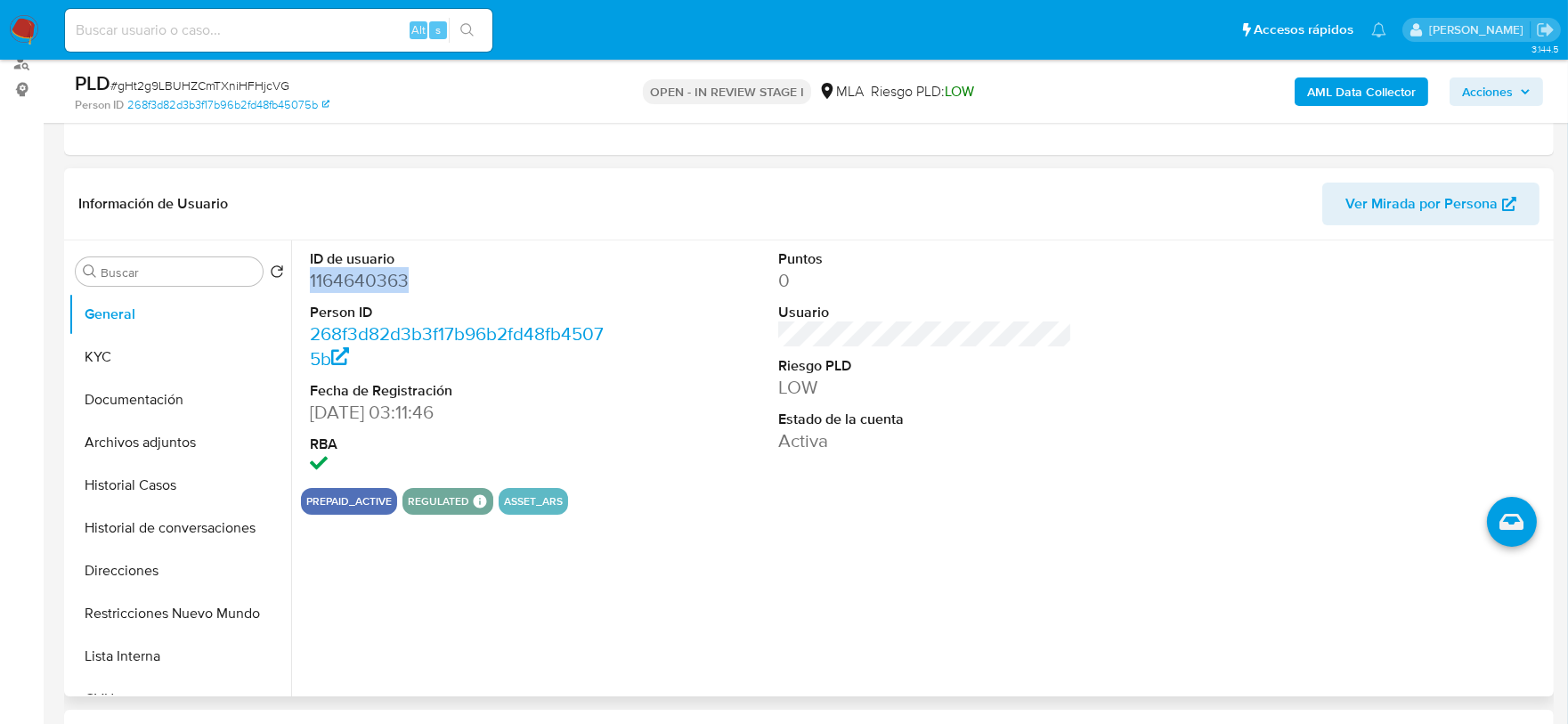 click on "1164640363" at bounding box center [457, 281] 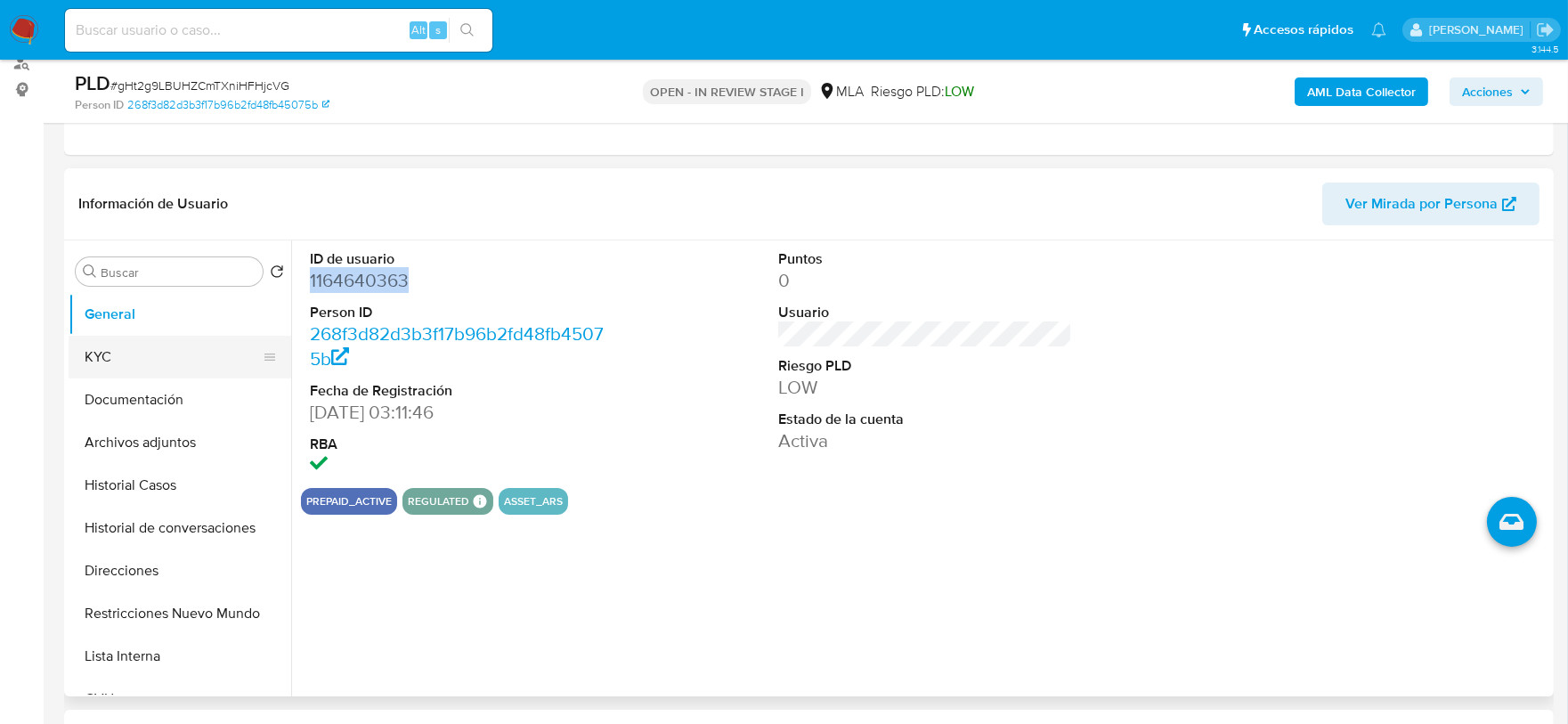 click on "KYC" at bounding box center (173, 357) 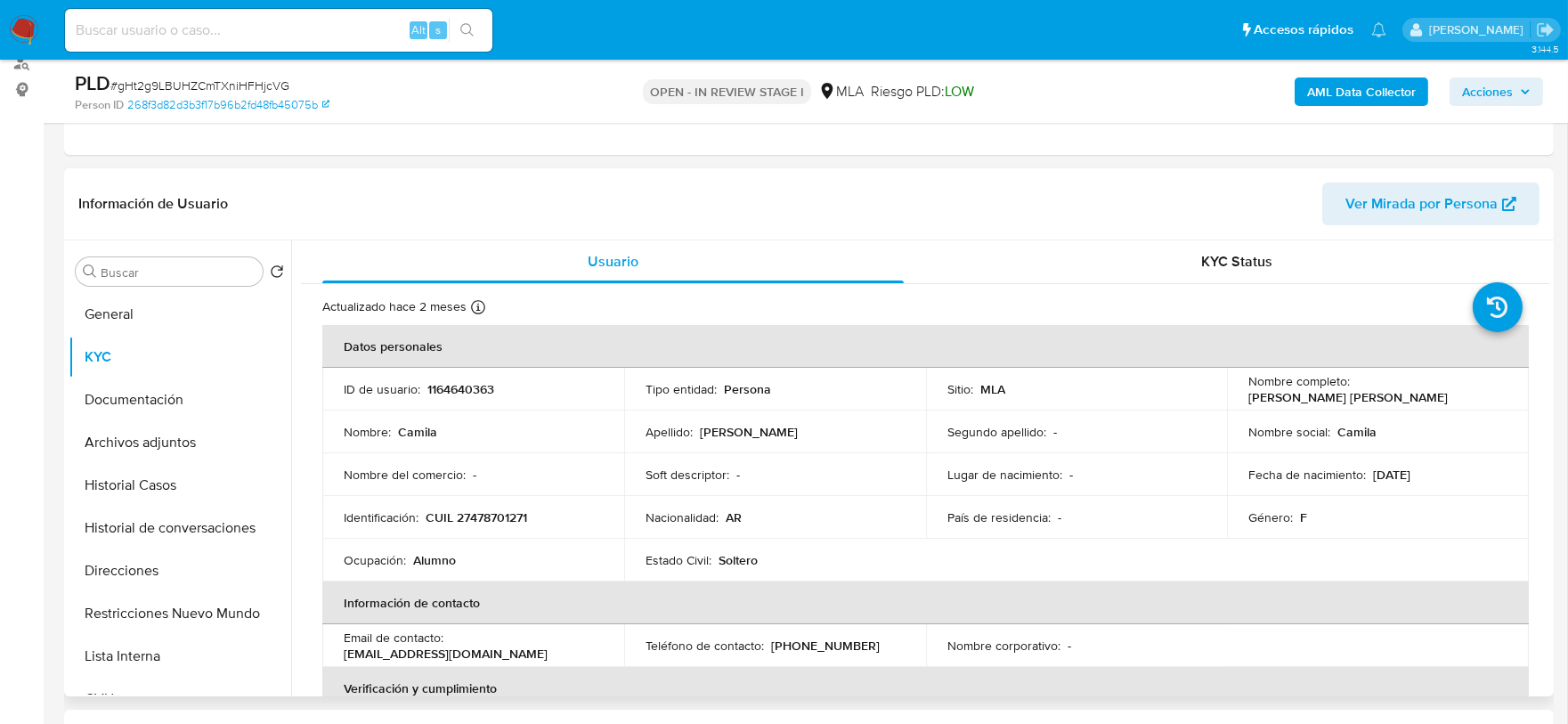 click on "CUIL 27478701271" at bounding box center (476, 517) 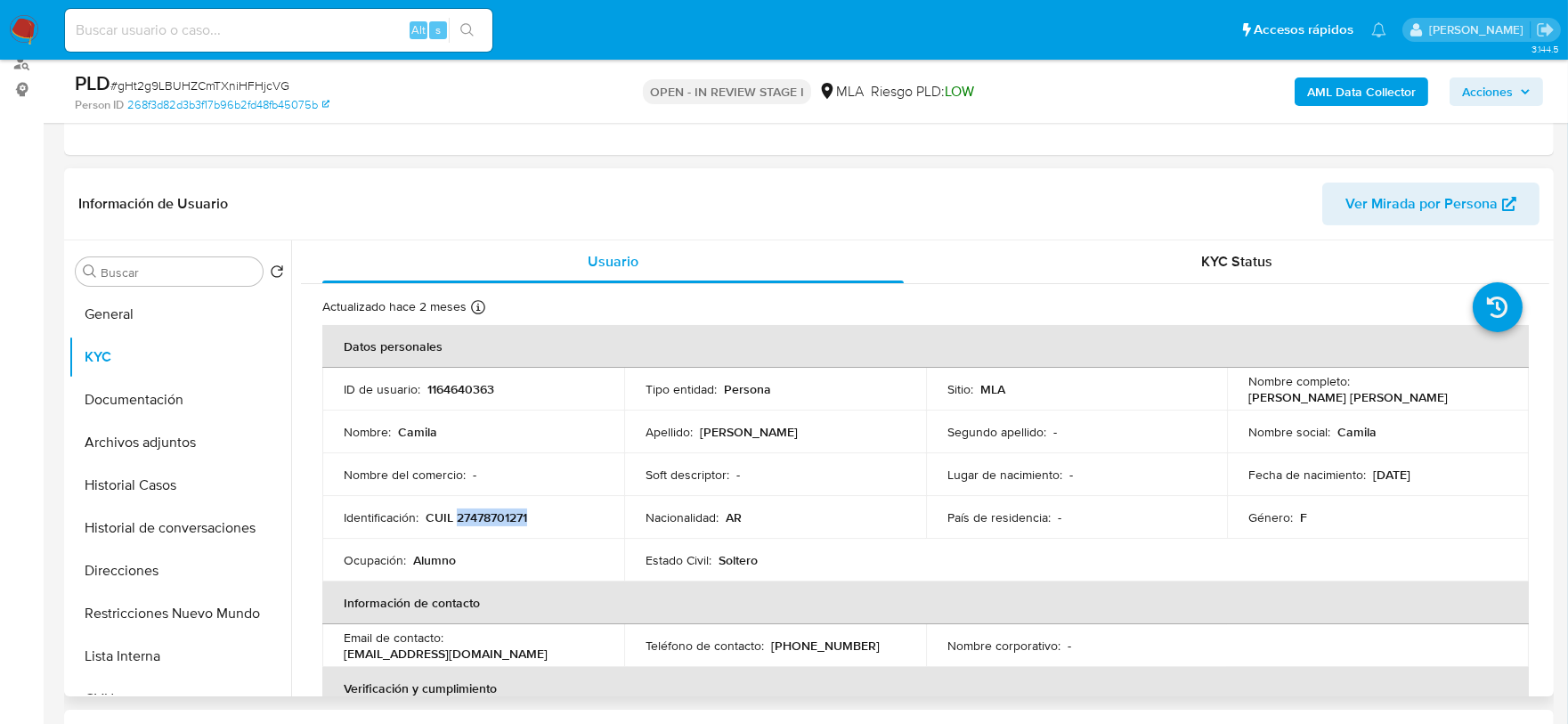 click on "CUIL 27478701271" at bounding box center [476, 517] 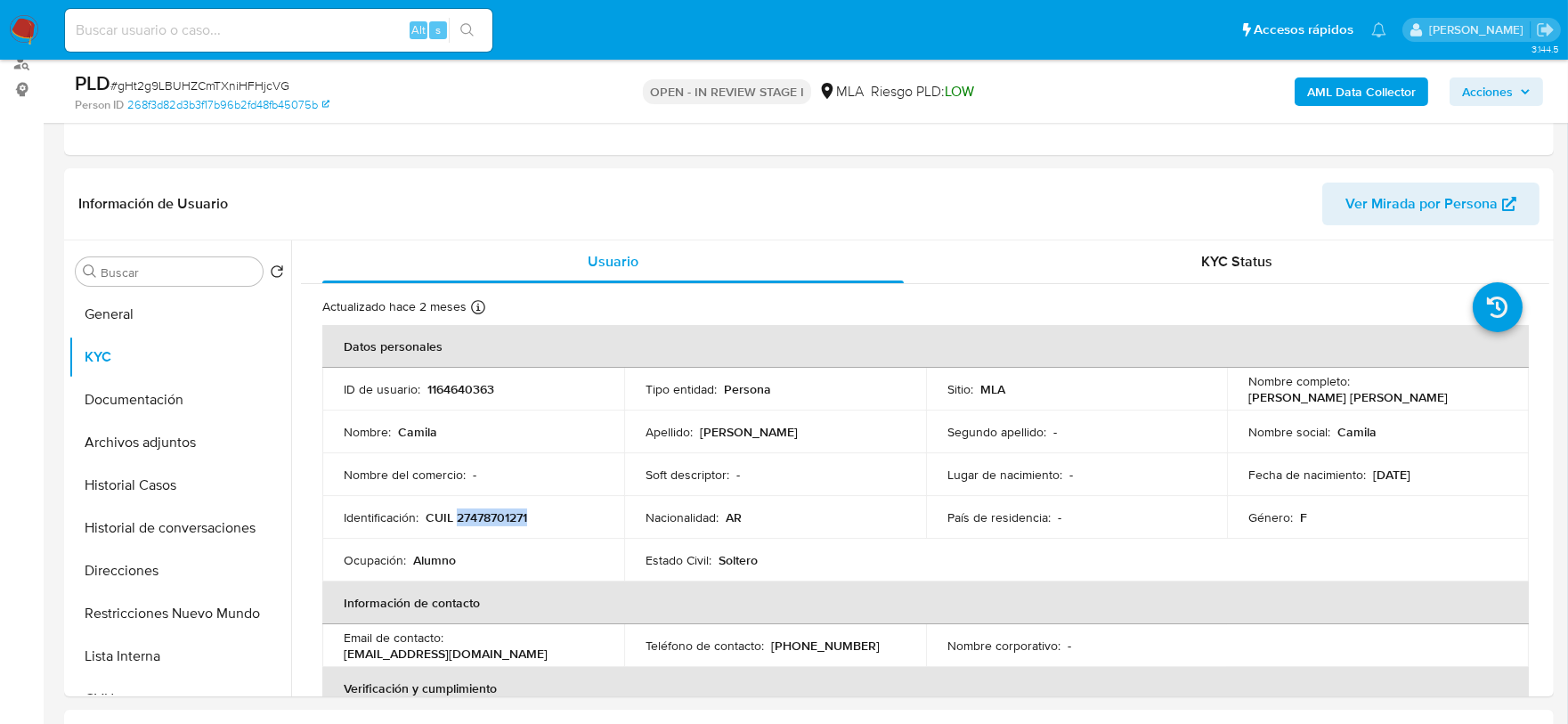 copy on "27478701271" 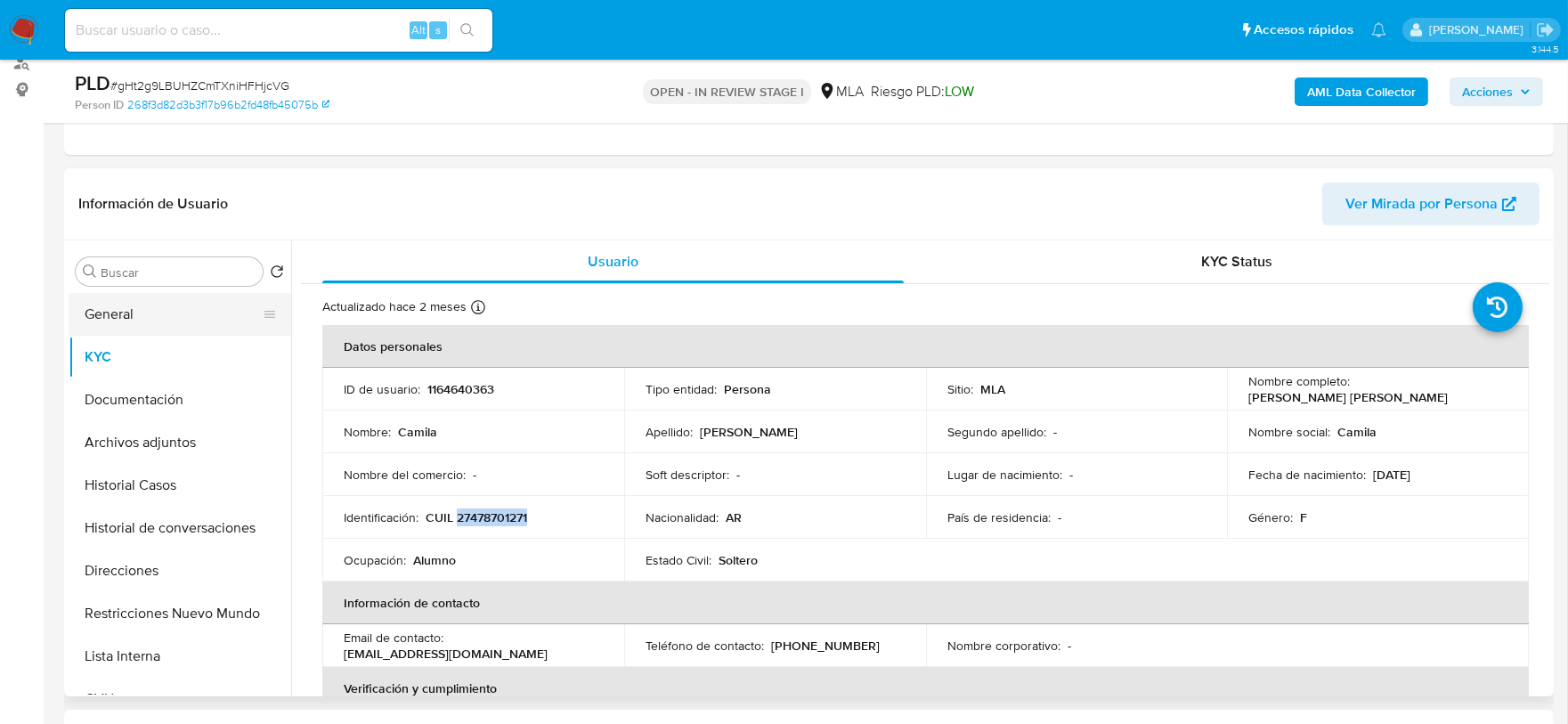 click on "General" at bounding box center (173, 314) 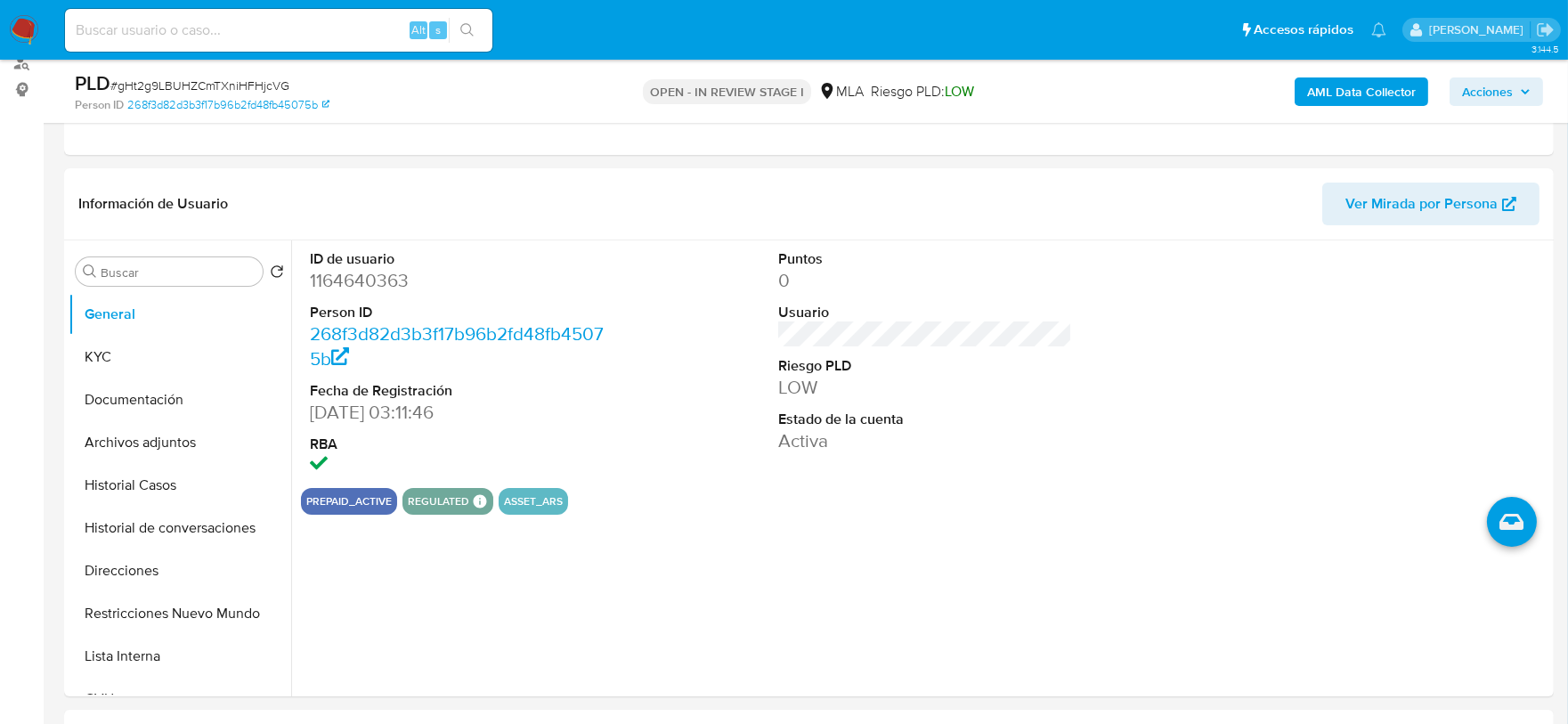 click on "1164640363" at bounding box center (457, 281) 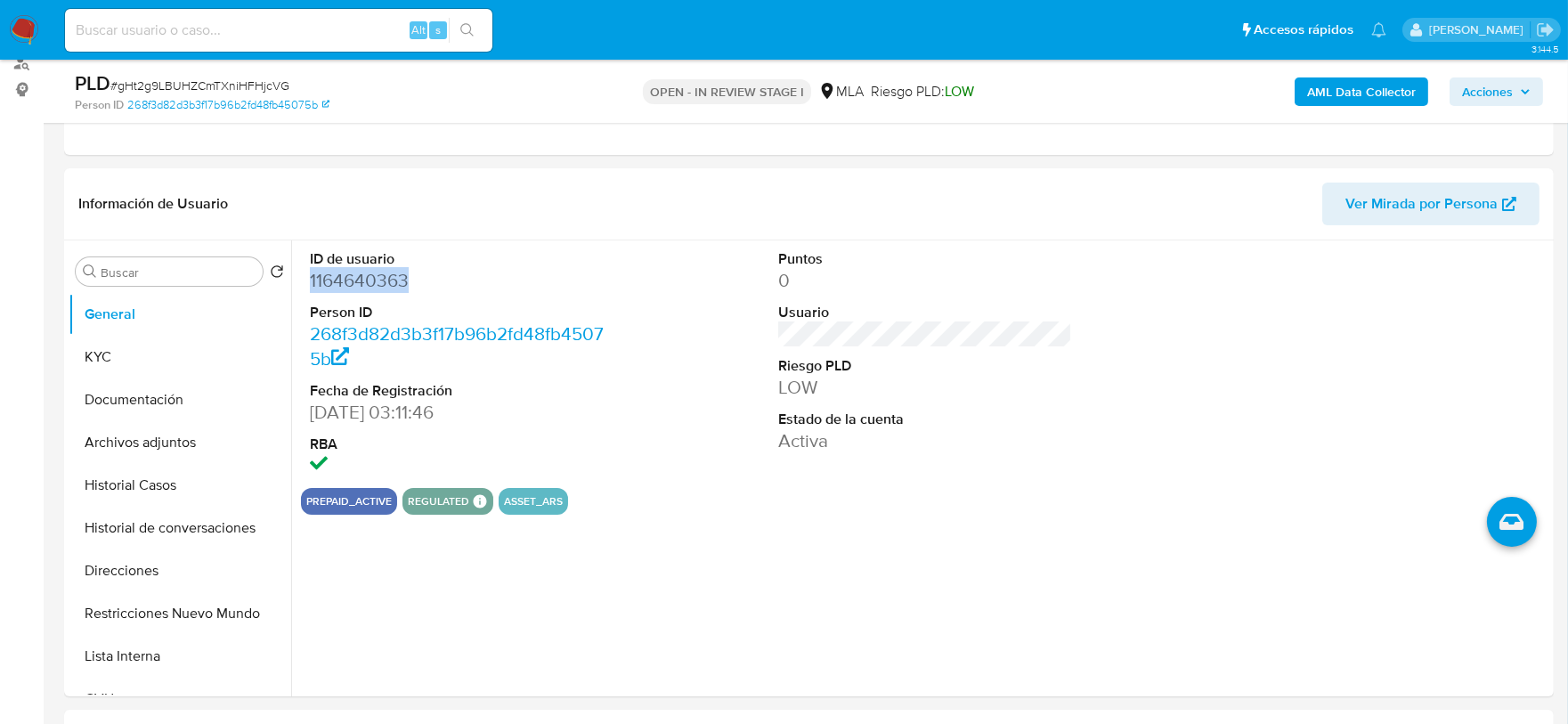 click on "1164640363" at bounding box center [457, 281] 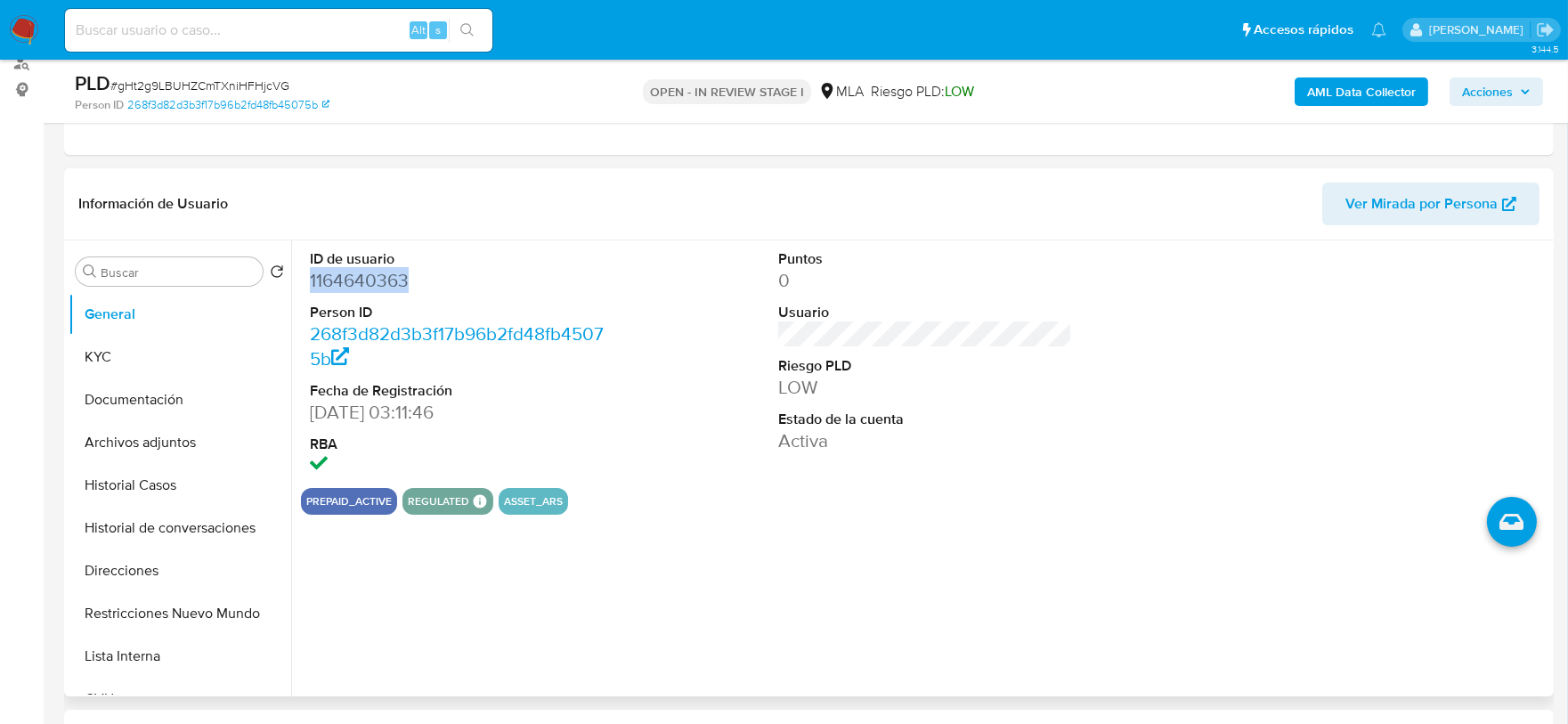 copy on "1164640363" 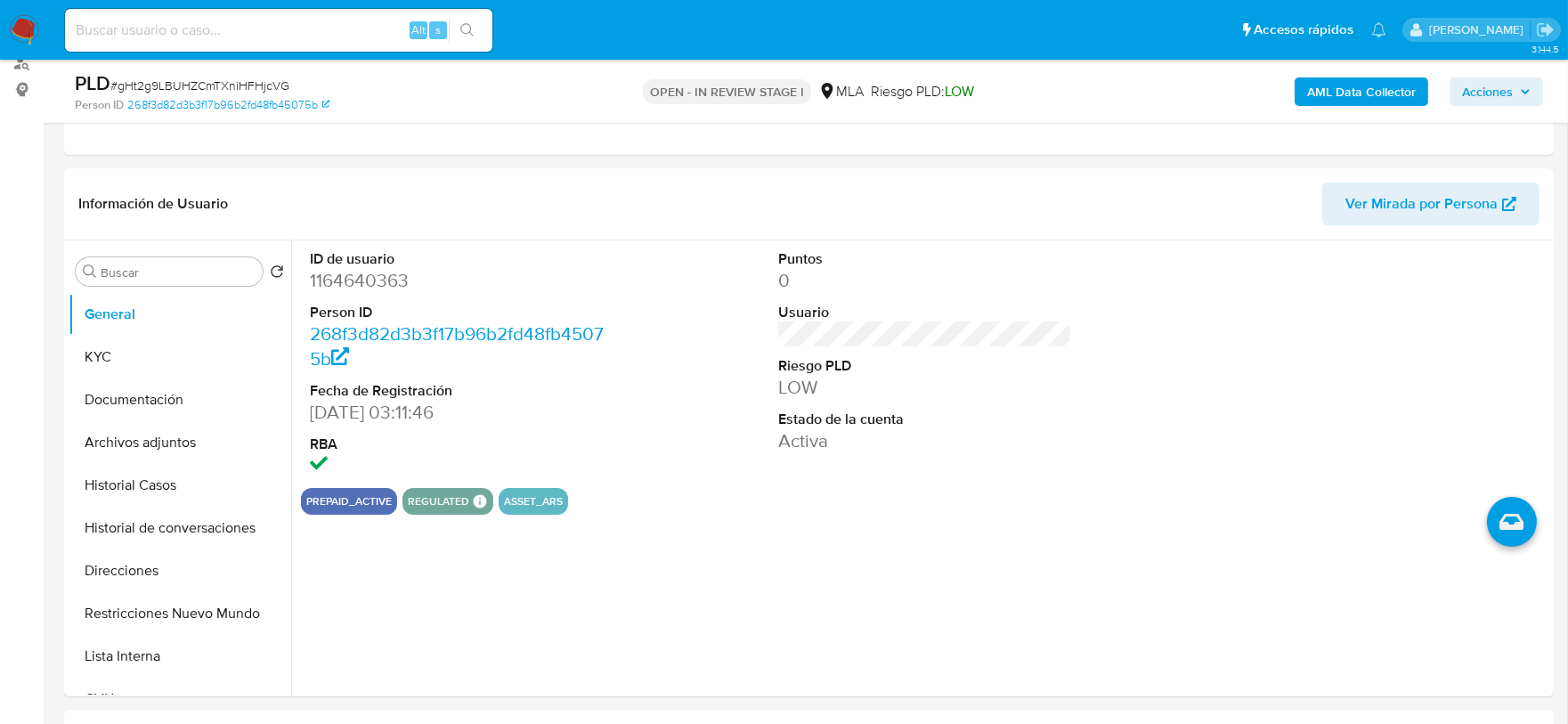 click on "# gHt2g9LBUHZCmTXniHFHjcVG" at bounding box center [199, 85] 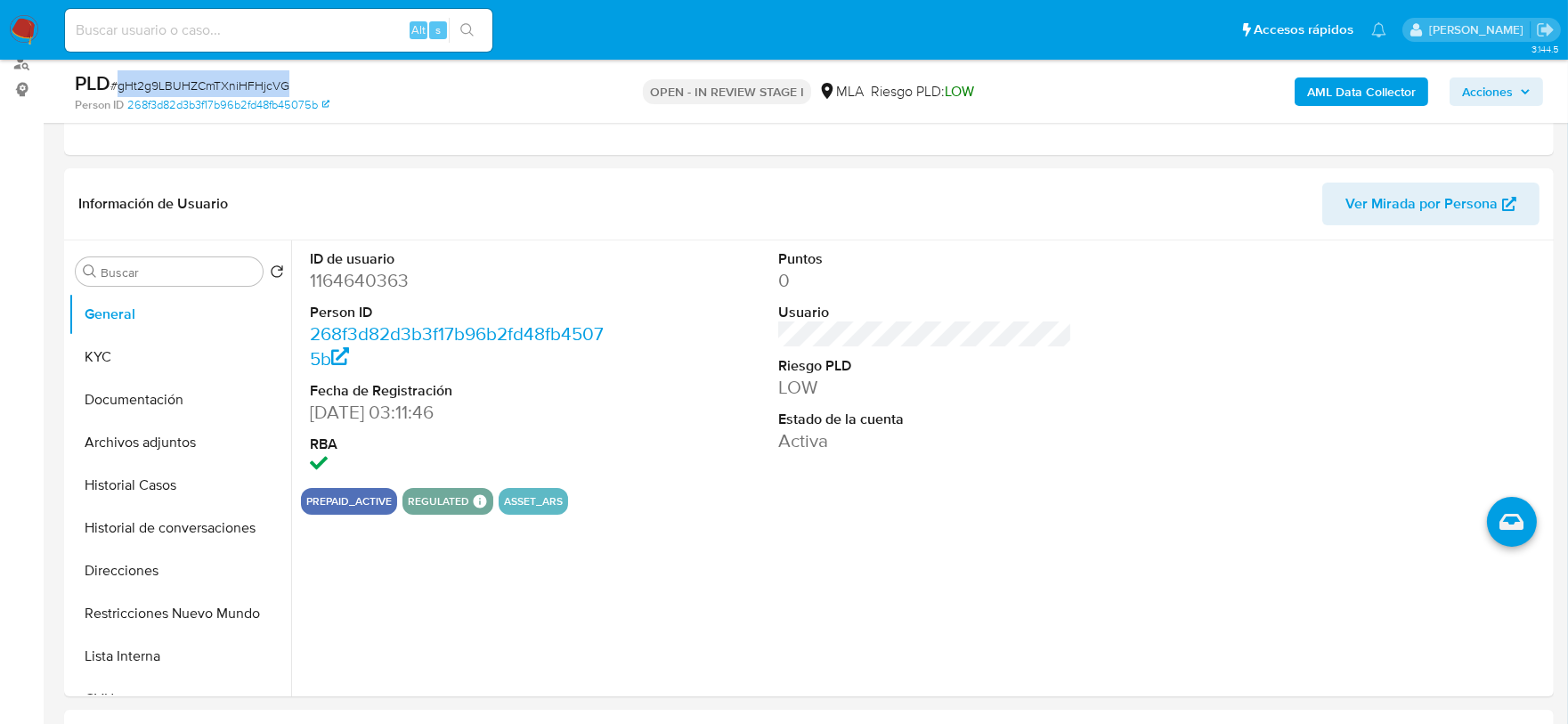 click on "# gHt2g9LBUHZCmTXniHFHjcVG" at bounding box center (199, 85) 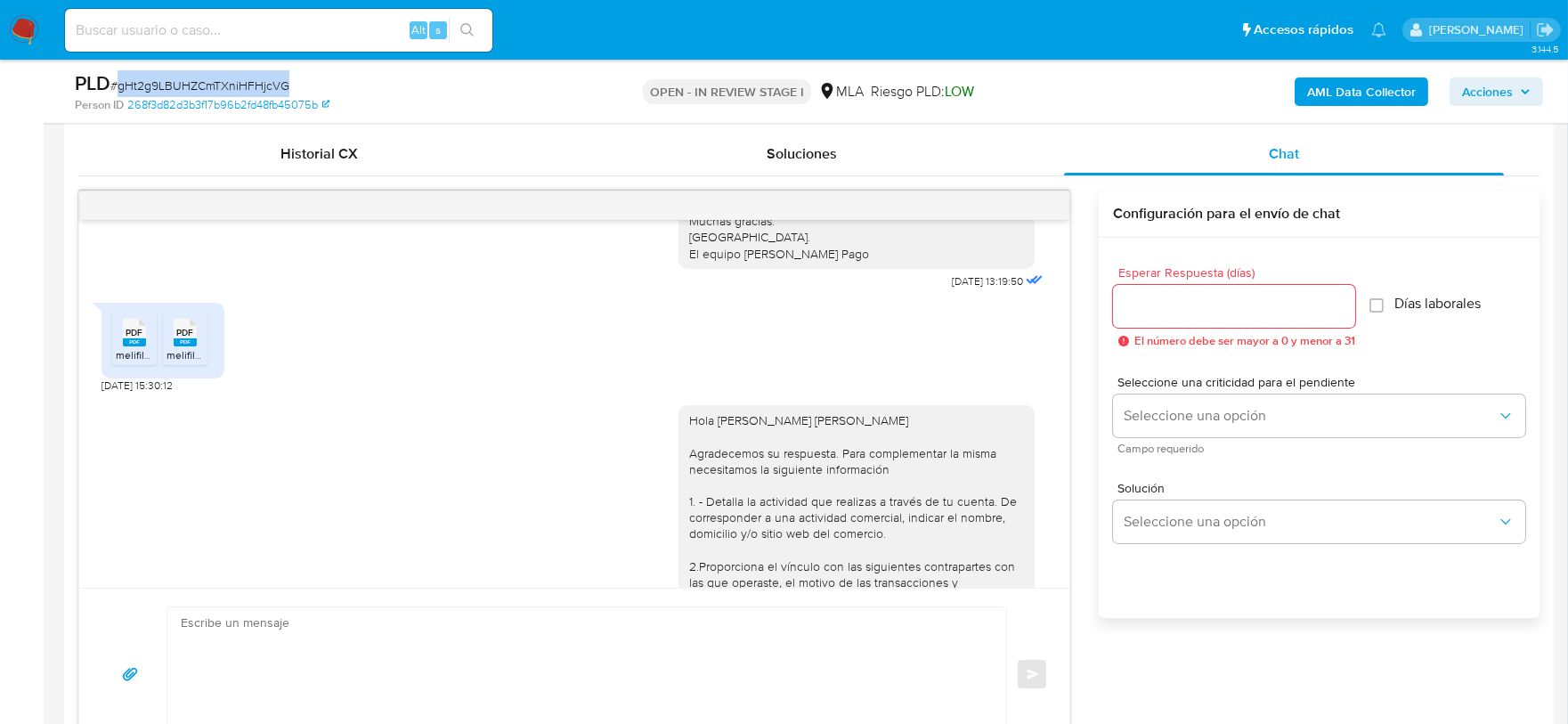 scroll, scrollTop: 890, scrollLeft: 0, axis: vertical 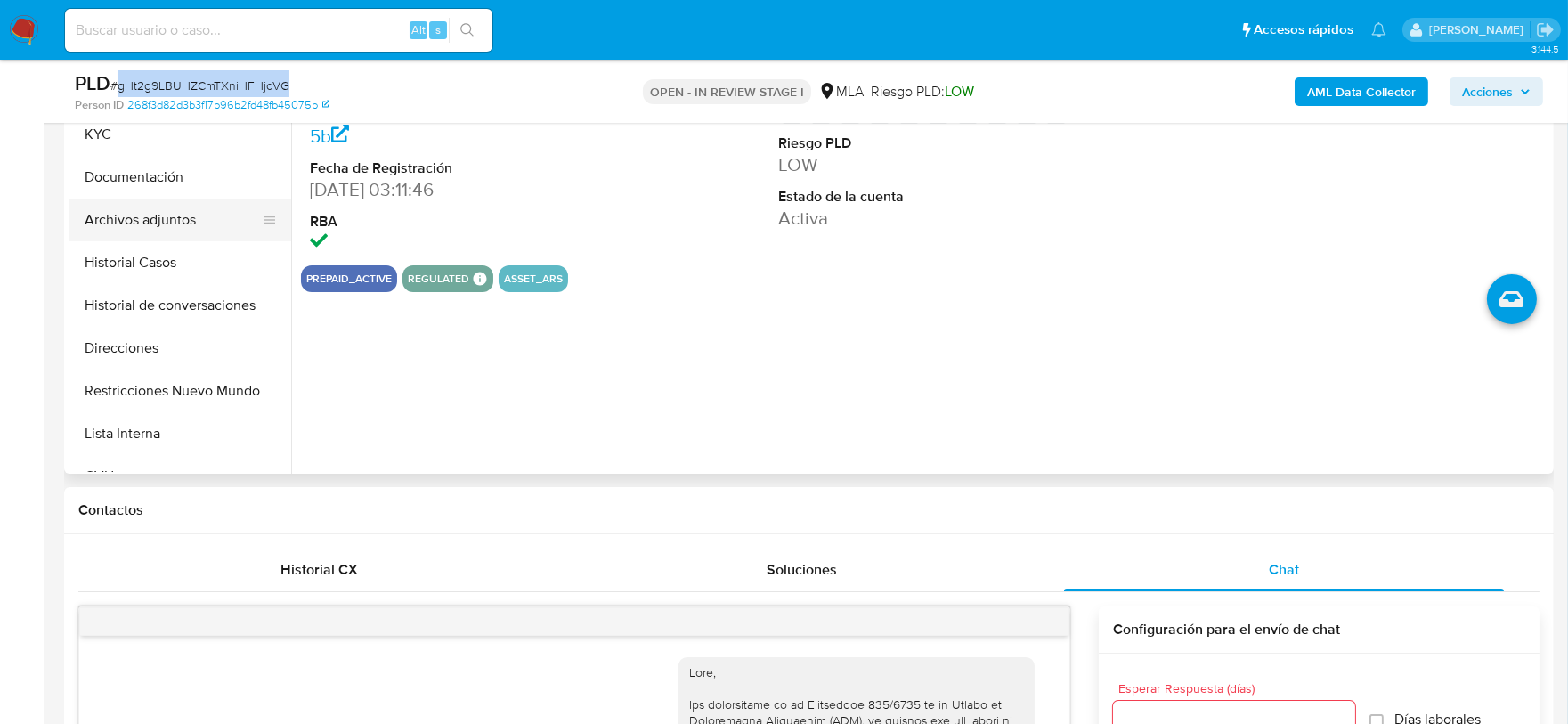 click on "Archivos adjuntos" at bounding box center [173, 220] 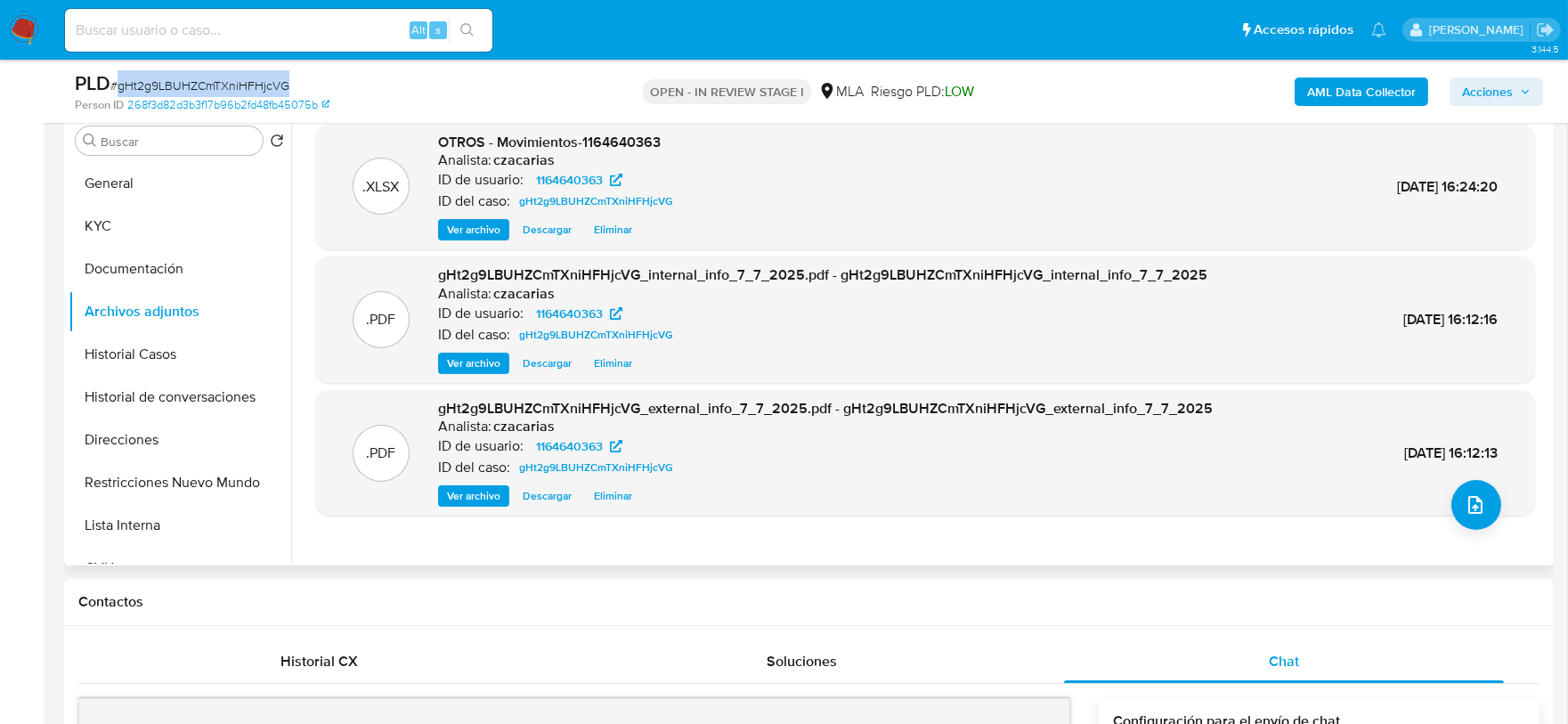 scroll, scrollTop: 222, scrollLeft: 0, axis: vertical 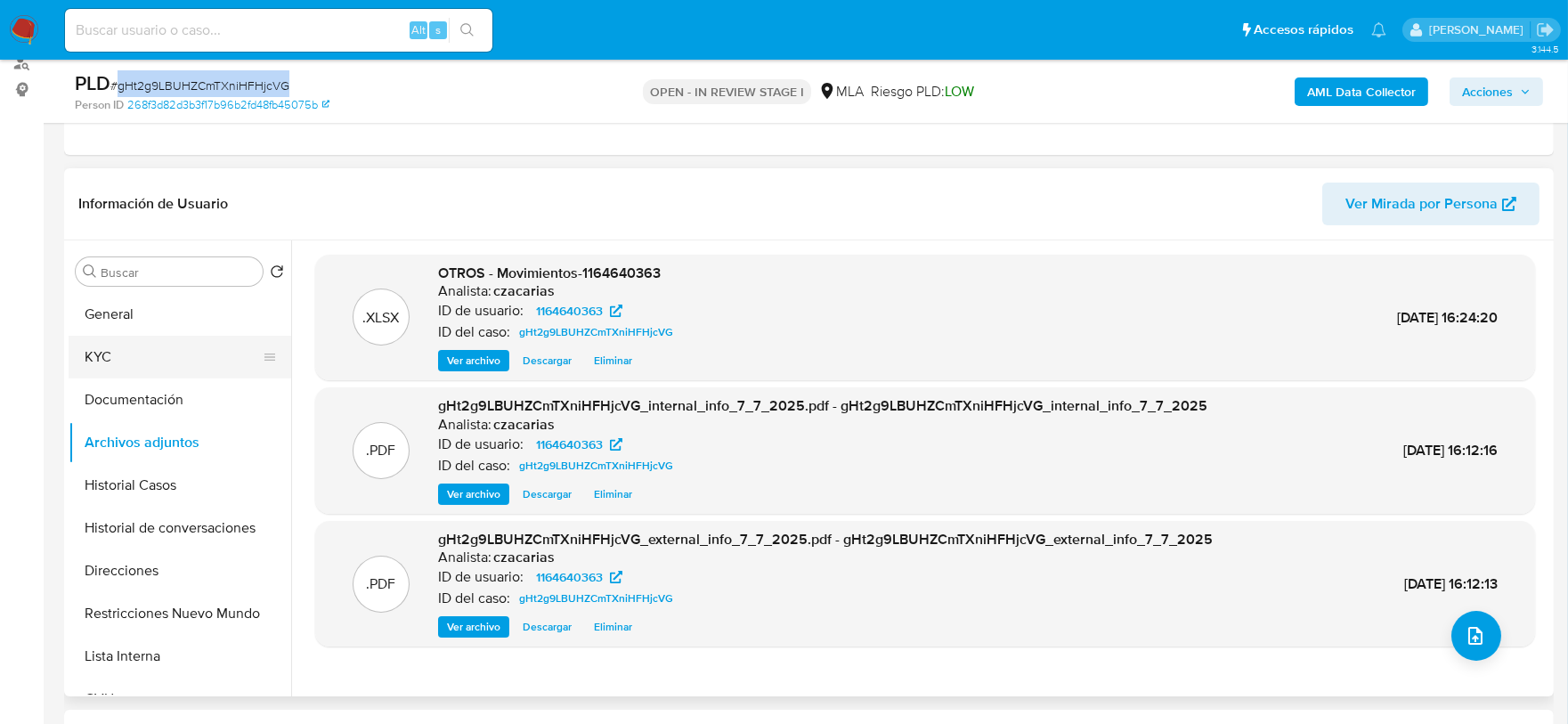 click on "KYC" at bounding box center [173, 357] 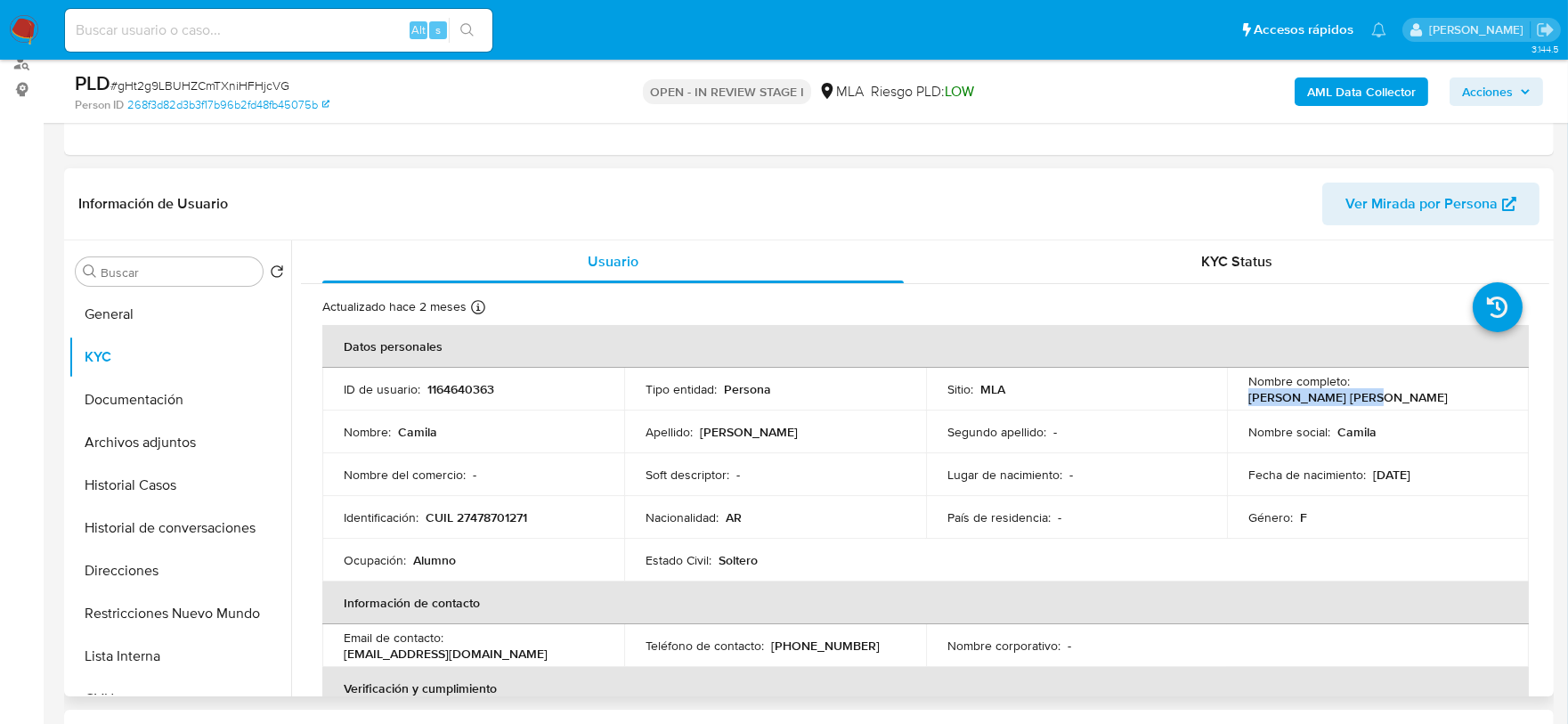 drag, startPoint x: 1352, startPoint y: 391, endPoint x: 1508, endPoint y: 376, distance: 156.71949 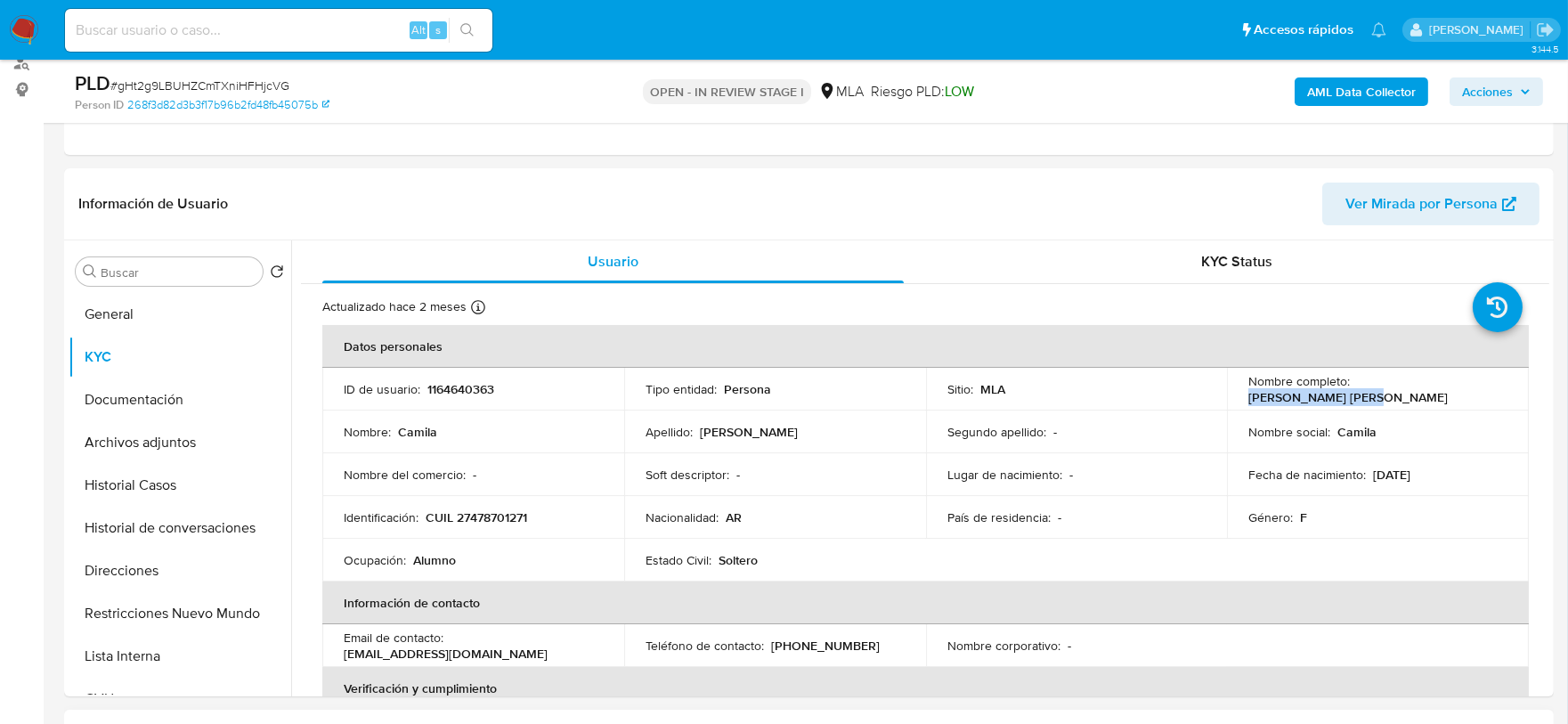 copy on "Camila Lecona Laura" 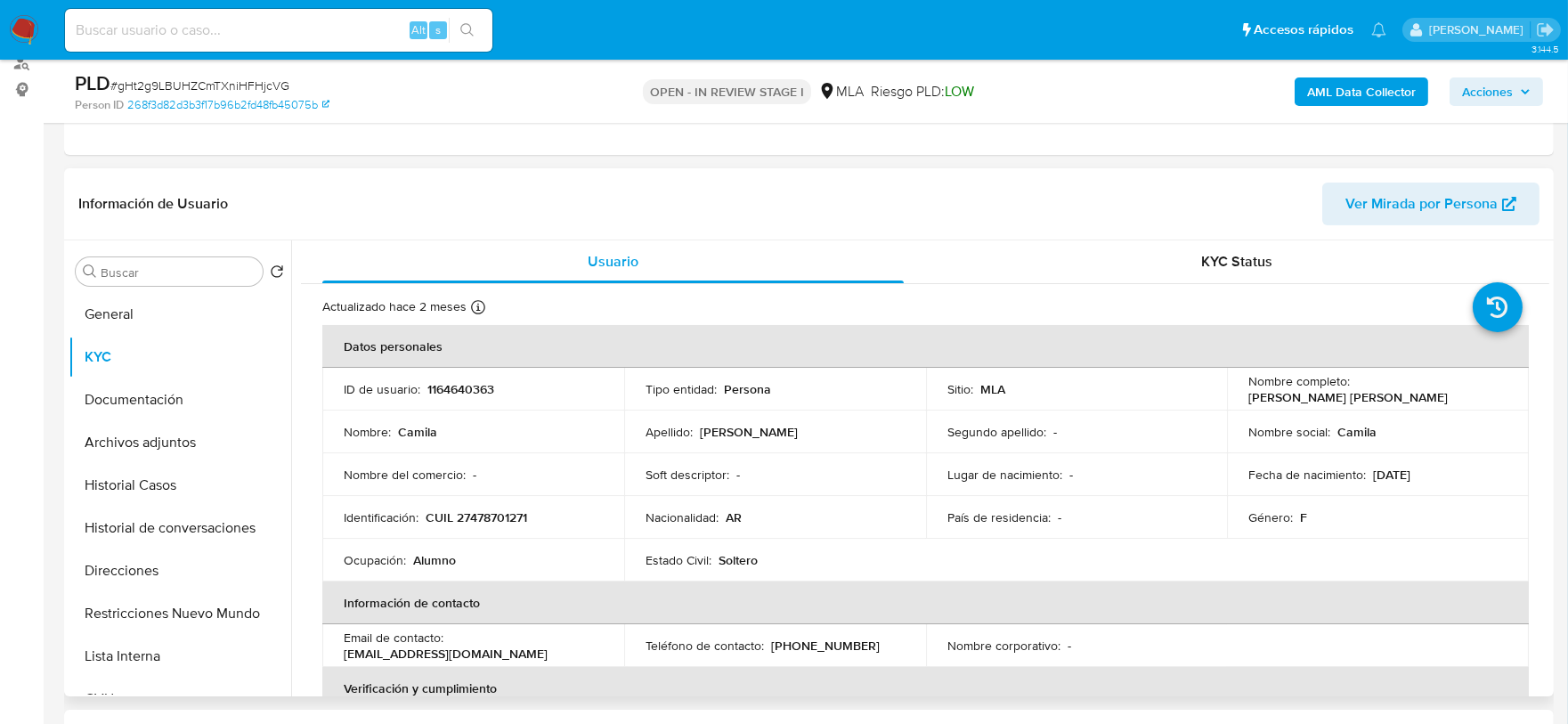 click on "Nombre completo :    Camila Lecona Laura" at bounding box center [1377, 389] 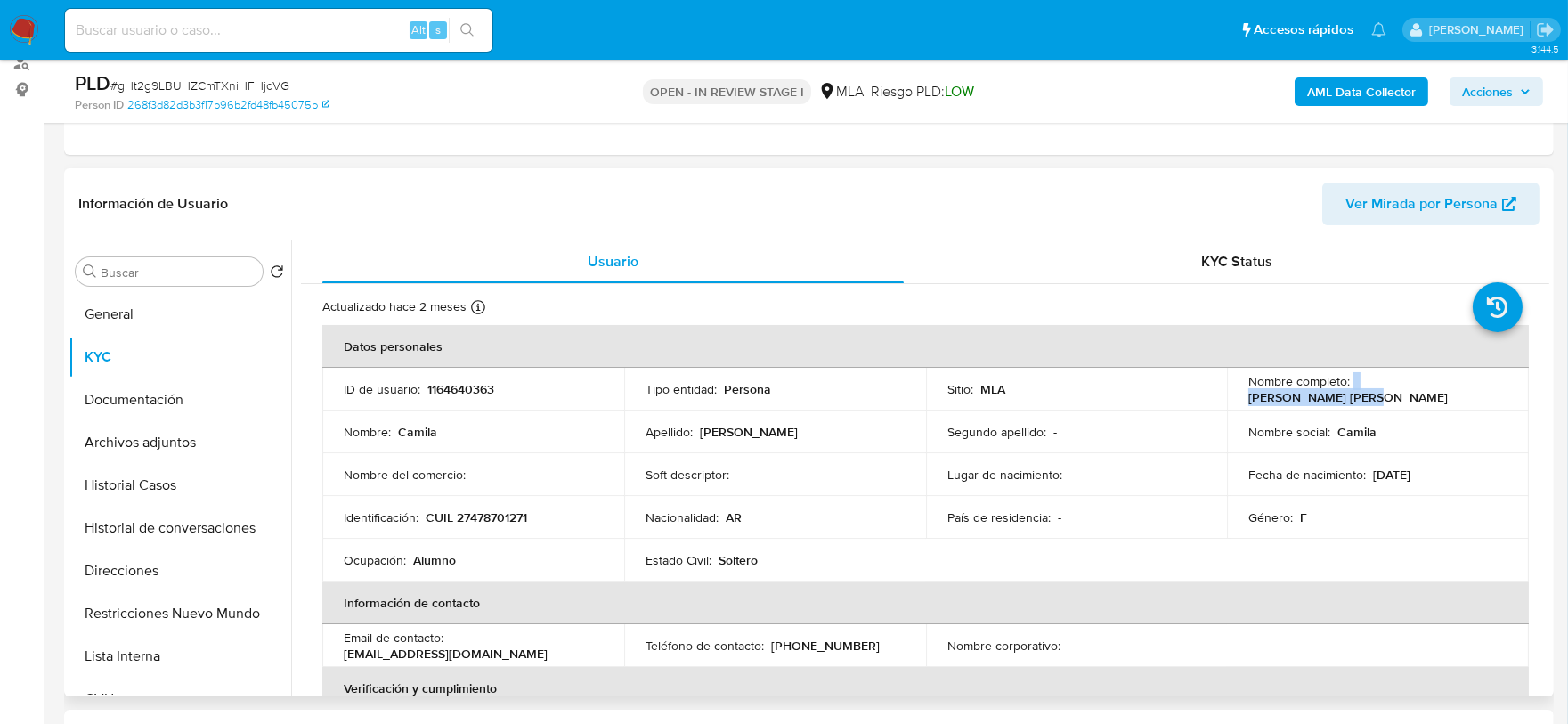 drag, startPoint x: 1347, startPoint y: 394, endPoint x: 1481, endPoint y: 386, distance: 134.23859 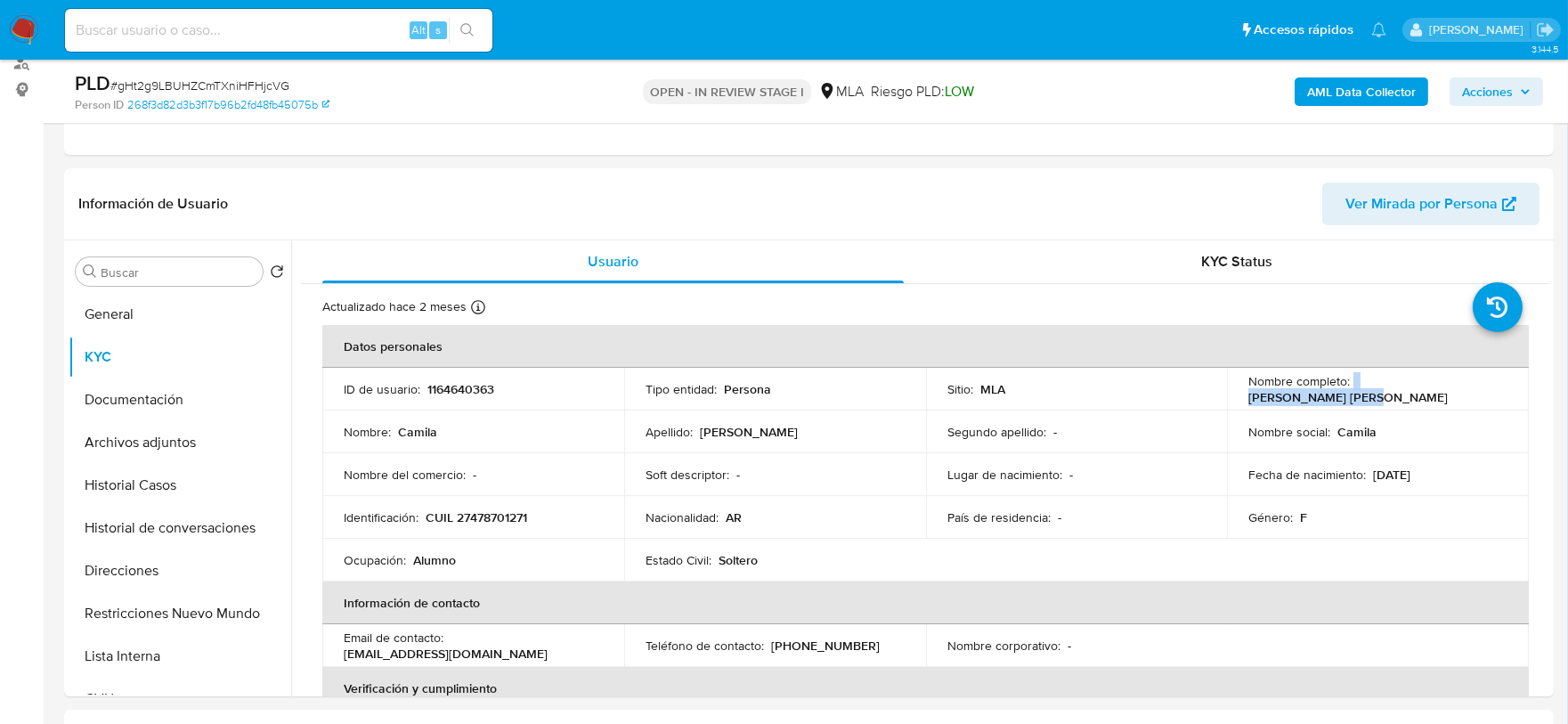 copy on "Camila Lecona Laura" 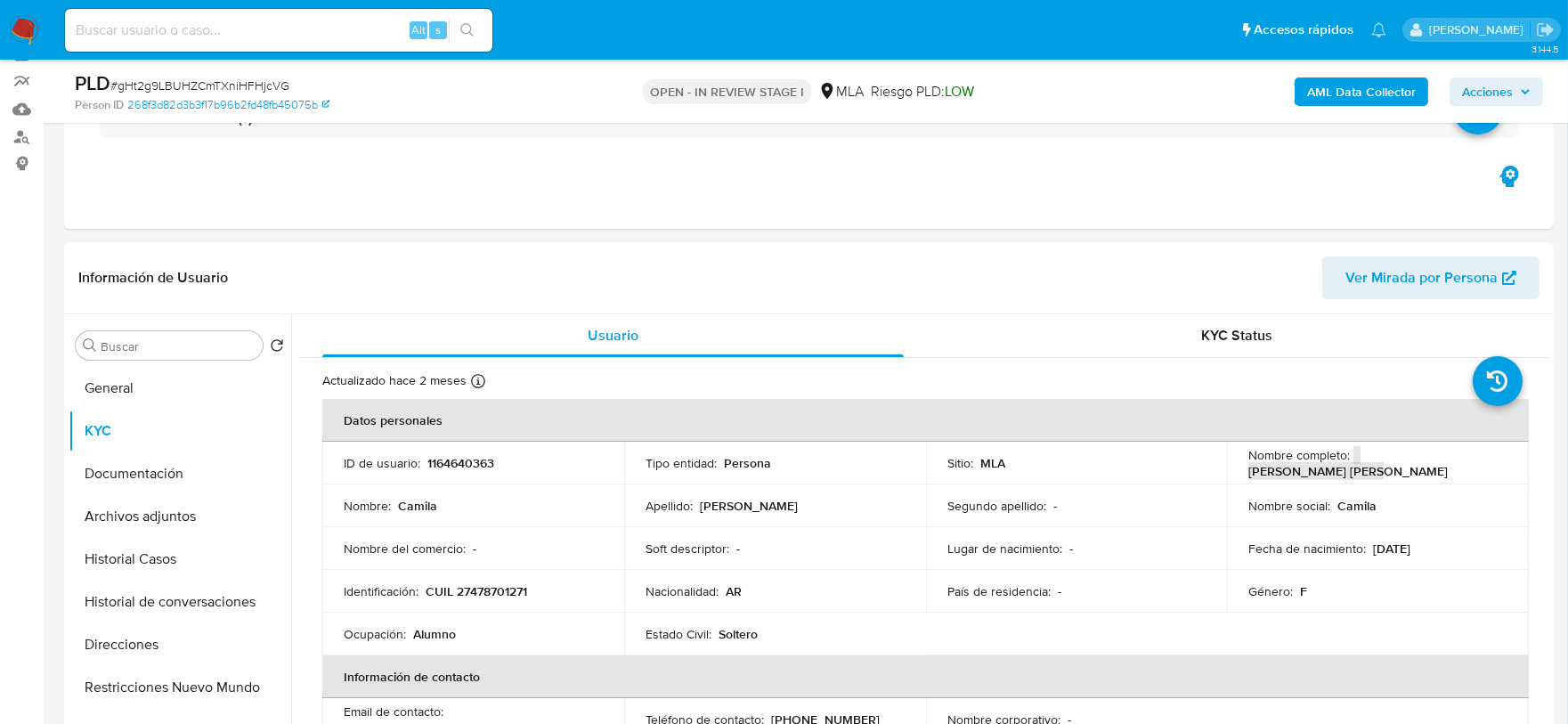 scroll, scrollTop: 110, scrollLeft: 0, axis: vertical 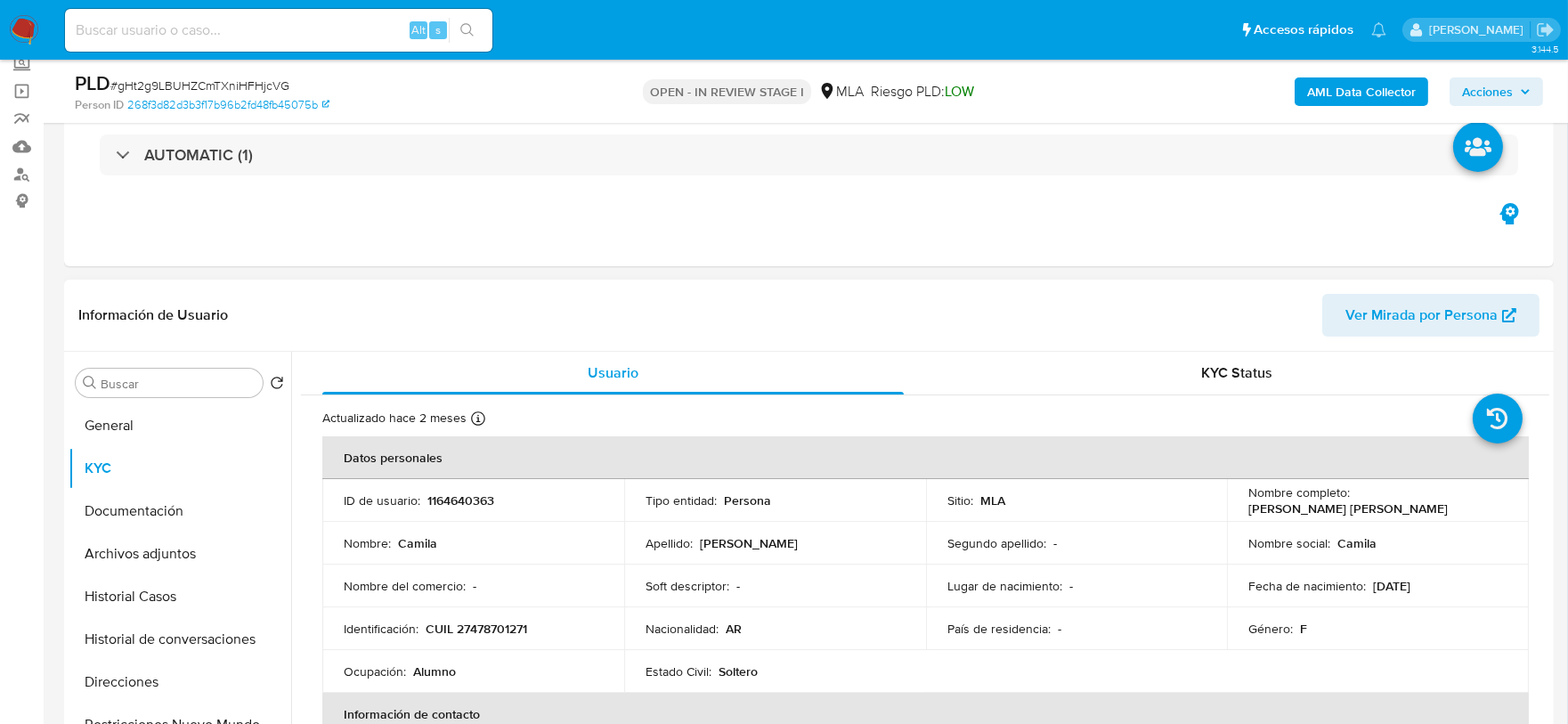 drag, startPoint x: 499, startPoint y: 606, endPoint x: 509, endPoint y: 621, distance: 18.027756 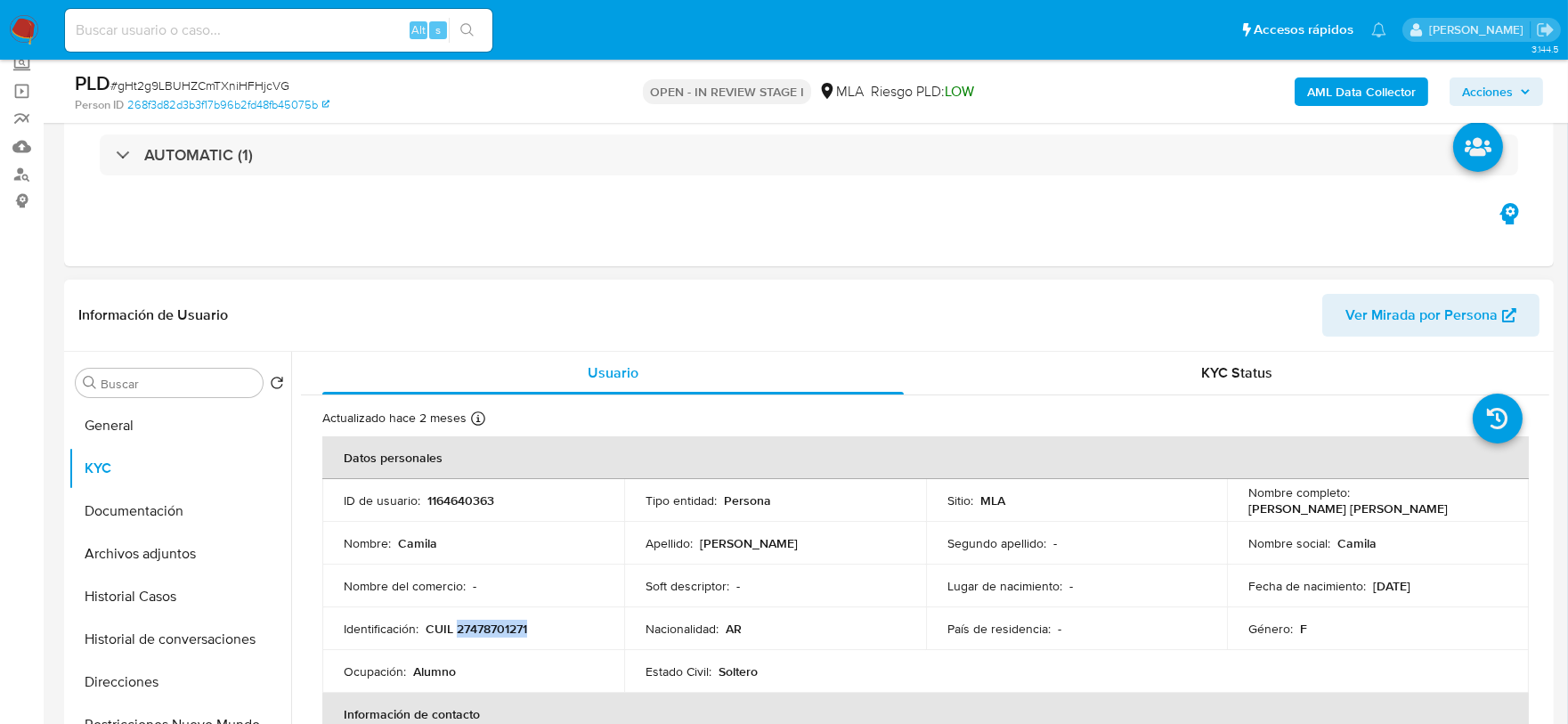 click on "CUIL 27478701271" at bounding box center [476, 629] 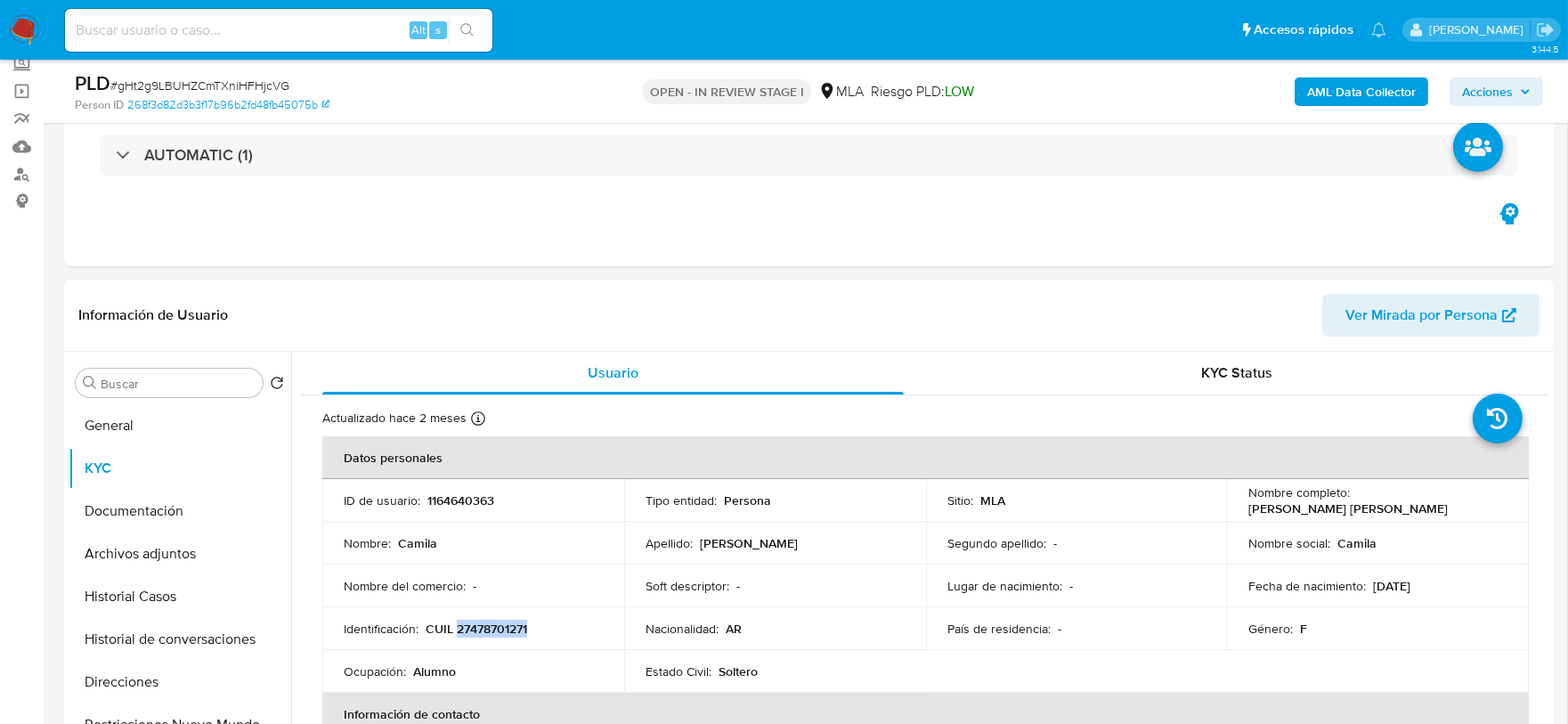 copy on "27478701271" 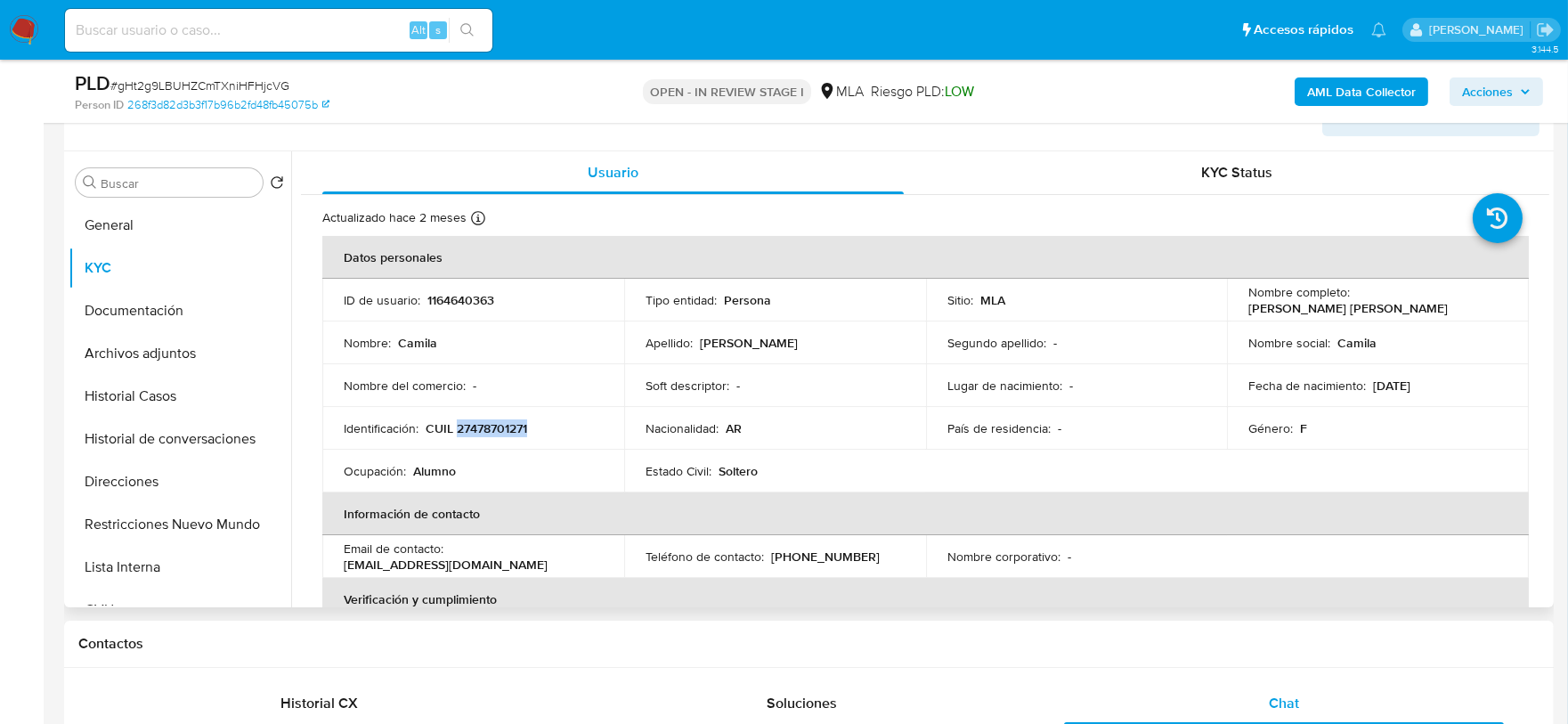 scroll, scrollTop: 334, scrollLeft: 0, axis: vertical 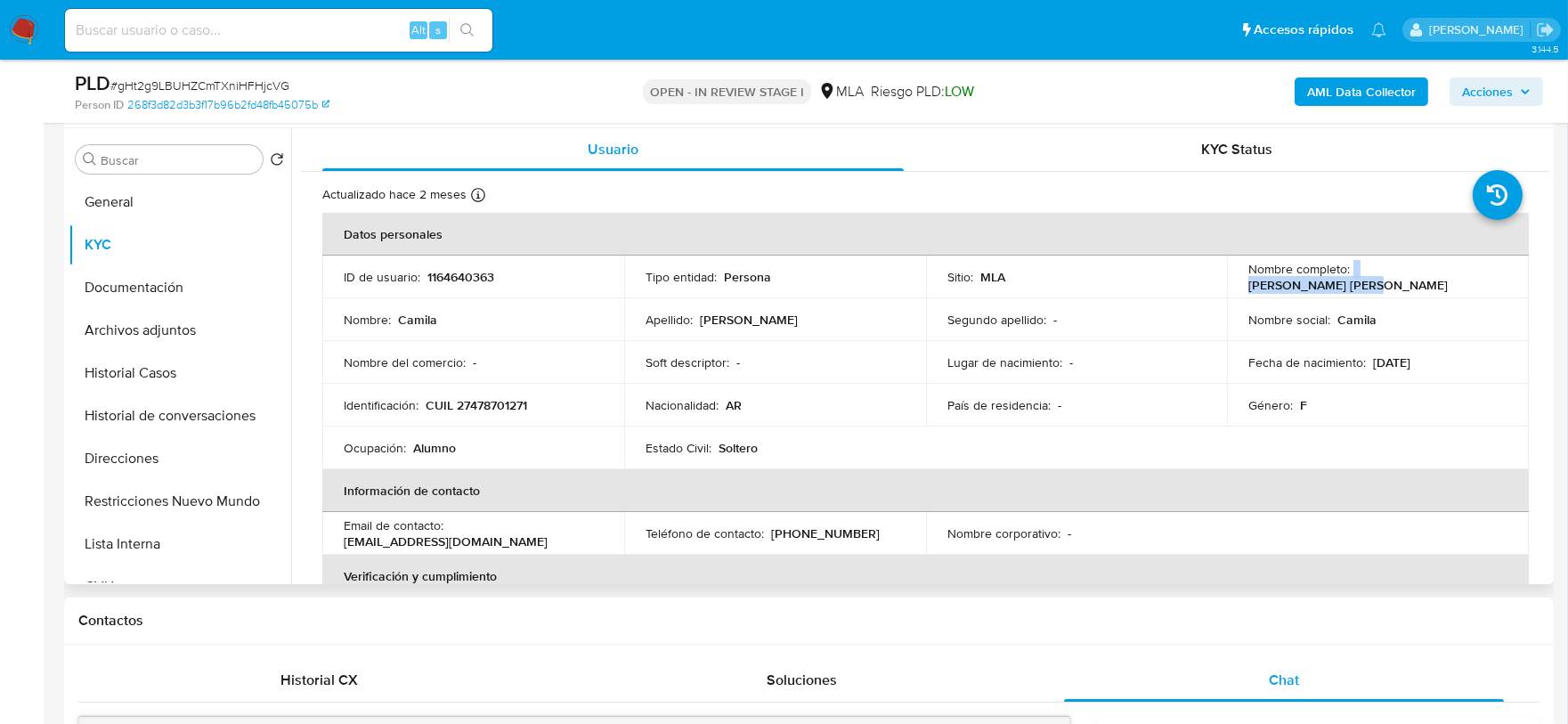 drag, startPoint x: 1348, startPoint y: 277, endPoint x: 1482, endPoint y: 289, distance: 134.53624 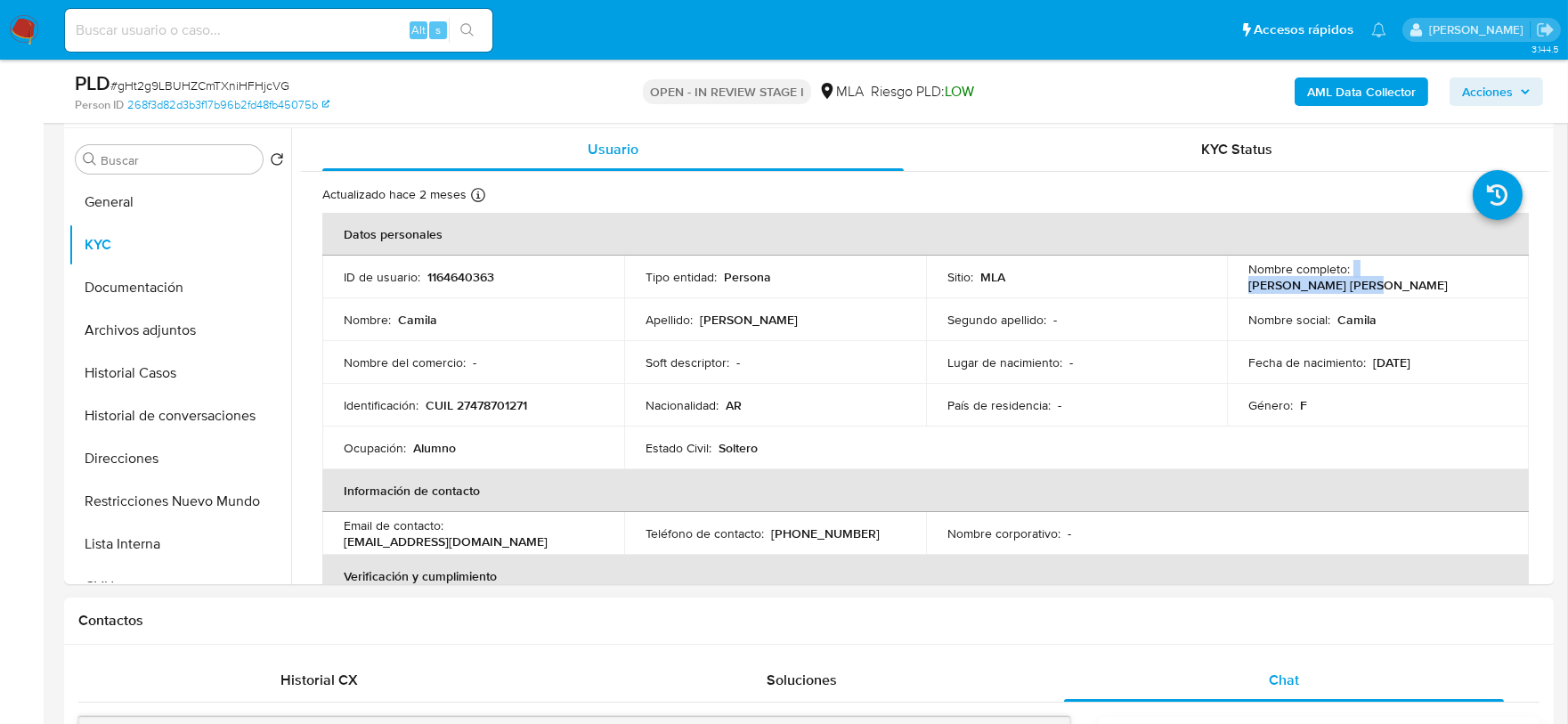 copy on "Camila Lecona Laura" 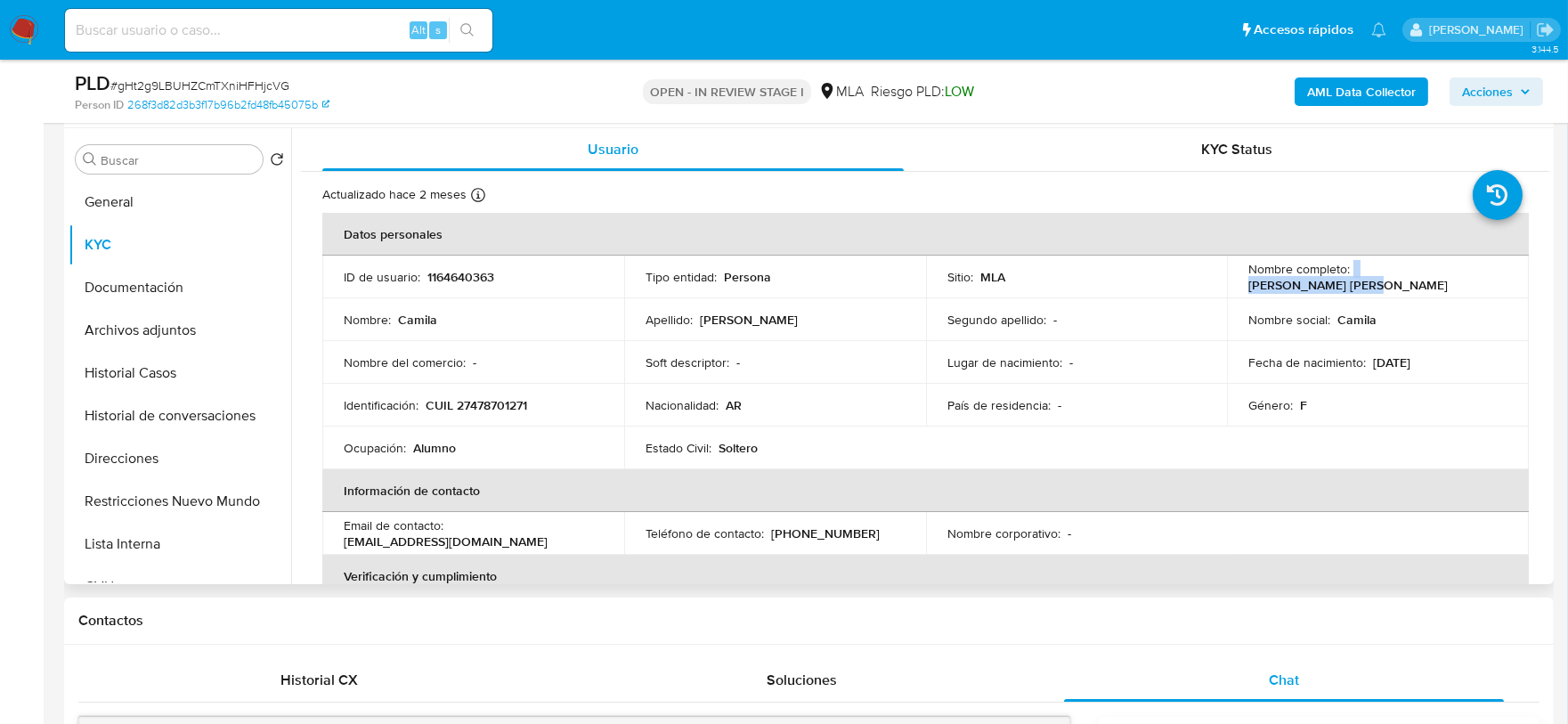 click on "Nombre completo :    Camila Lecona Laura" at bounding box center [1377, 277] 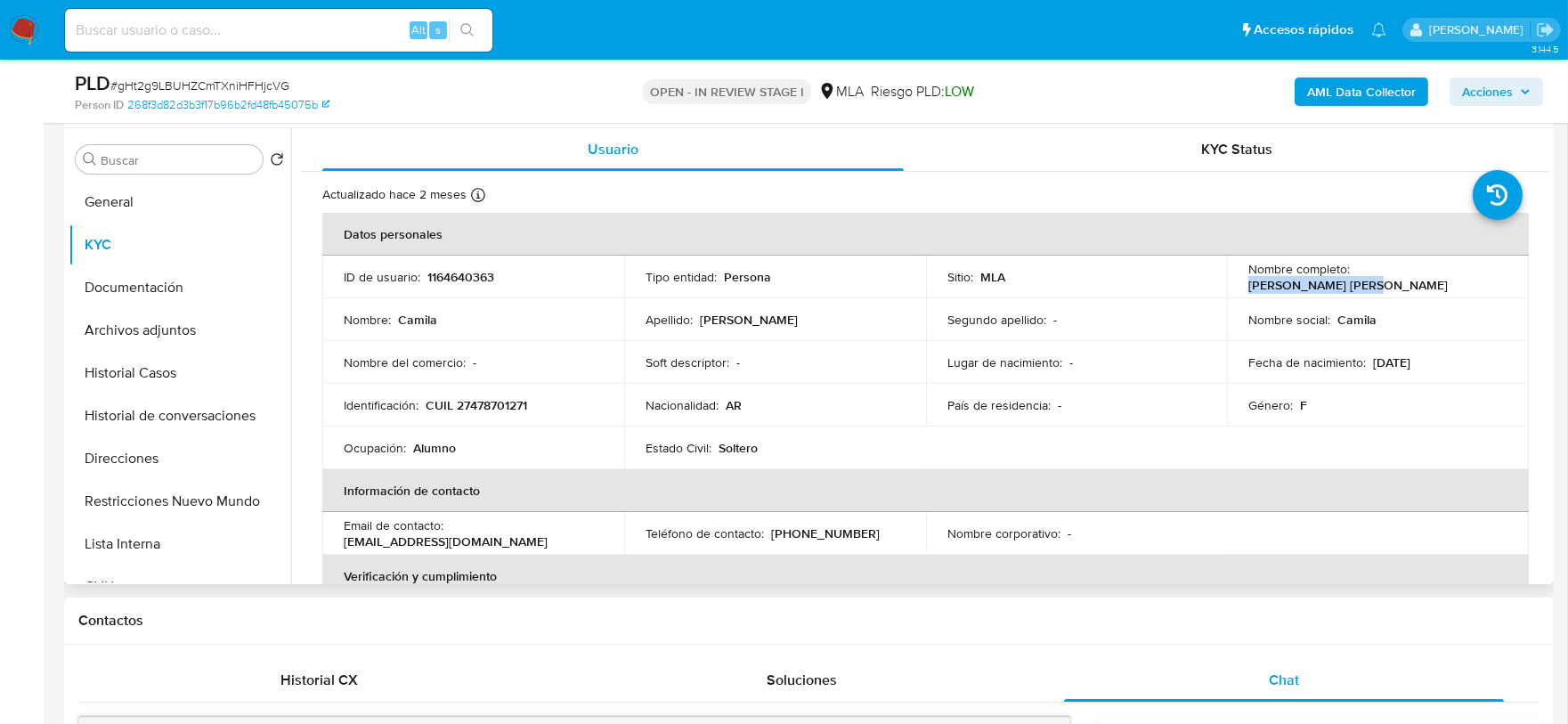 drag, startPoint x: 1353, startPoint y: 276, endPoint x: 1507, endPoint y: 283, distance: 154.15901 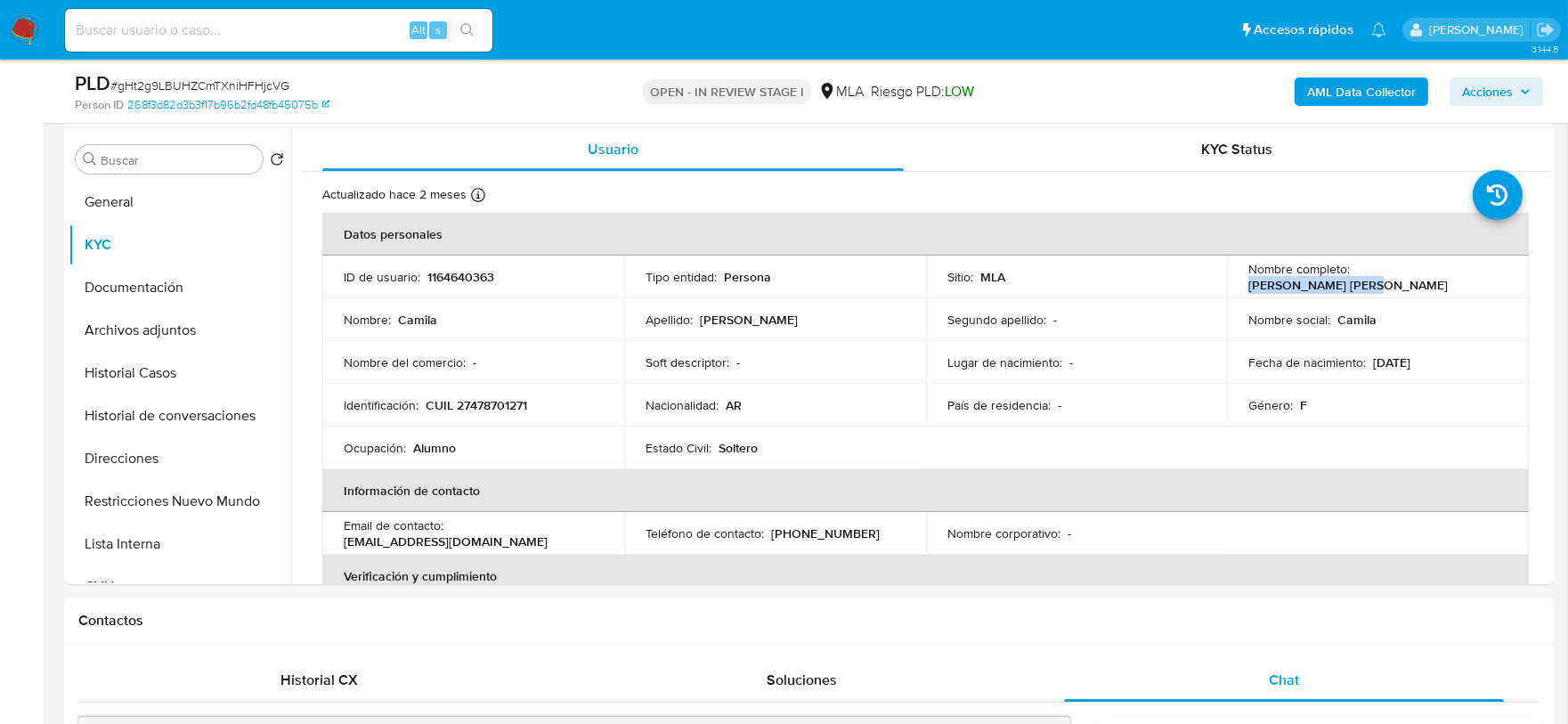 copy on "Camila Lecona Laura" 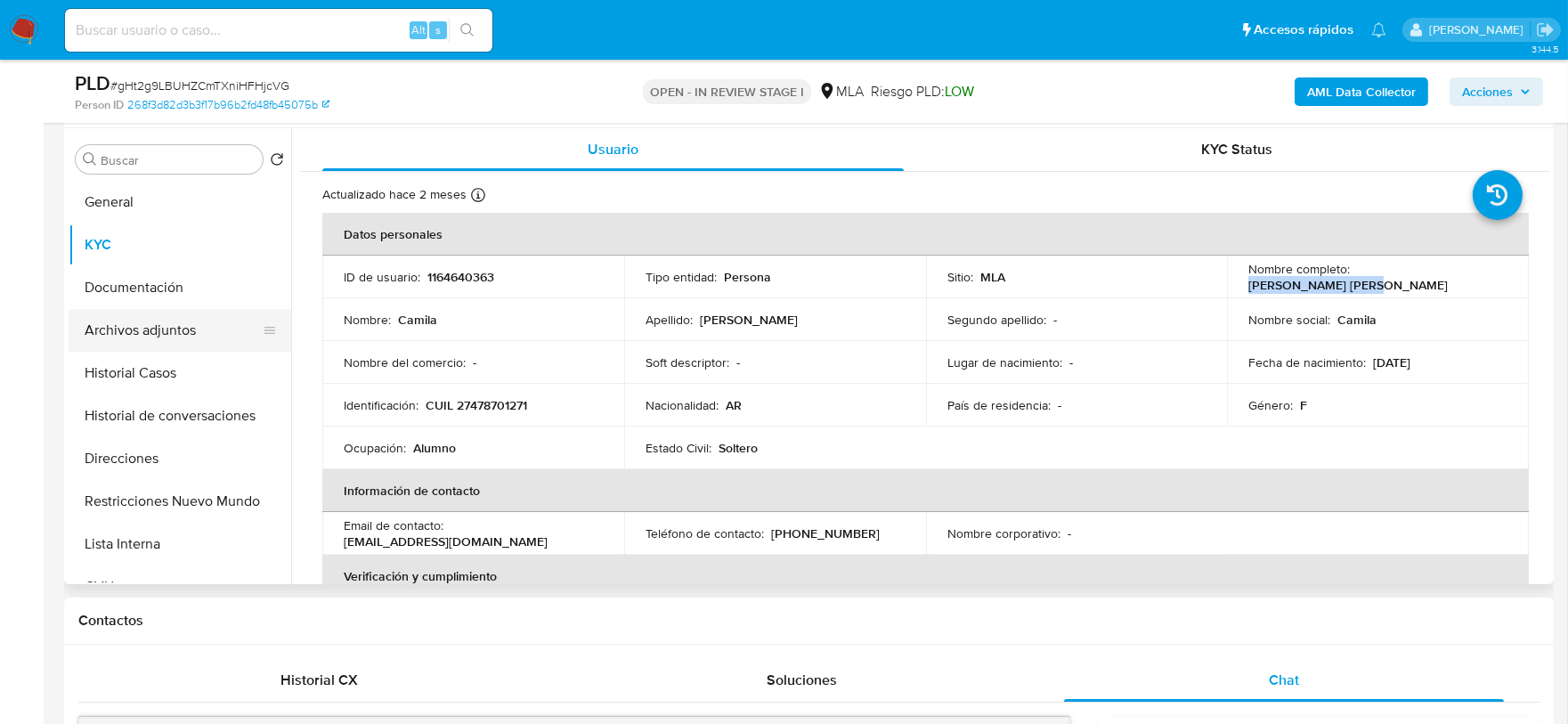 click on "Archivos adjuntos" at bounding box center [173, 330] 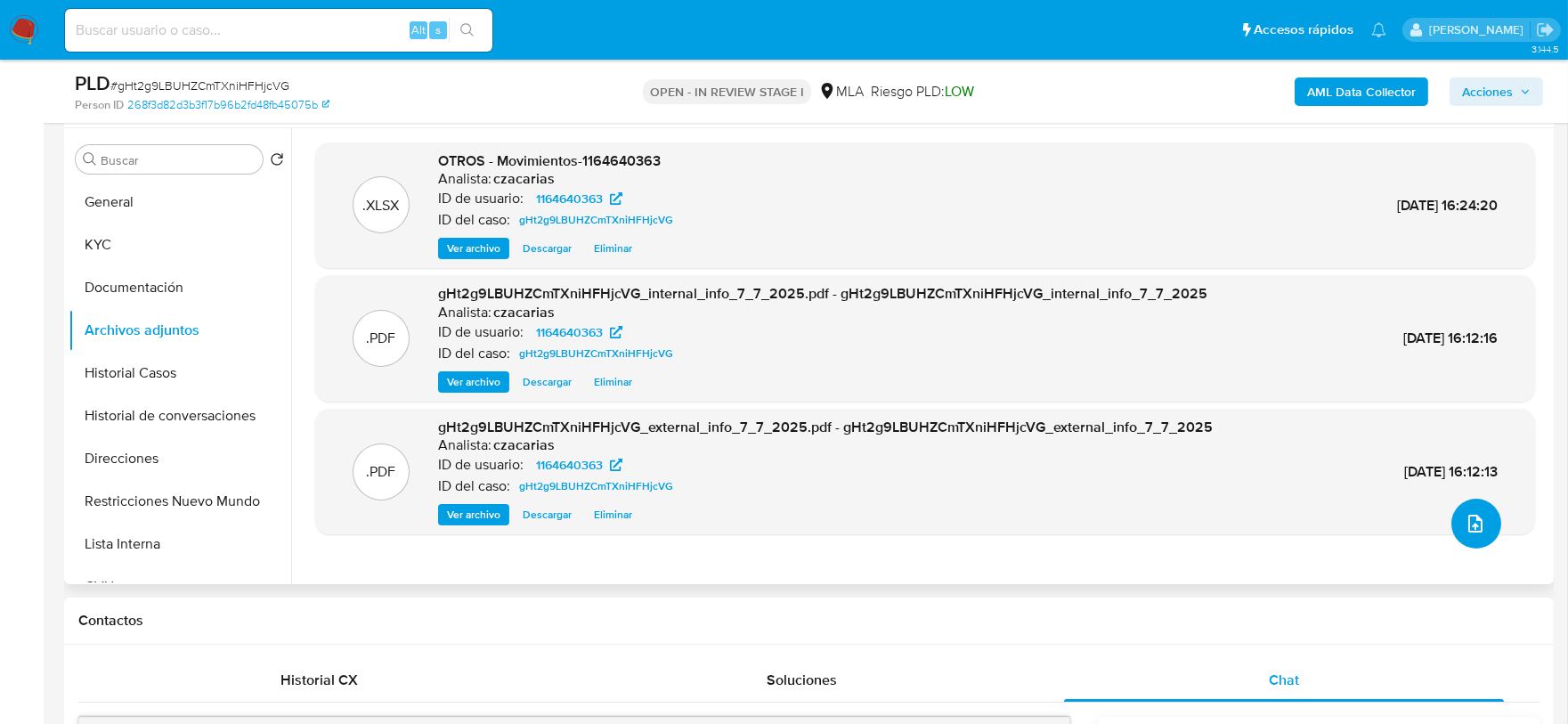 click 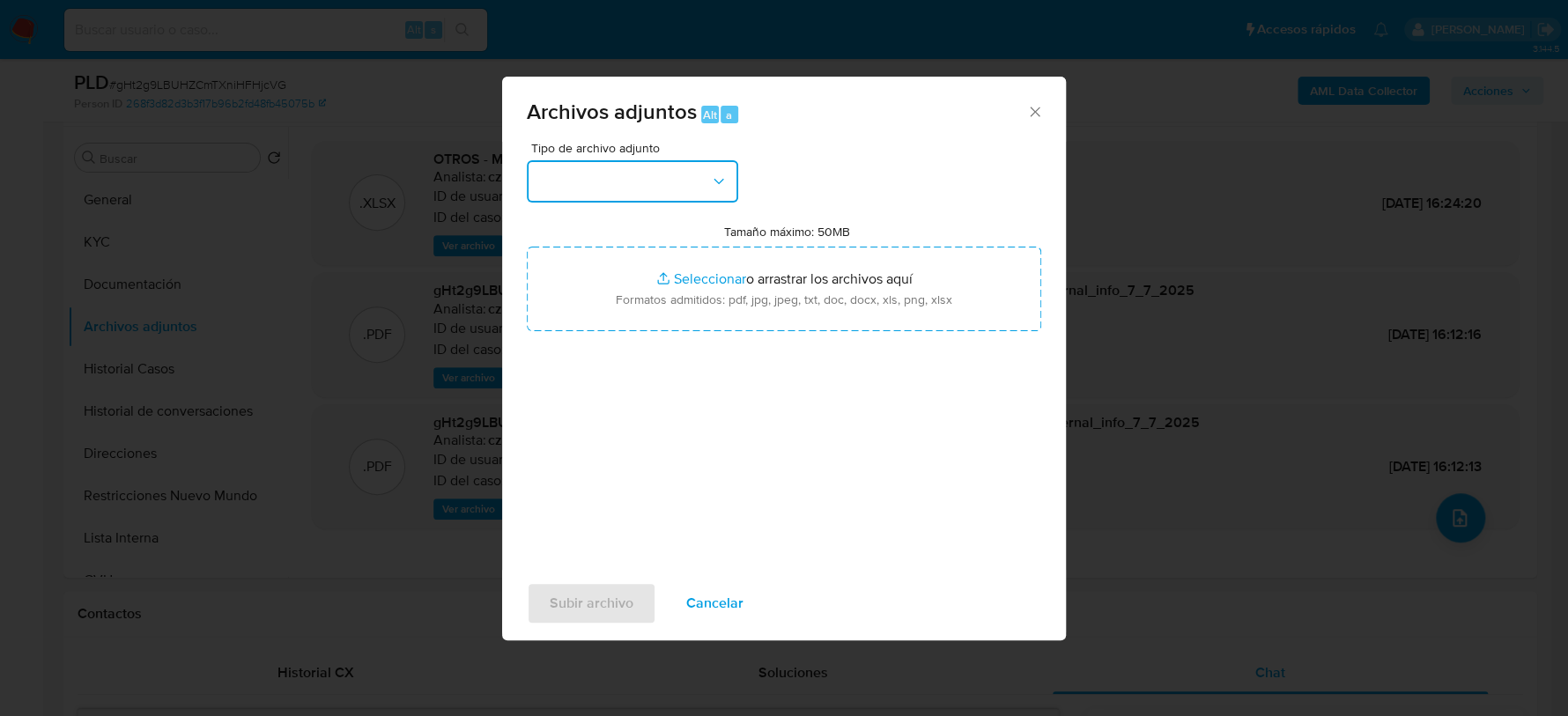 click at bounding box center (632, 181) 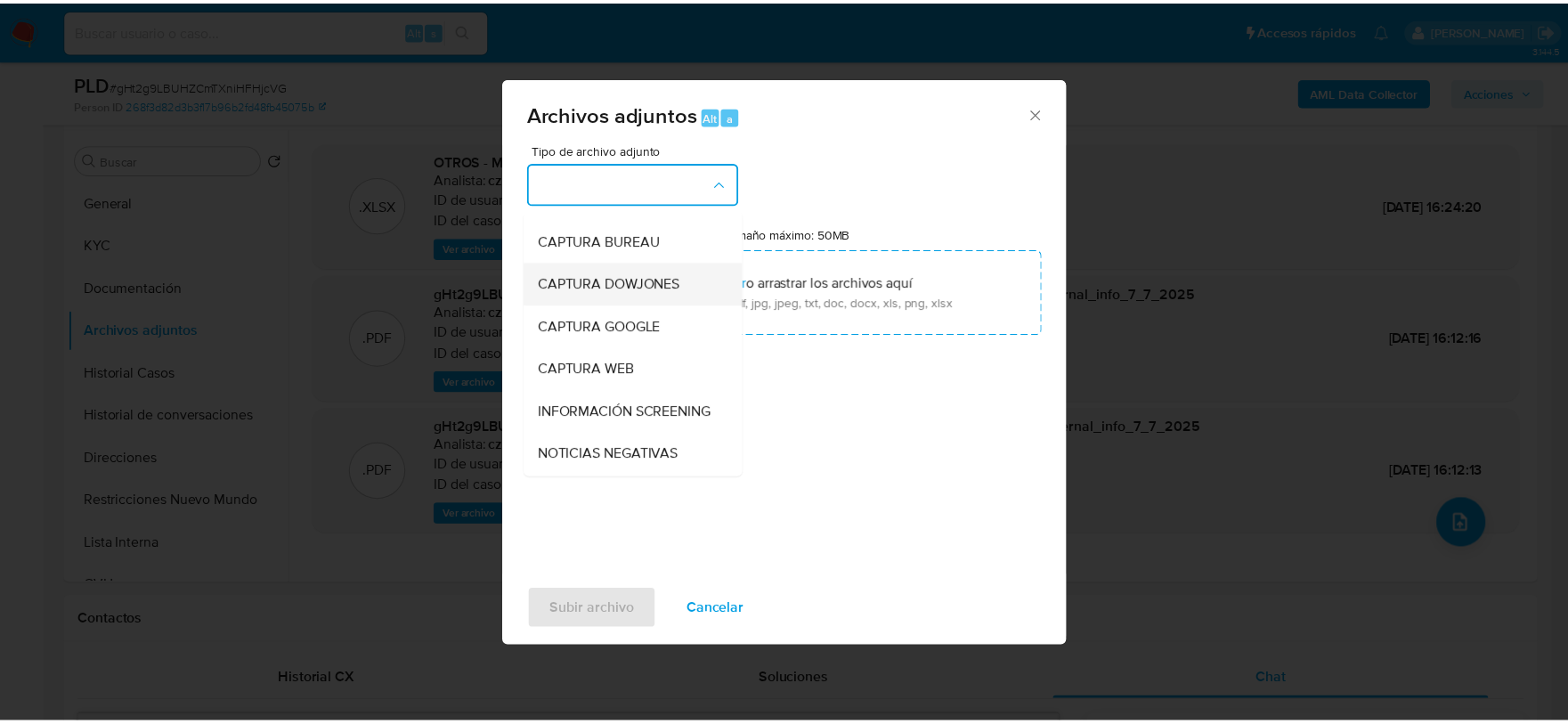 scroll, scrollTop: 222, scrollLeft: 0, axis: vertical 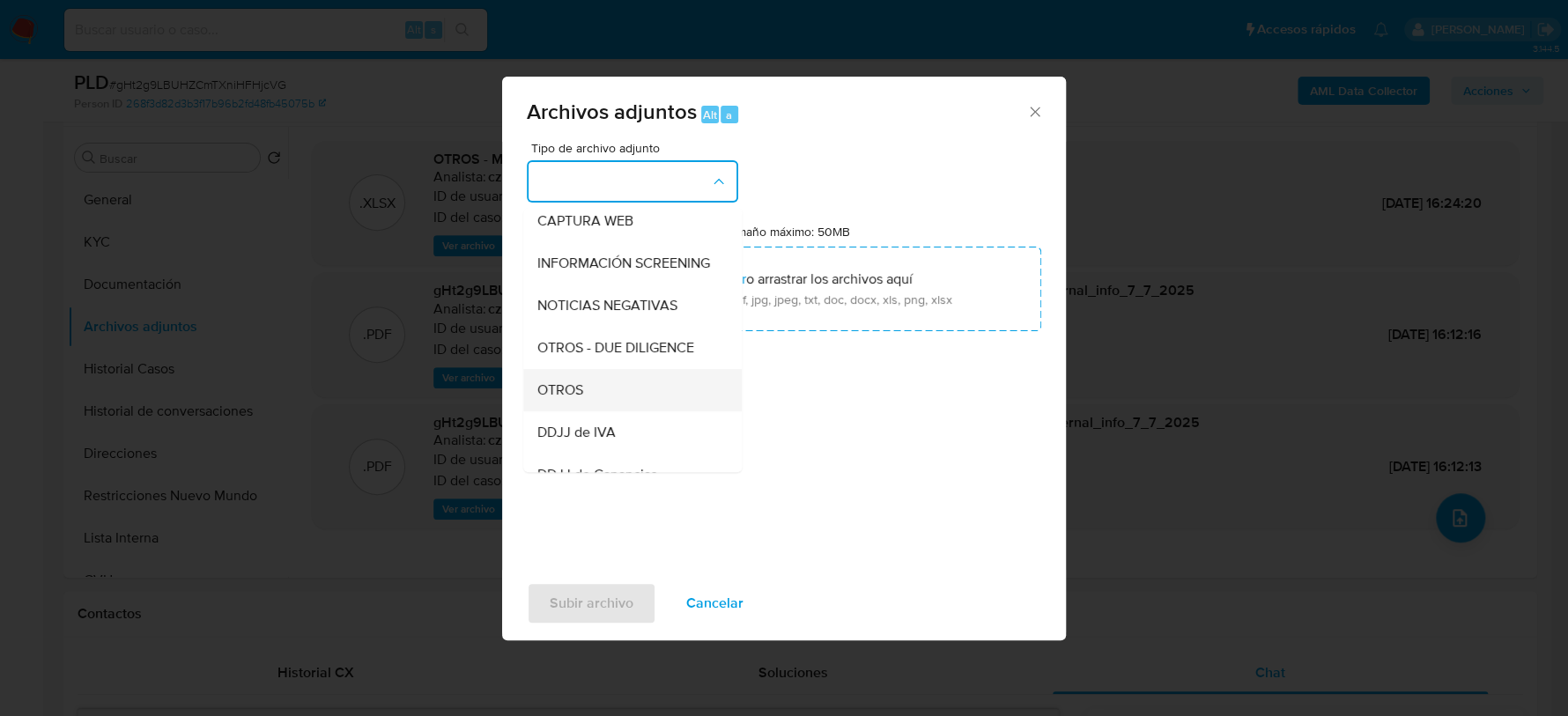 click on "OTROS" at bounding box center [627, 390] 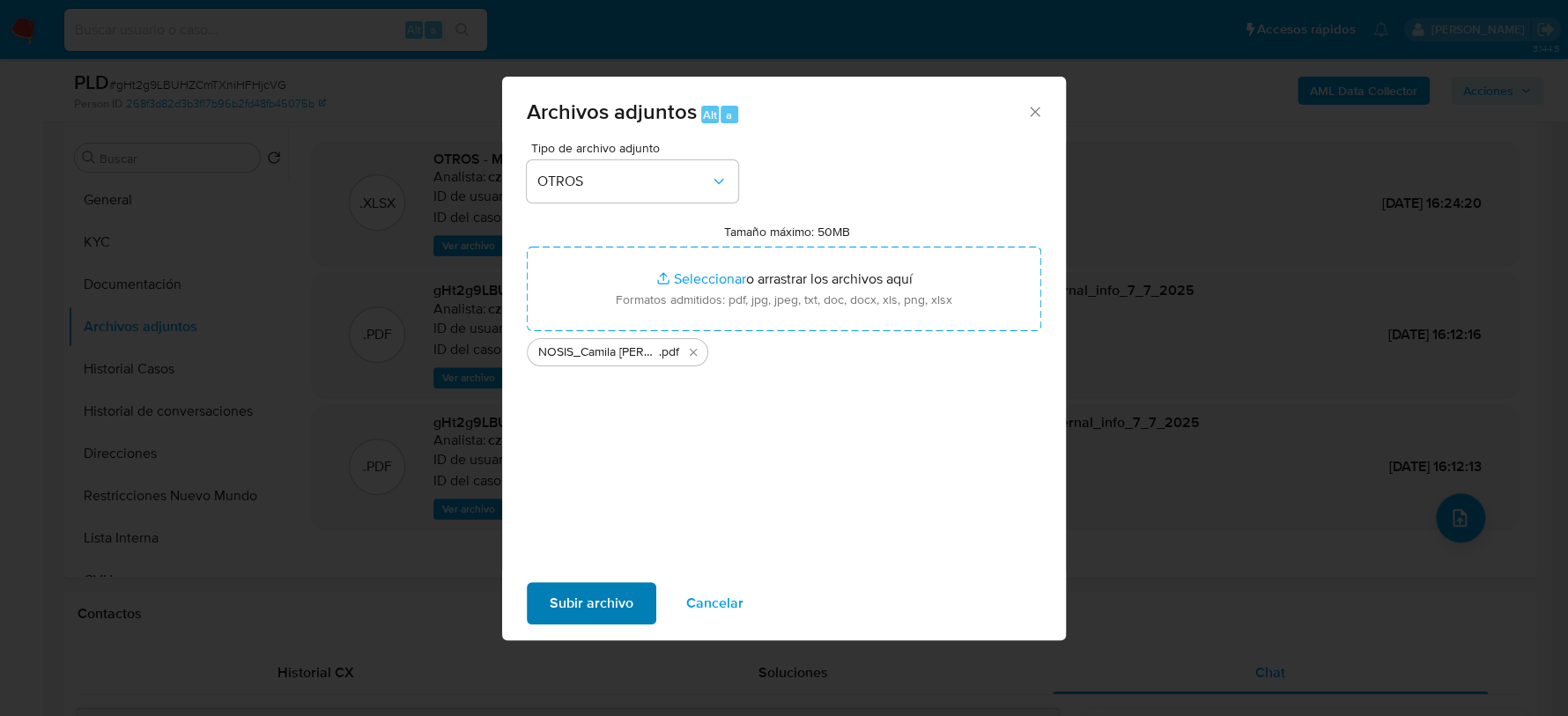 click on "Subir archivo Cancelar" at bounding box center (784, 603) 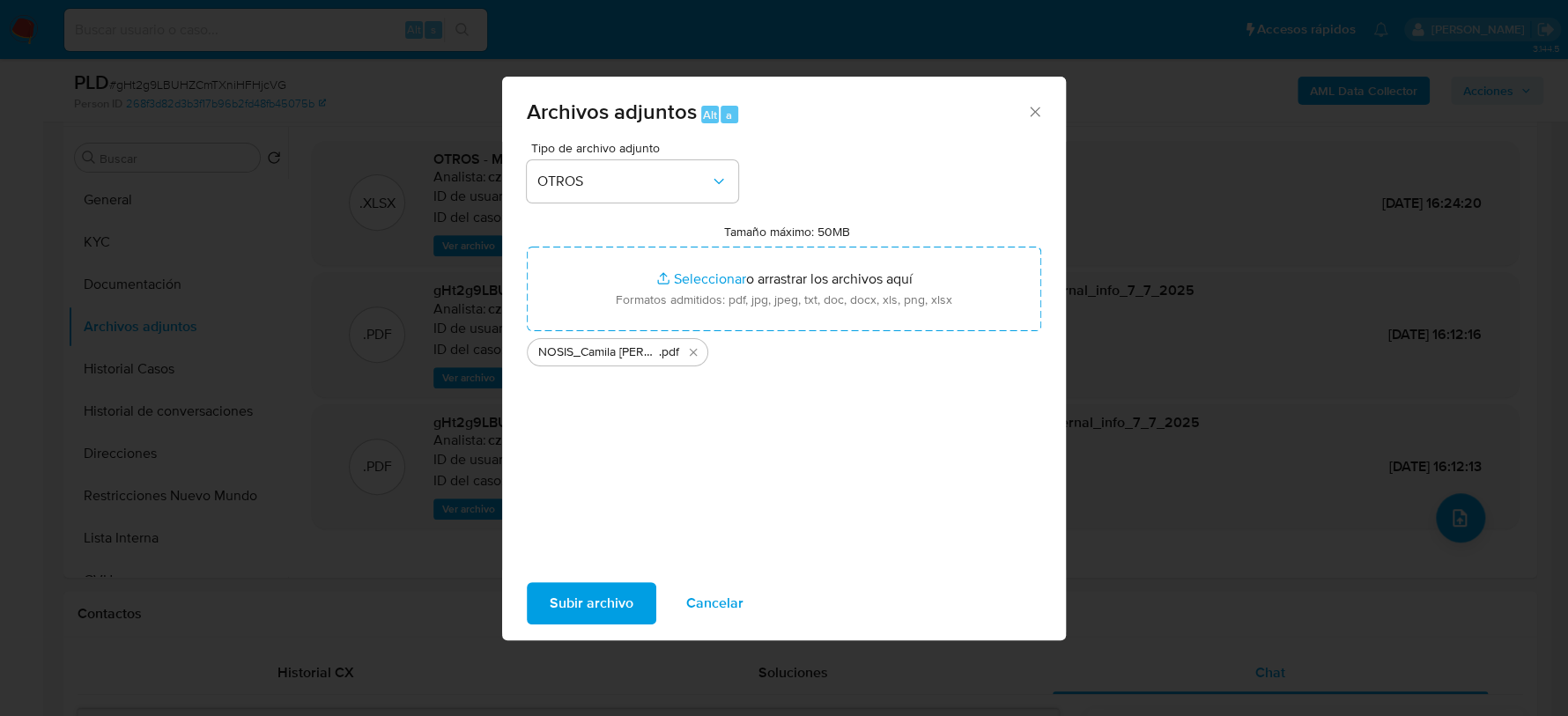 click on "Subir archivo" at bounding box center [591, 603] 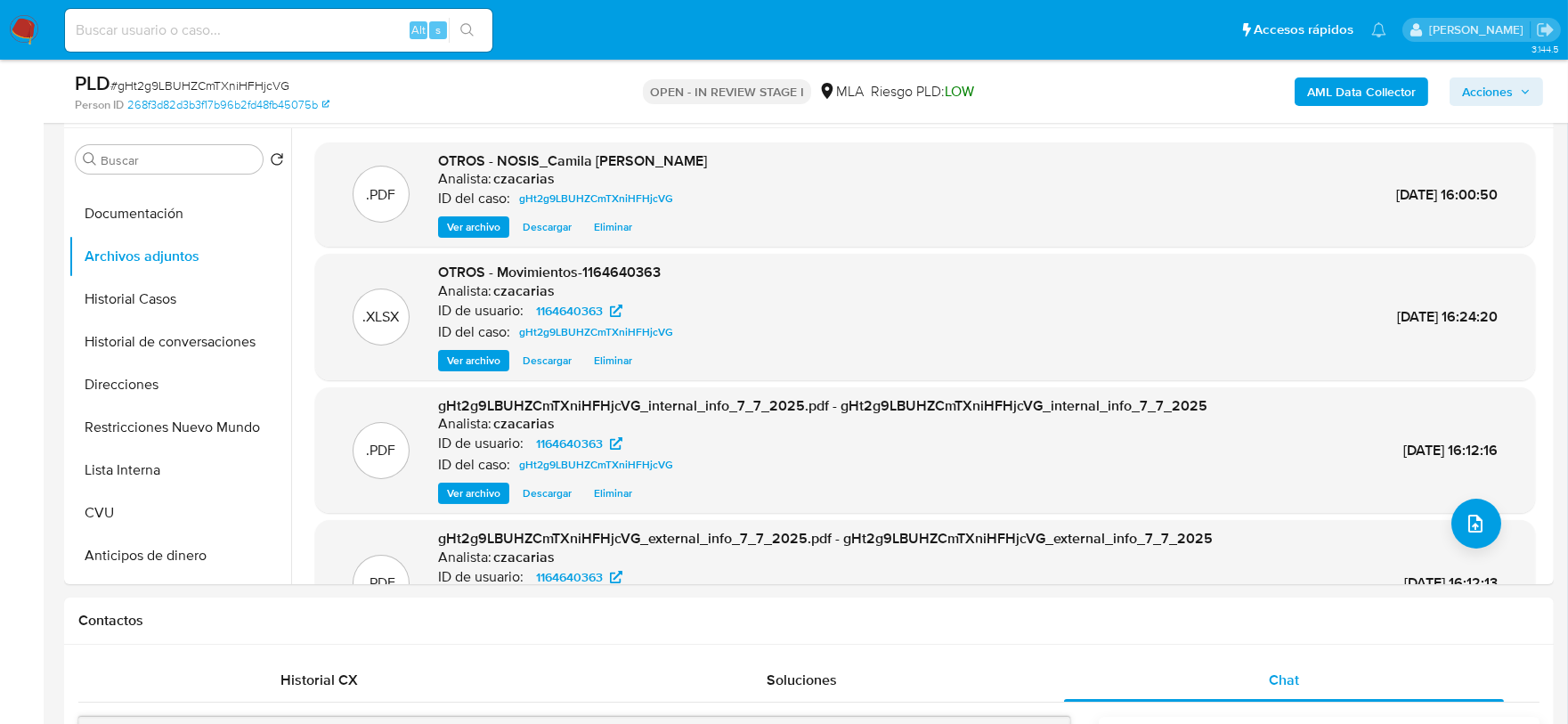 scroll, scrollTop: 110, scrollLeft: 0, axis: vertical 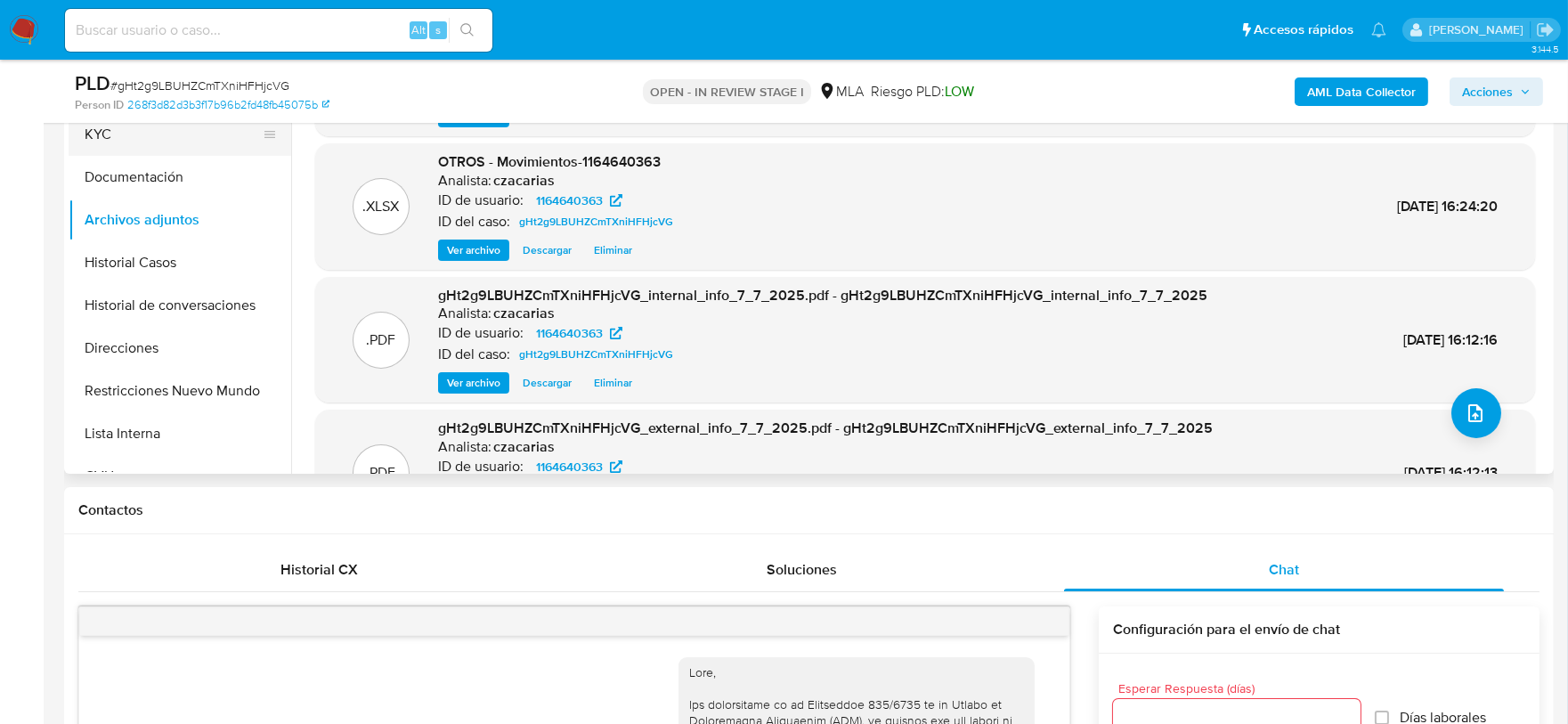 click on "KYC" at bounding box center (173, 134) 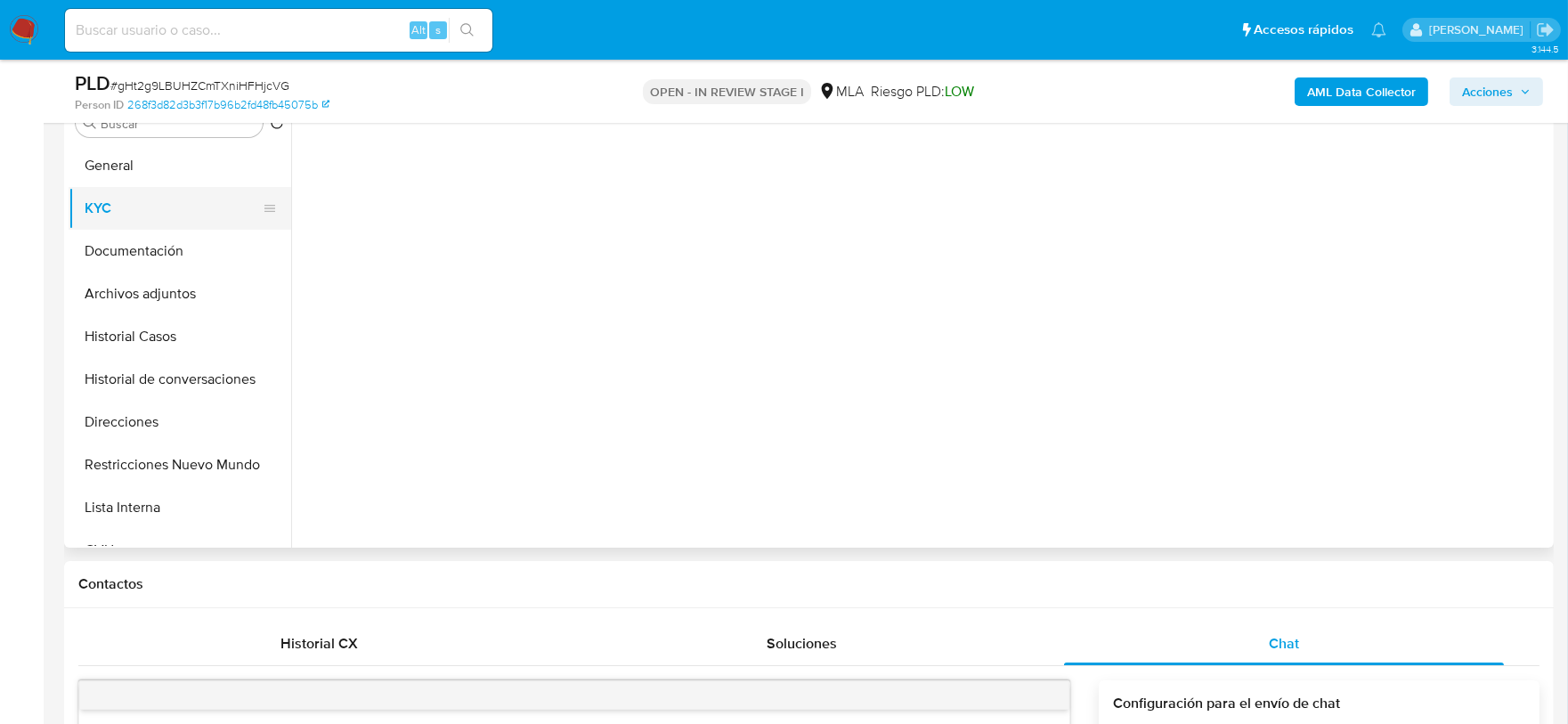 scroll, scrollTop: 334, scrollLeft: 0, axis: vertical 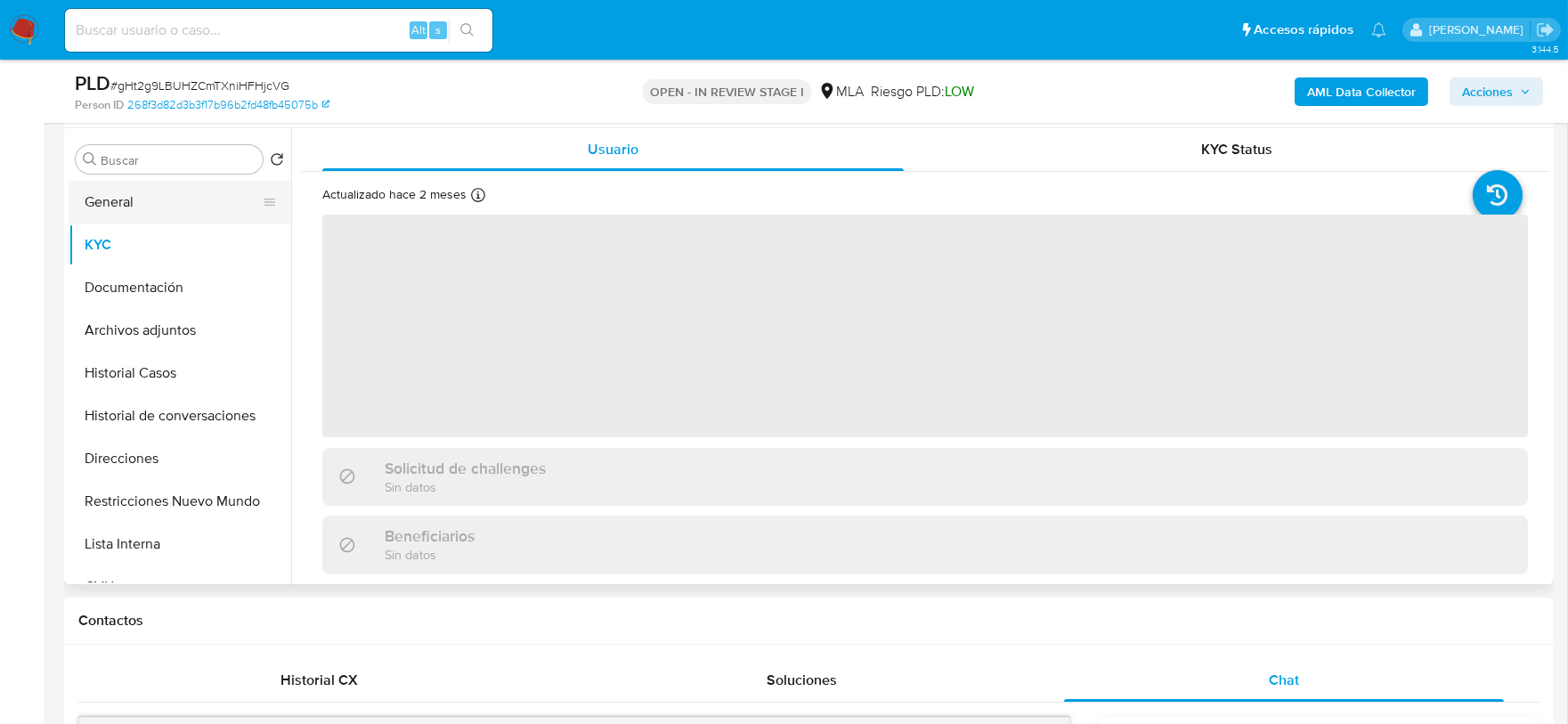 click on "General" at bounding box center (173, 202) 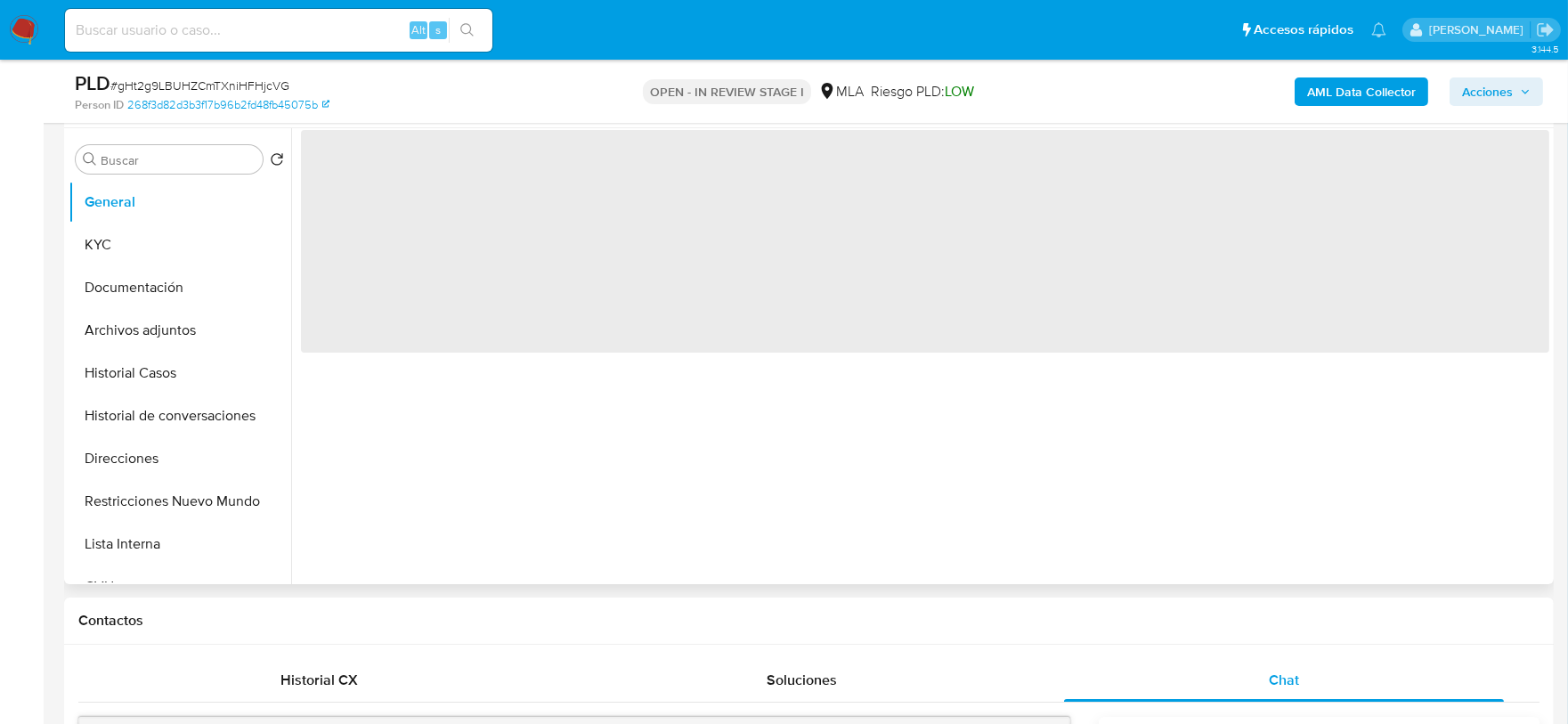 click on "‌" at bounding box center [925, 241] 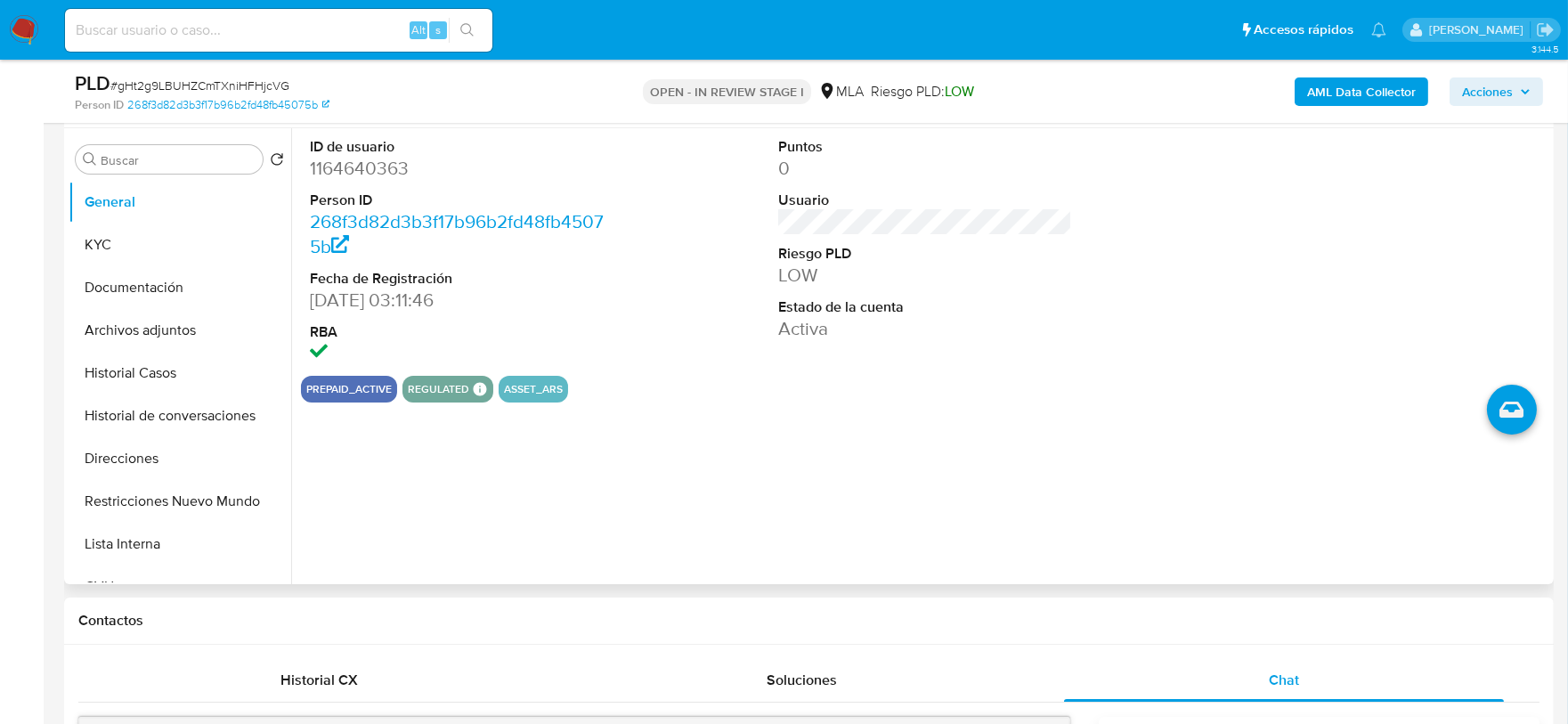 click on "ID de usuario 1164640363 Person ID 268f3d82d3b3f17b96b2fd48fb45075b Fecha de Registración 21/07/2022 03:11:46 RBA" at bounding box center (457, 252) 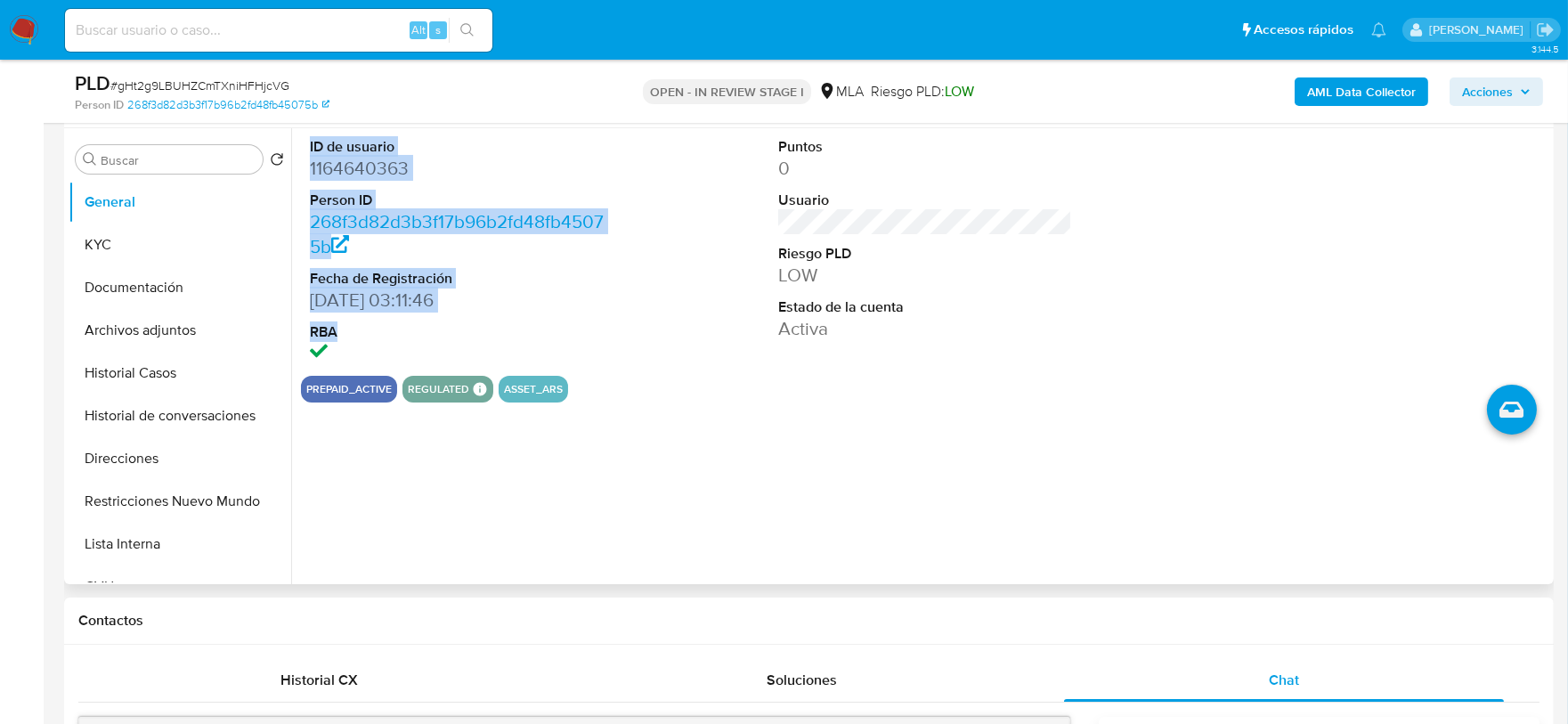 drag, startPoint x: 524, startPoint y: 329, endPoint x: 302, endPoint y: 141, distance: 290.90892 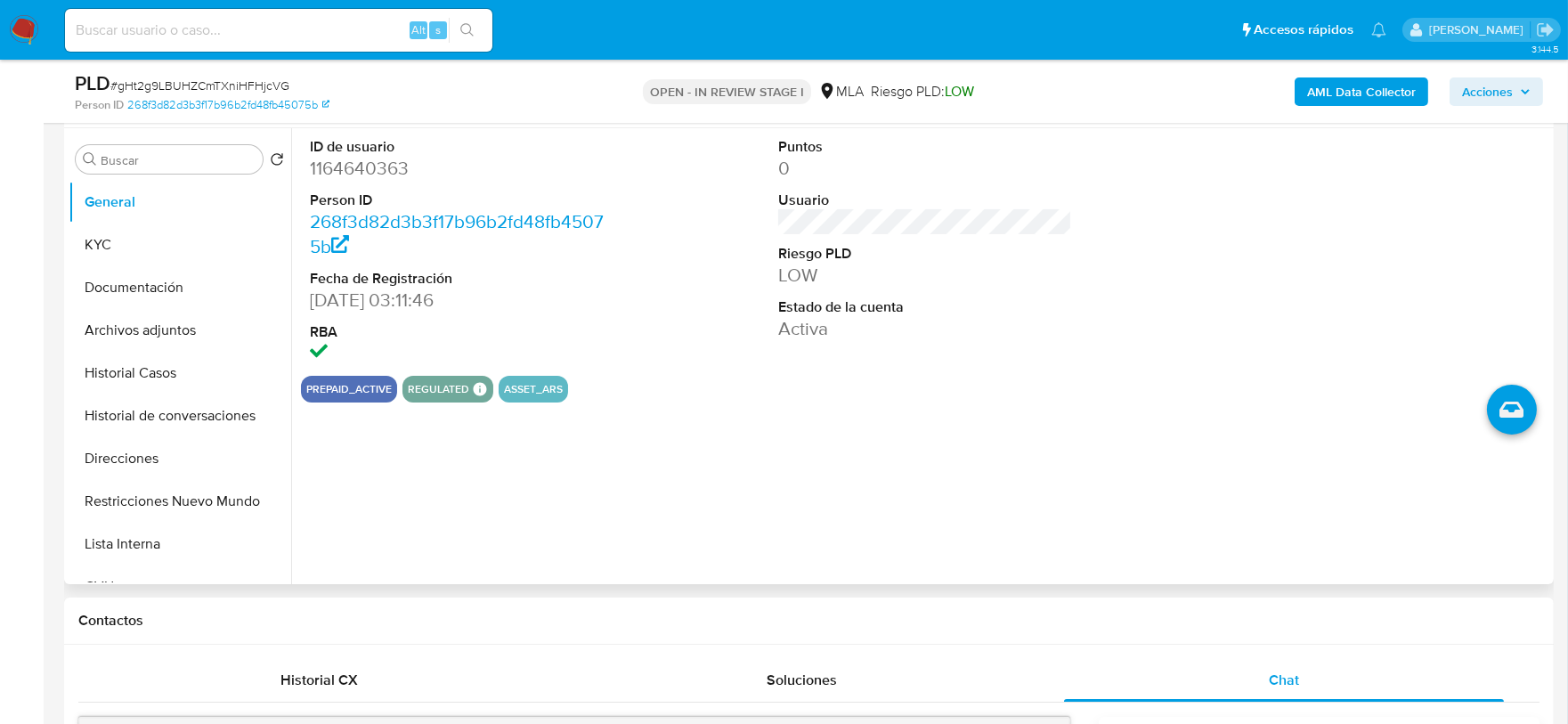 click on "ID de usuario 1164640363 Person ID 268f3d82d3b3f17b96b2fd48fb45075b Fecha de Registración 21/07/2022 03:11:46 RBA Puntos 0 Usuario Riesgo PLD LOW Estado de la cuenta Activa" at bounding box center (925, 252) 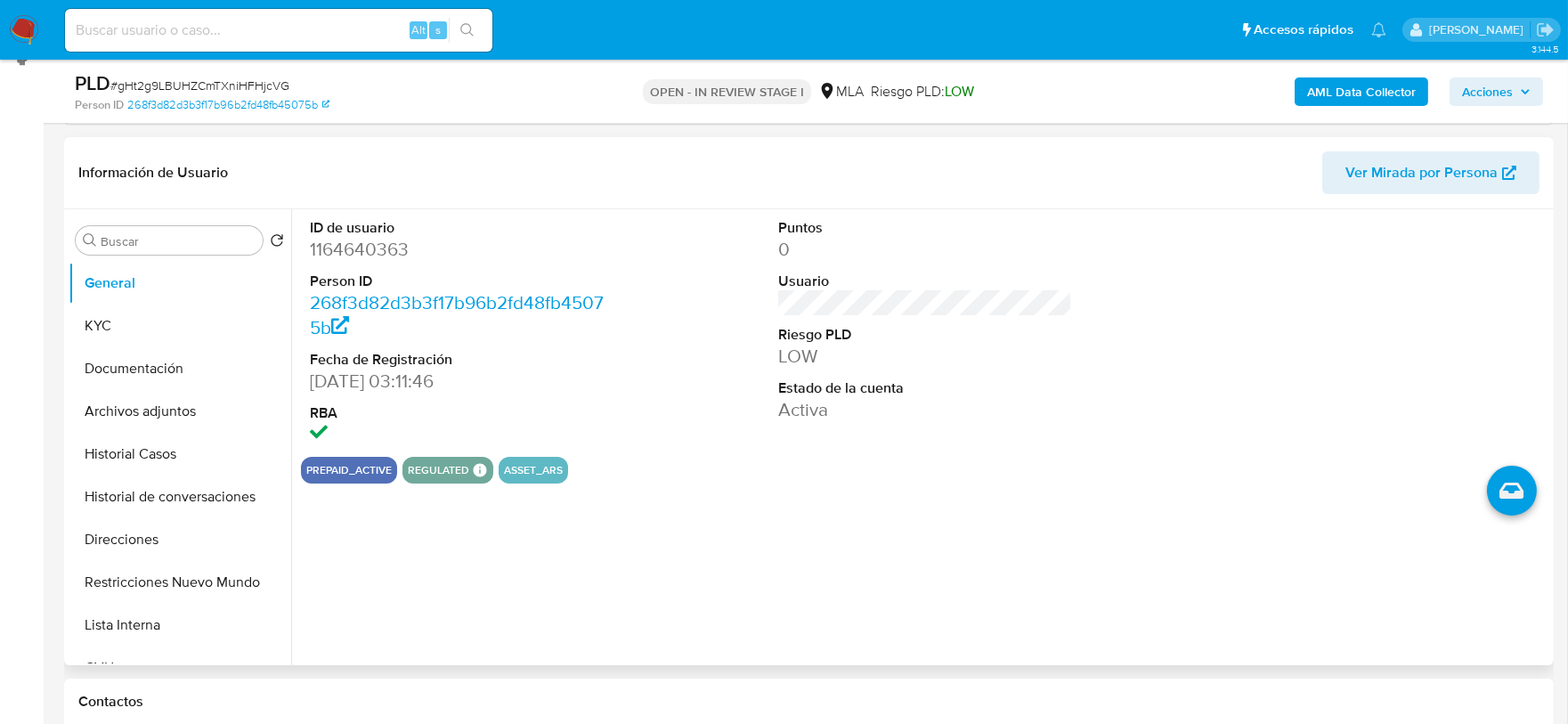 scroll, scrollTop: 334, scrollLeft: 0, axis: vertical 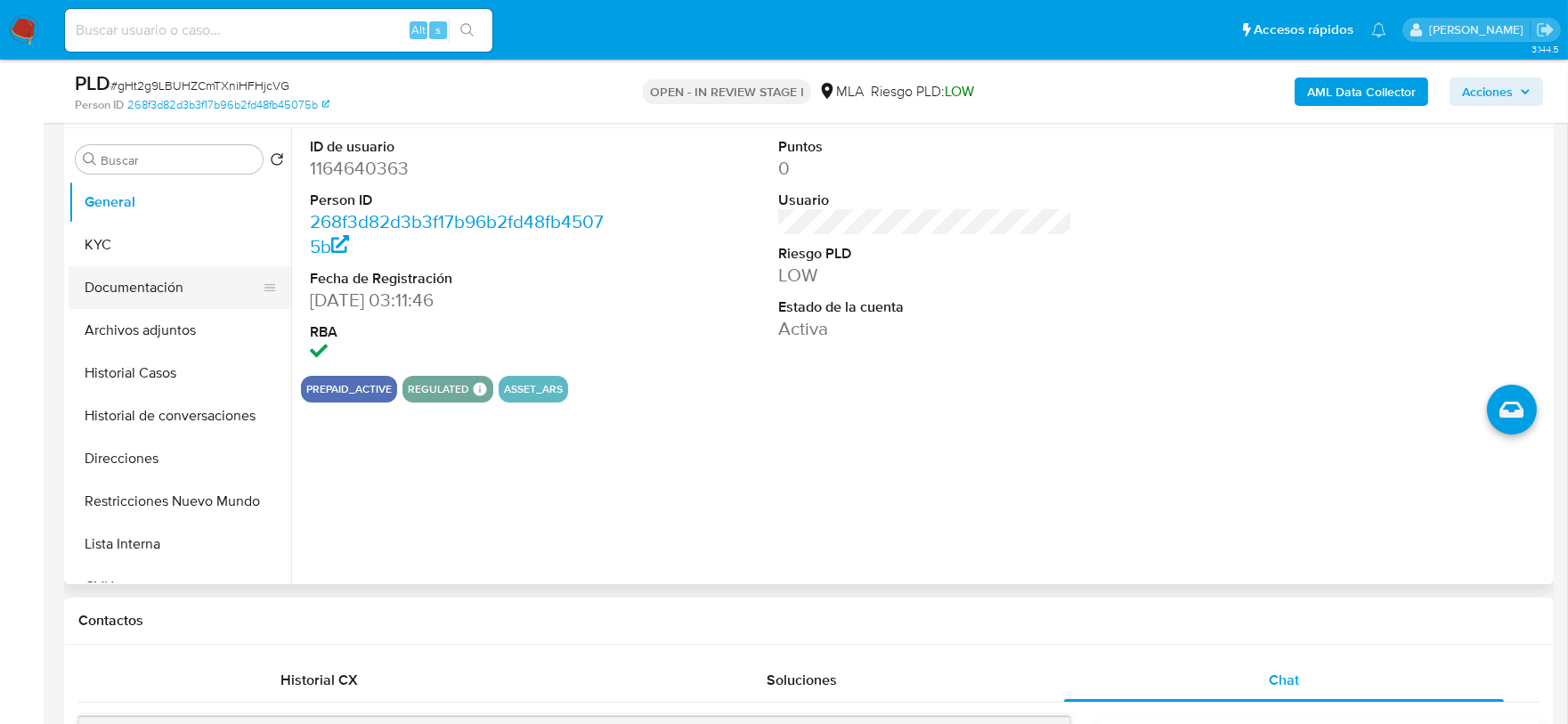 click on "Documentación" at bounding box center [173, 288] 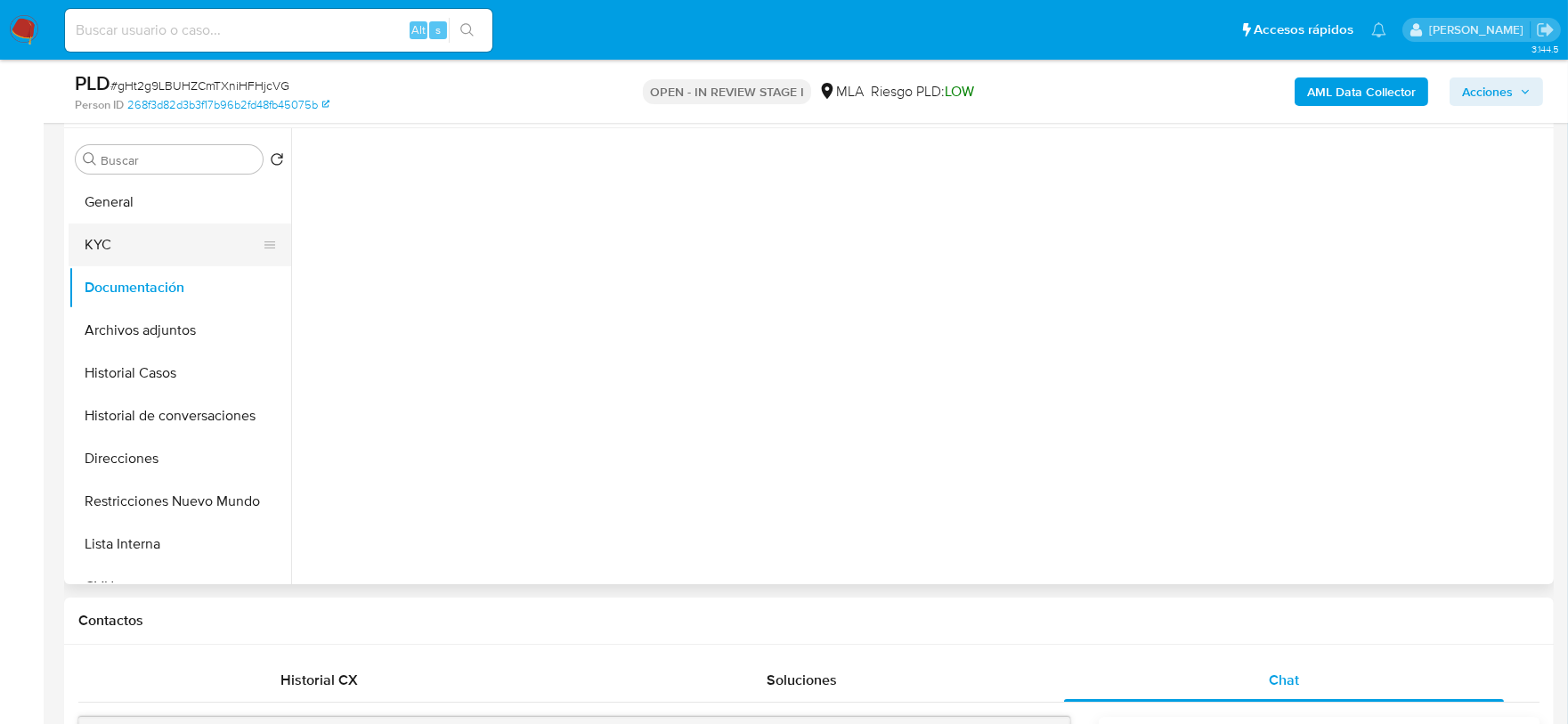 click on "KYC" at bounding box center [173, 245] 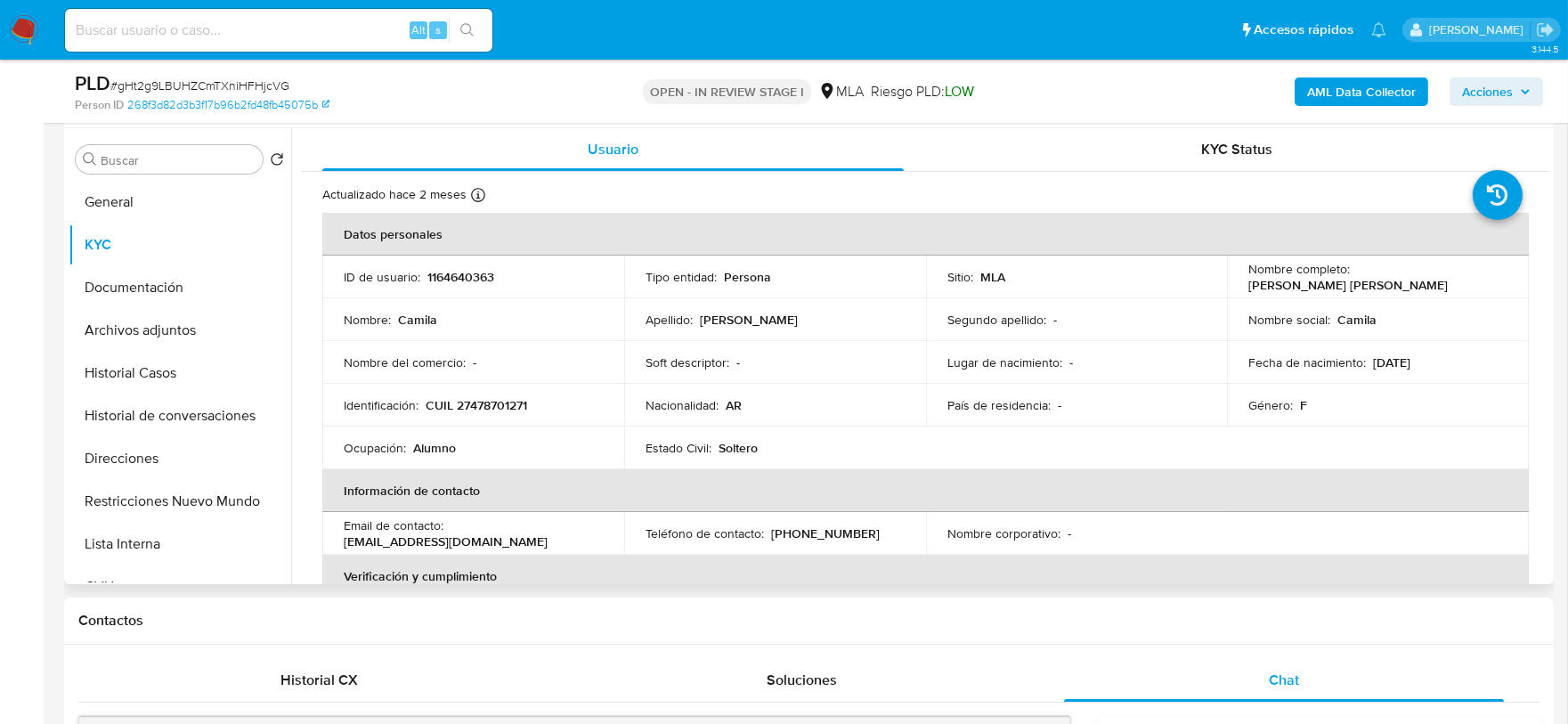 drag, startPoint x: 1374, startPoint y: 362, endPoint x: 1438, endPoint y: 369, distance: 64.38167 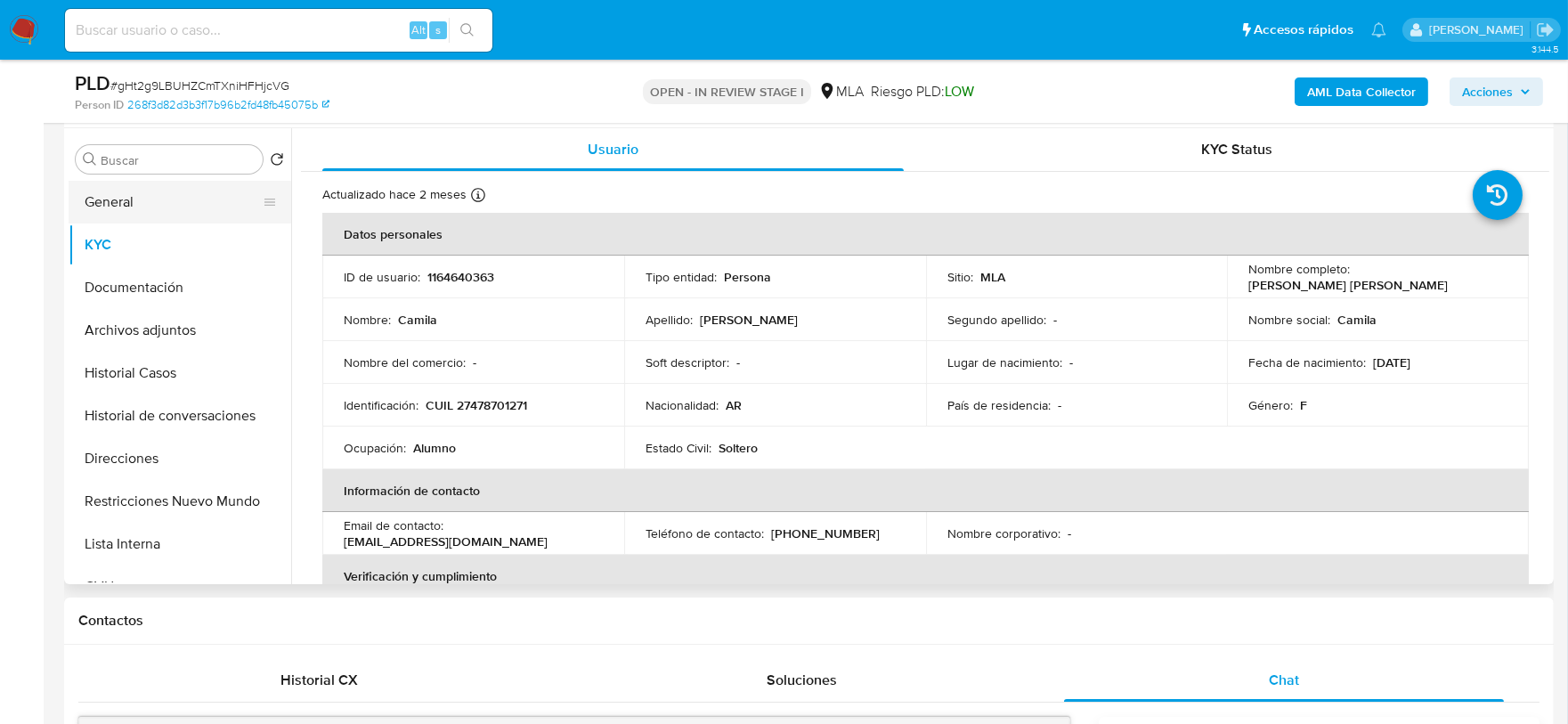 click on "General" at bounding box center [173, 202] 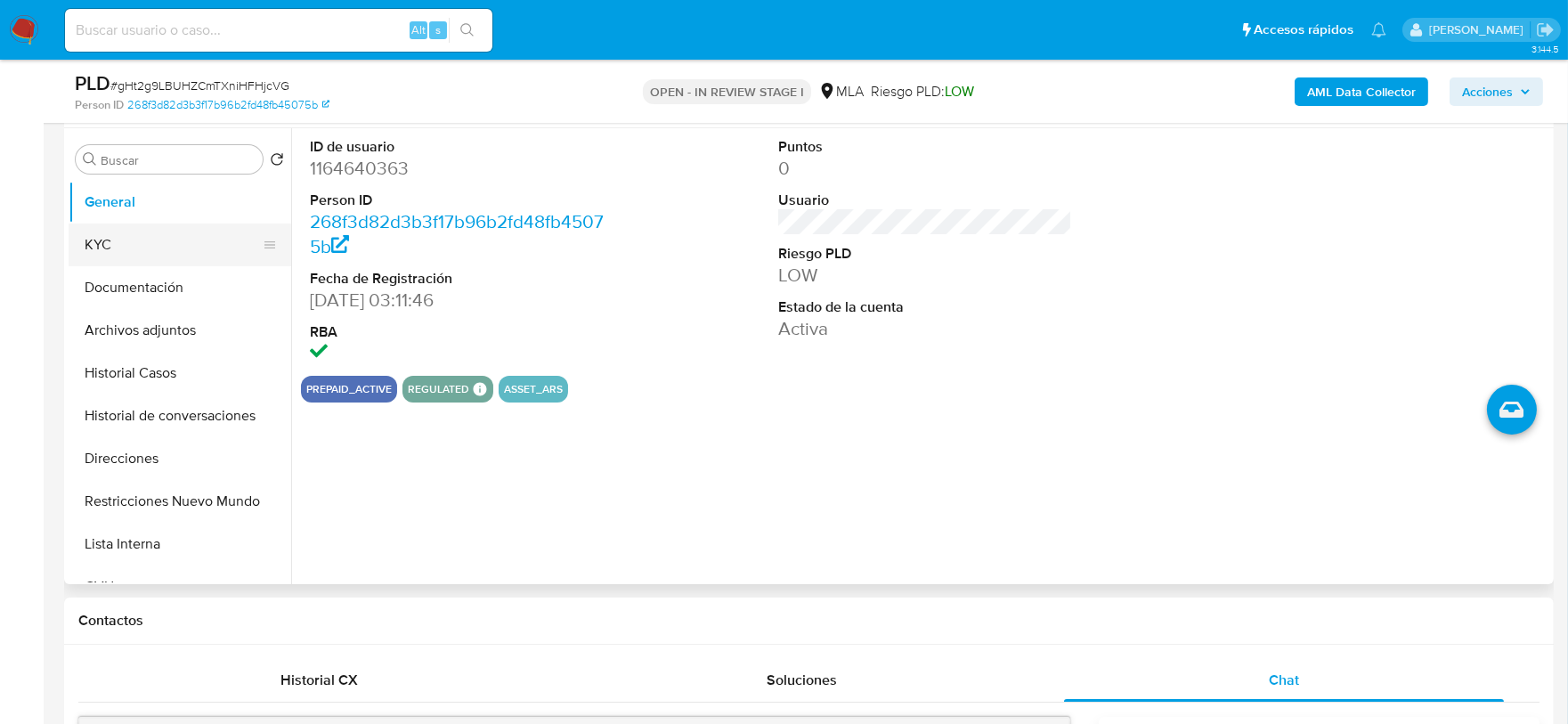 click on "KYC" at bounding box center (173, 245) 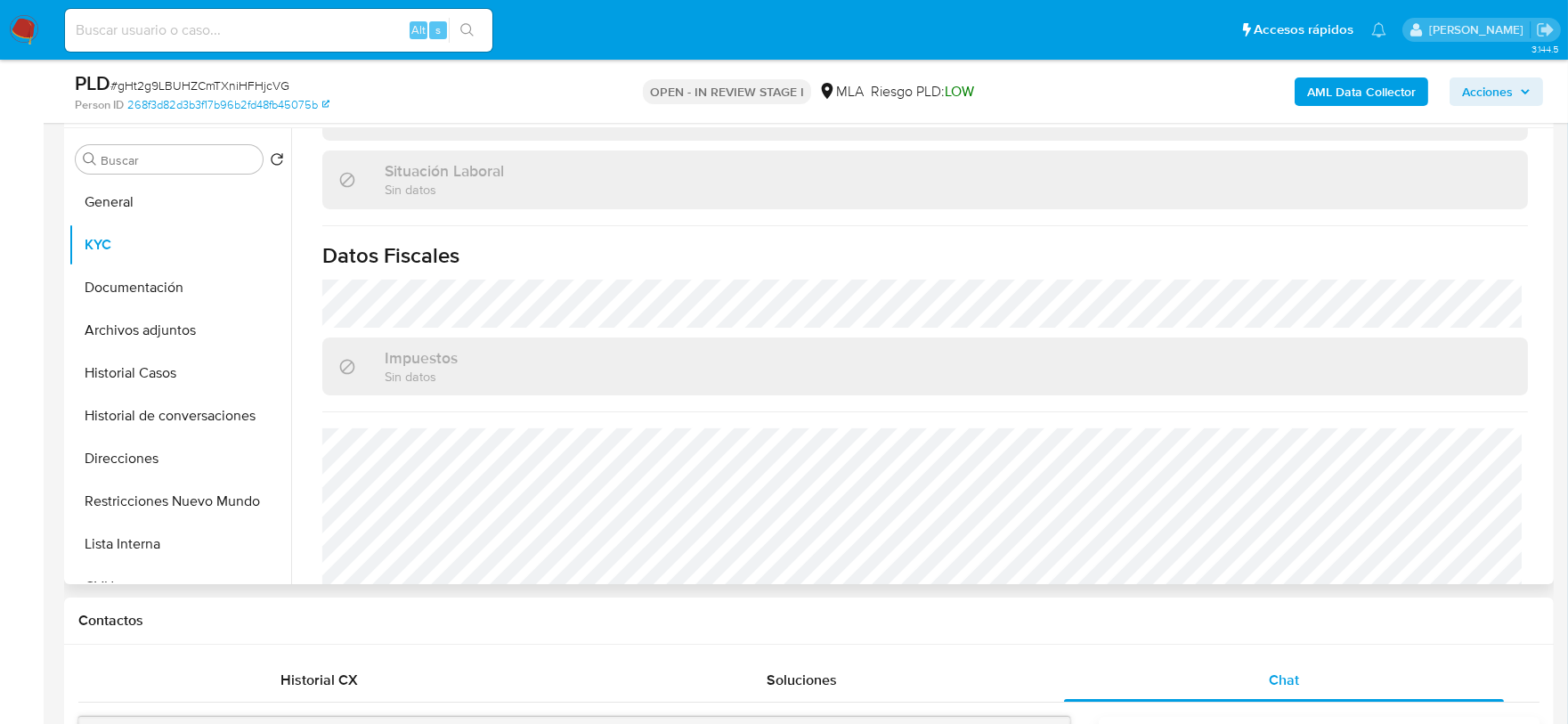scroll, scrollTop: 937, scrollLeft: 0, axis: vertical 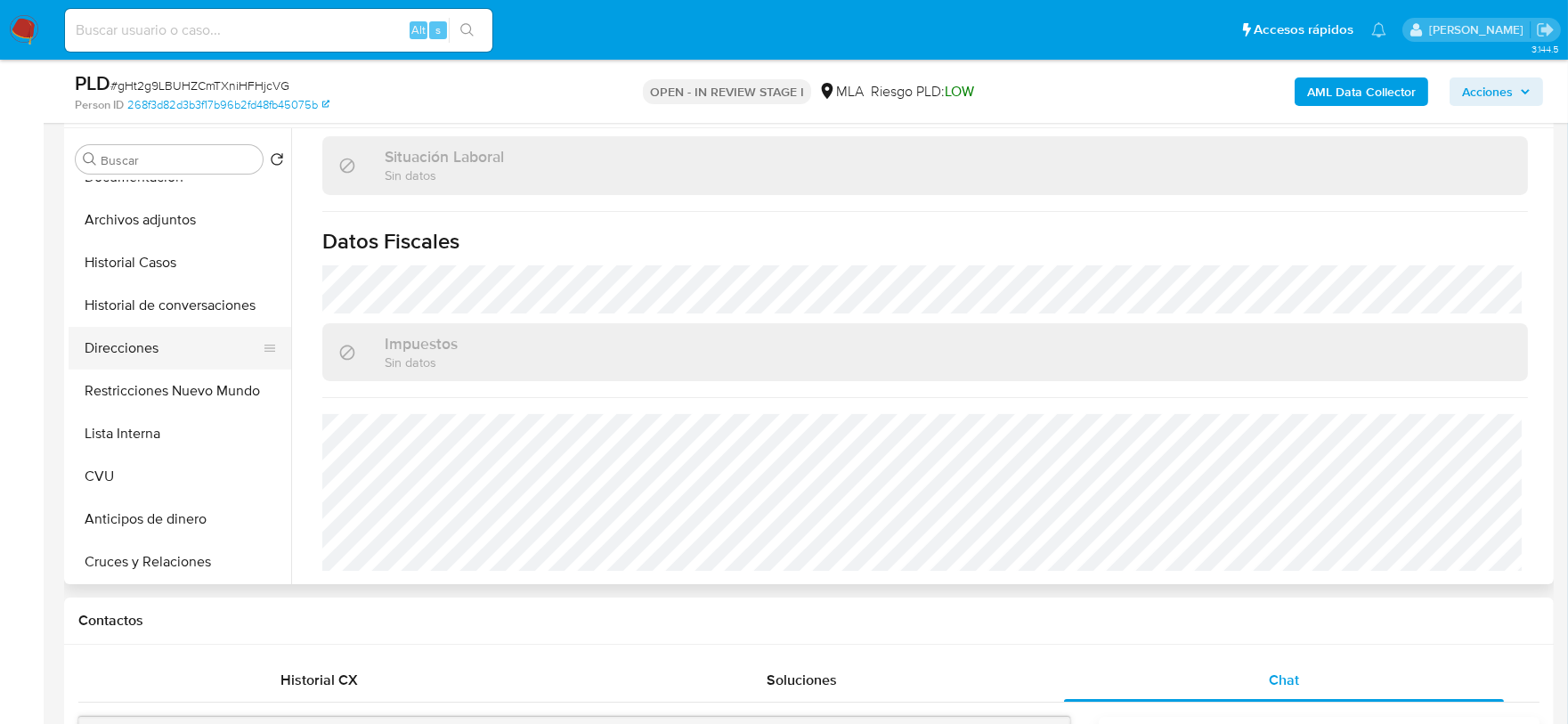 click on "Direcciones" at bounding box center [173, 348] 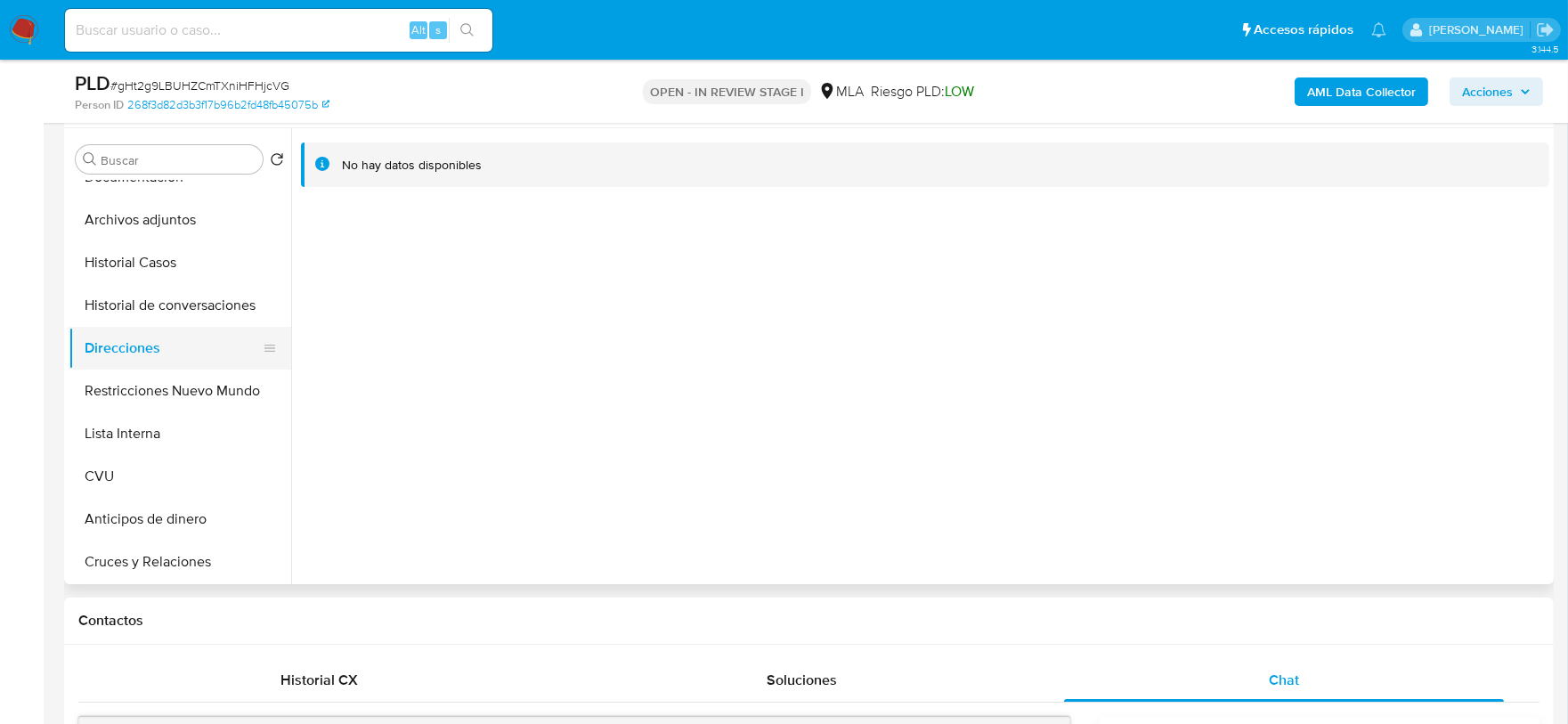 scroll, scrollTop: 0, scrollLeft: 0, axis: both 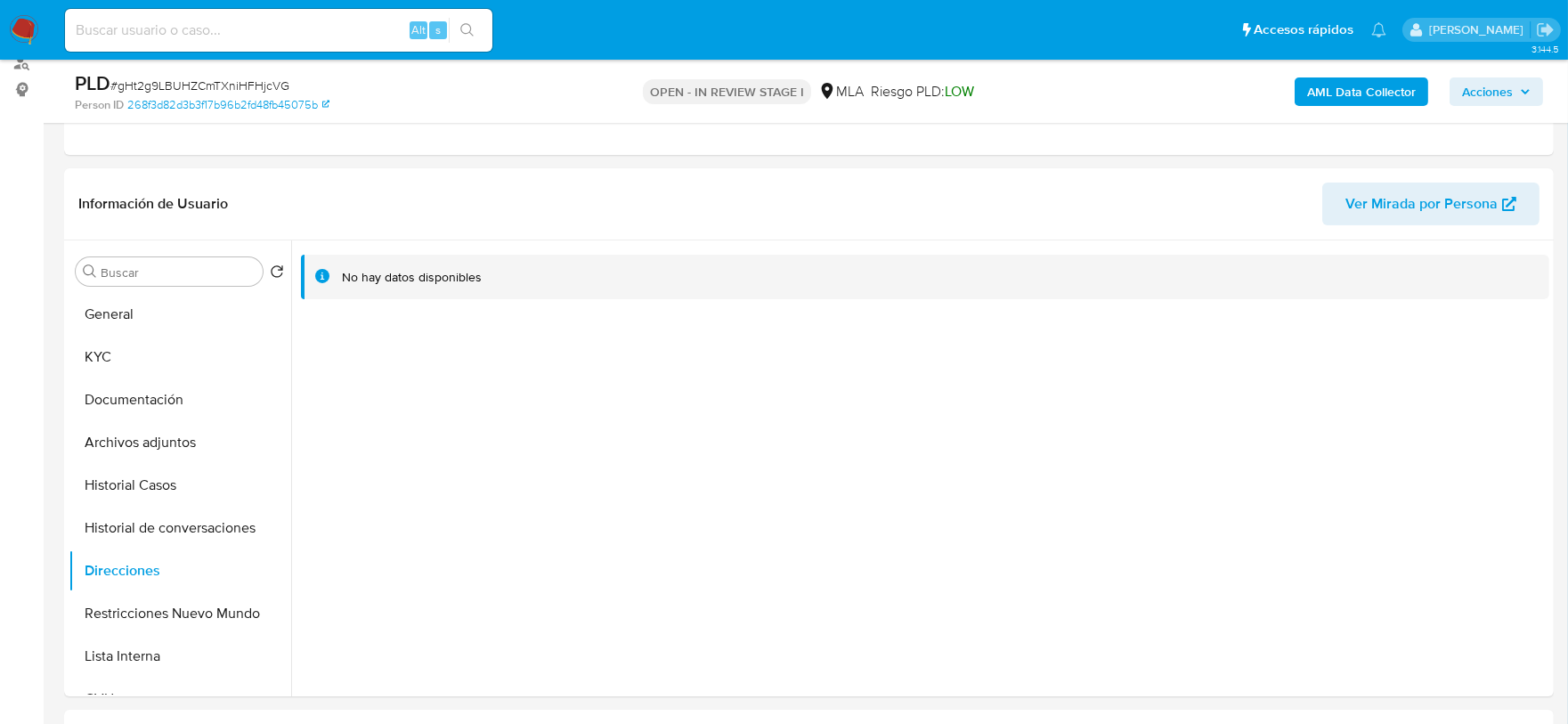 click on "# gHt2g9LBUHZCmTXniHFHjcVG" at bounding box center [199, 85] 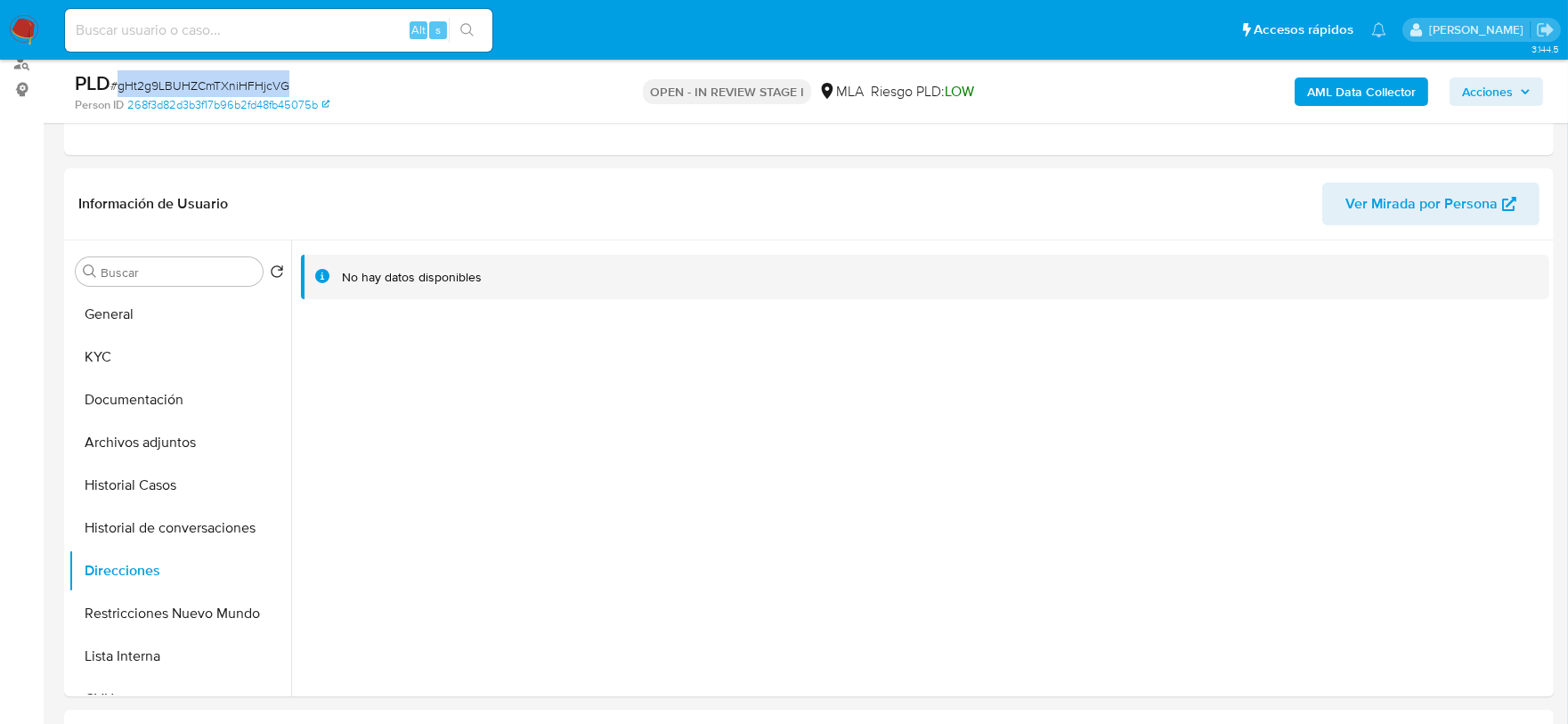 click on "# gHt2g9LBUHZCmTXniHFHjcVG" at bounding box center (199, 85) 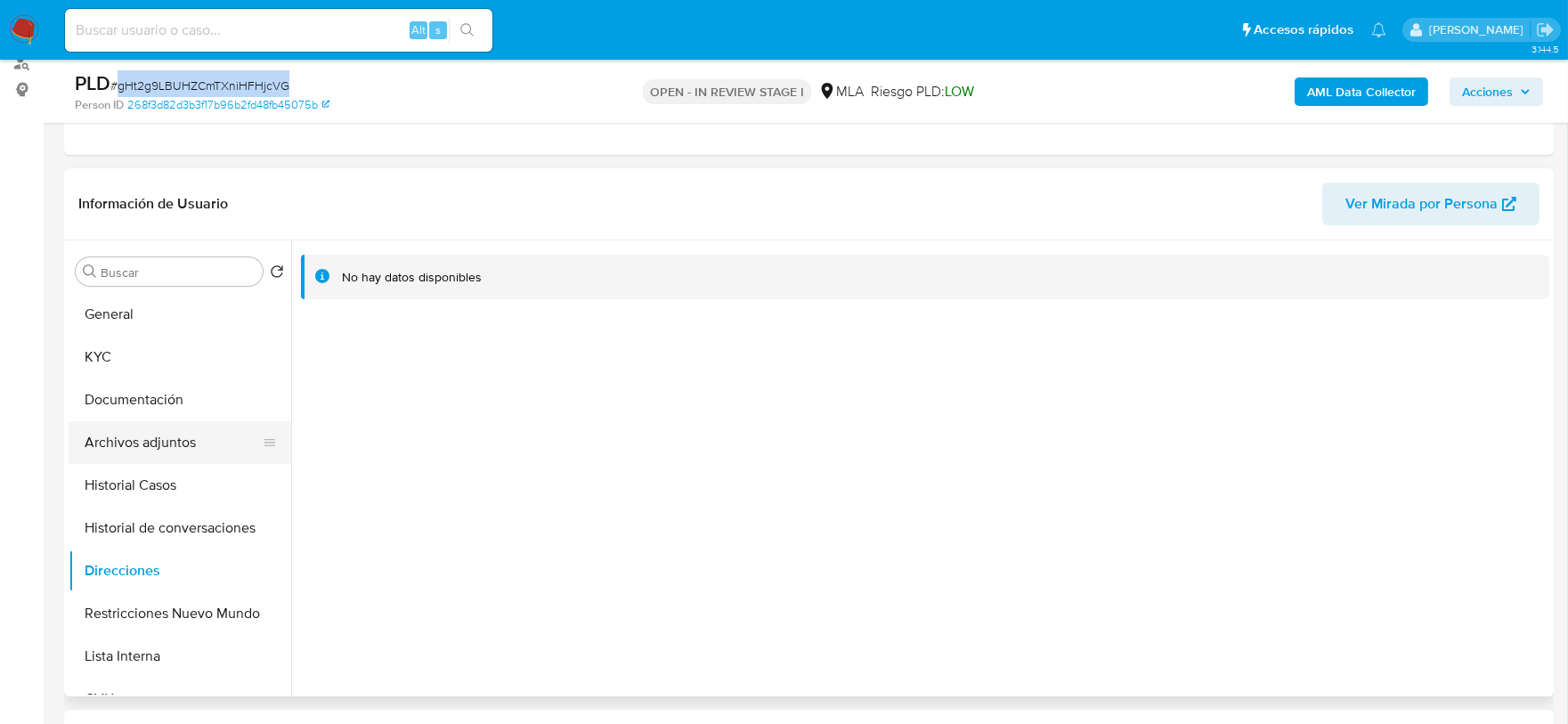 click on "Archivos adjuntos" at bounding box center (173, 443) 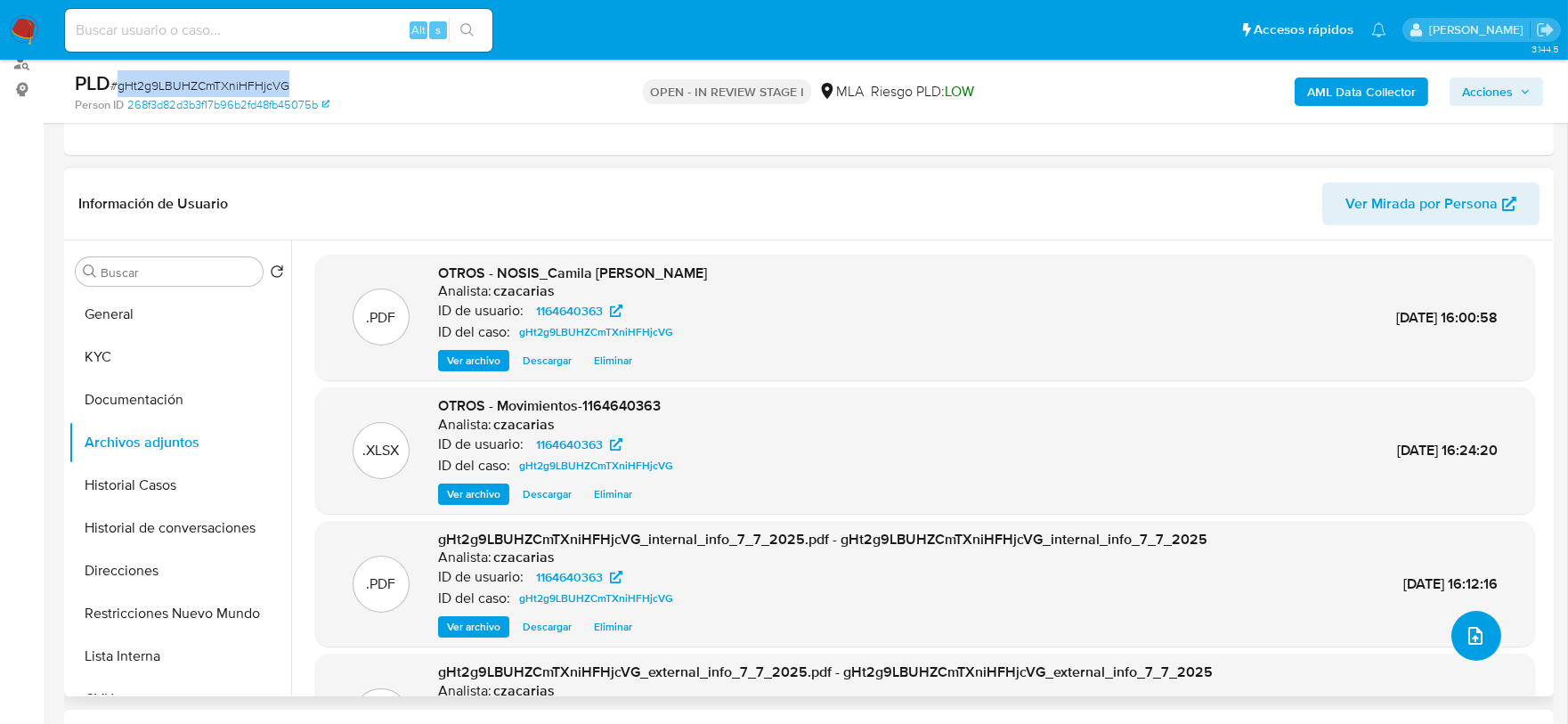 click 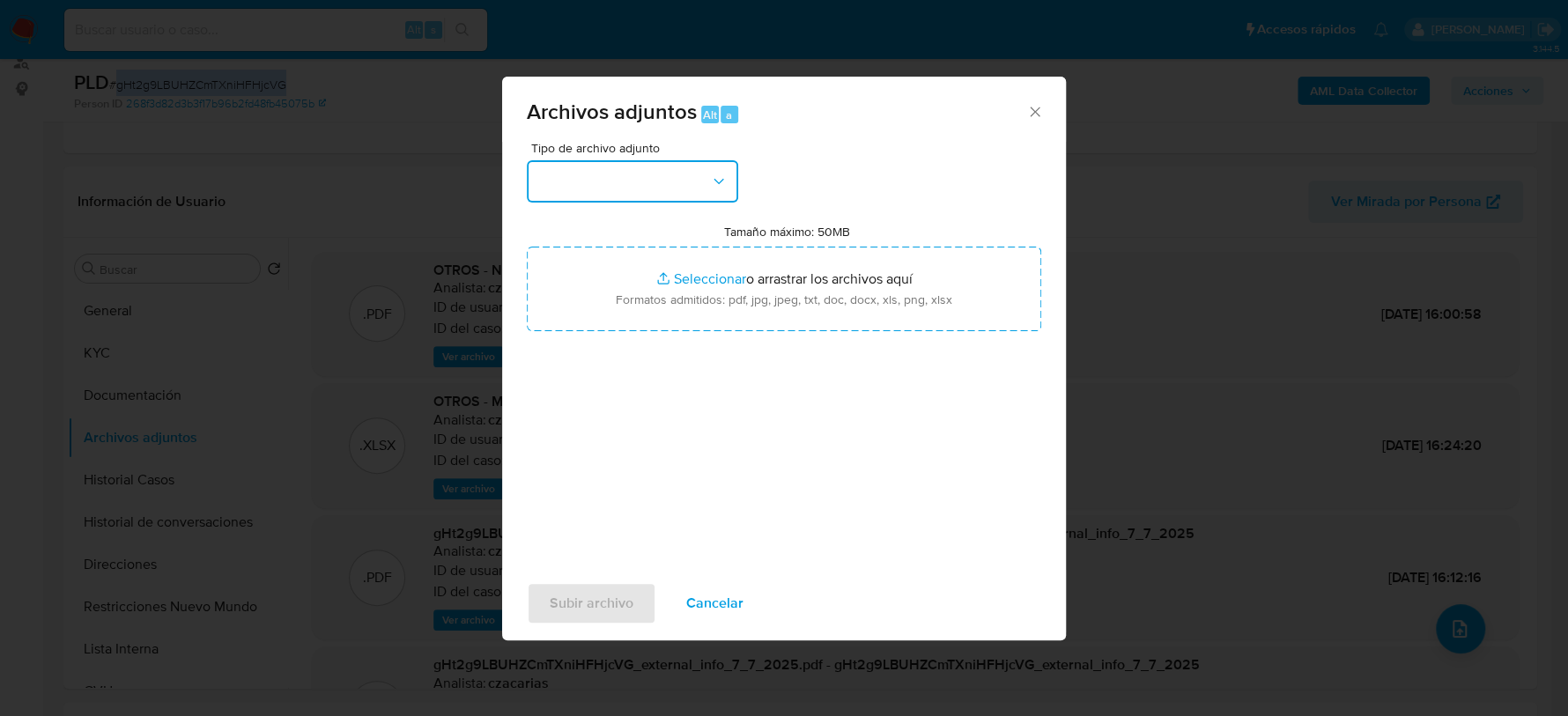 click at bounding box center [632, 181] 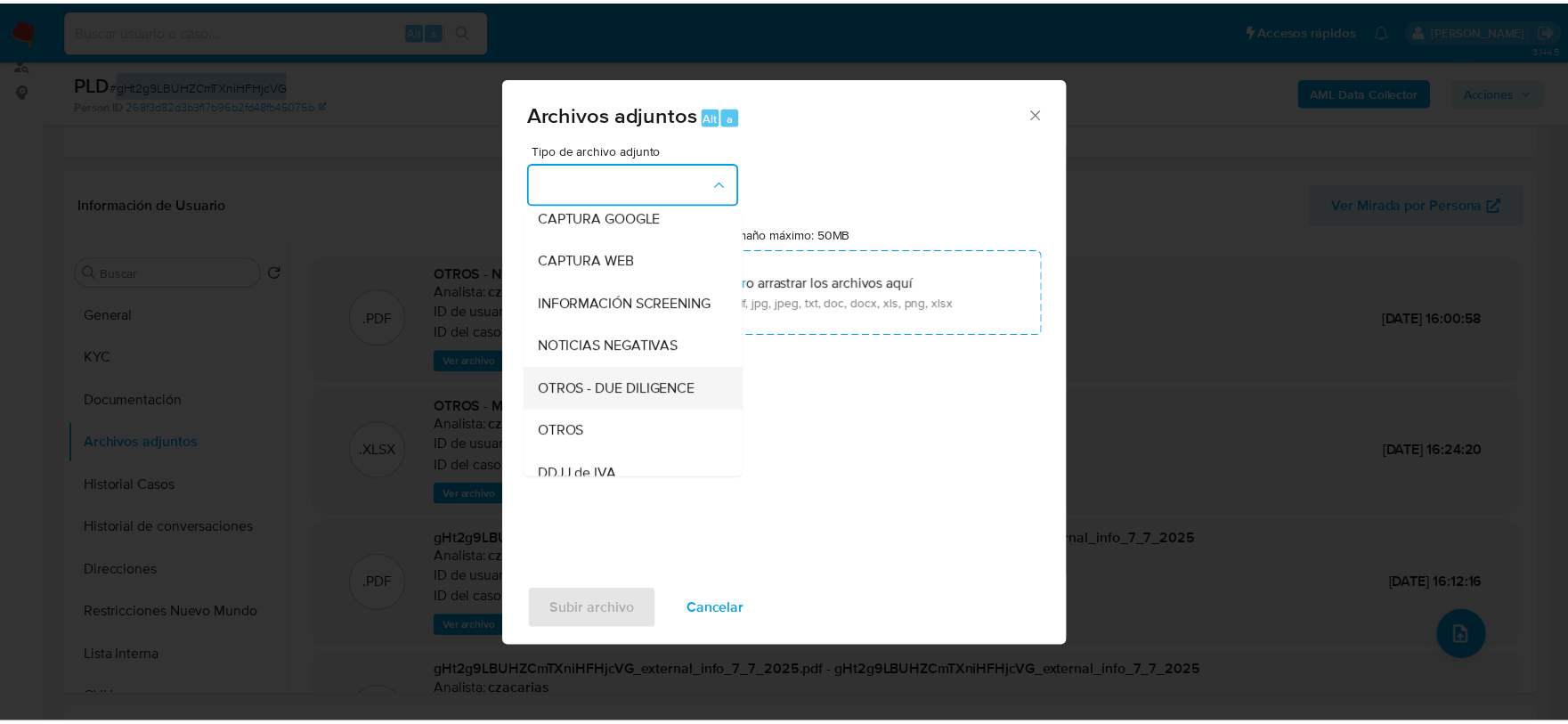 scroll, scrollTop: 222, scrollLeft: 0, axis: vertical 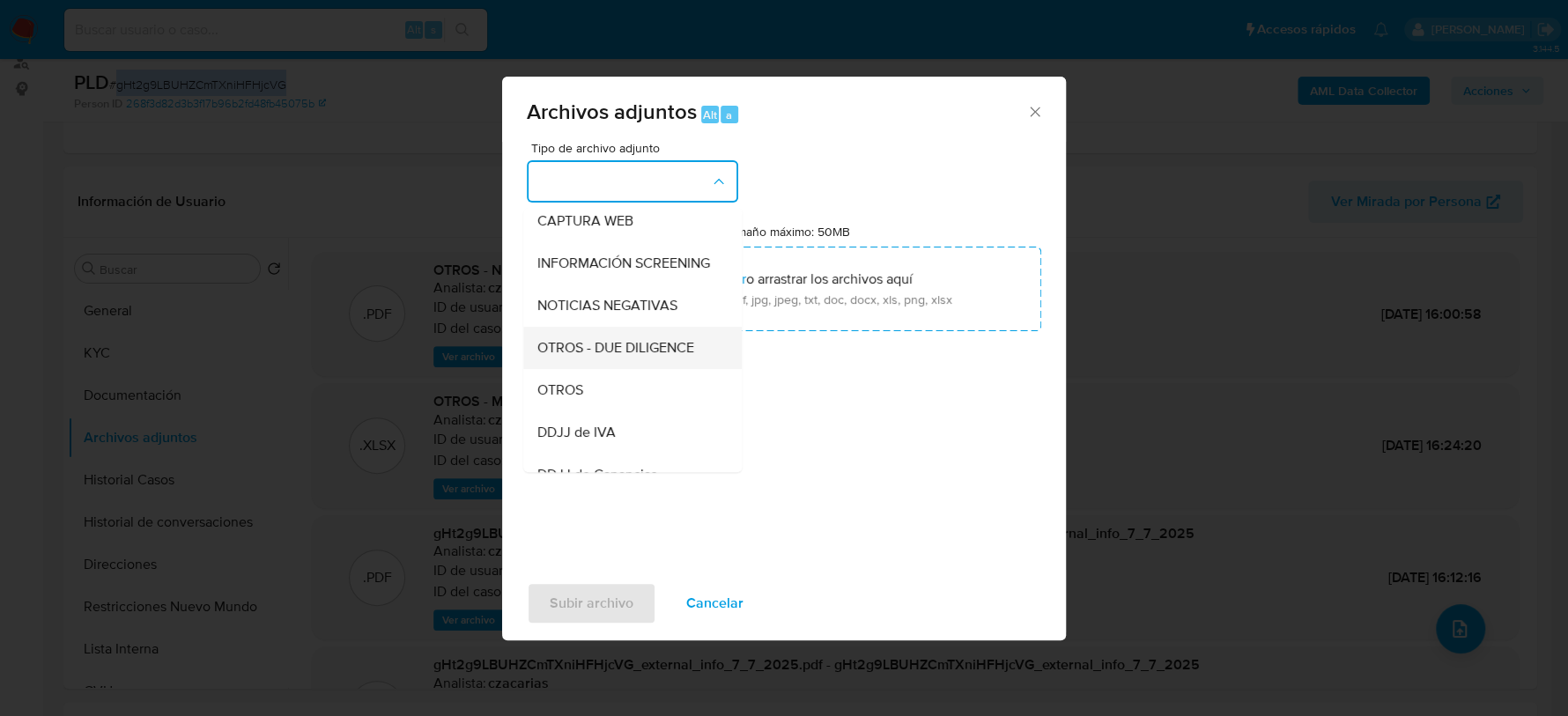click on "OTROS" at bounding box center (627, 390) 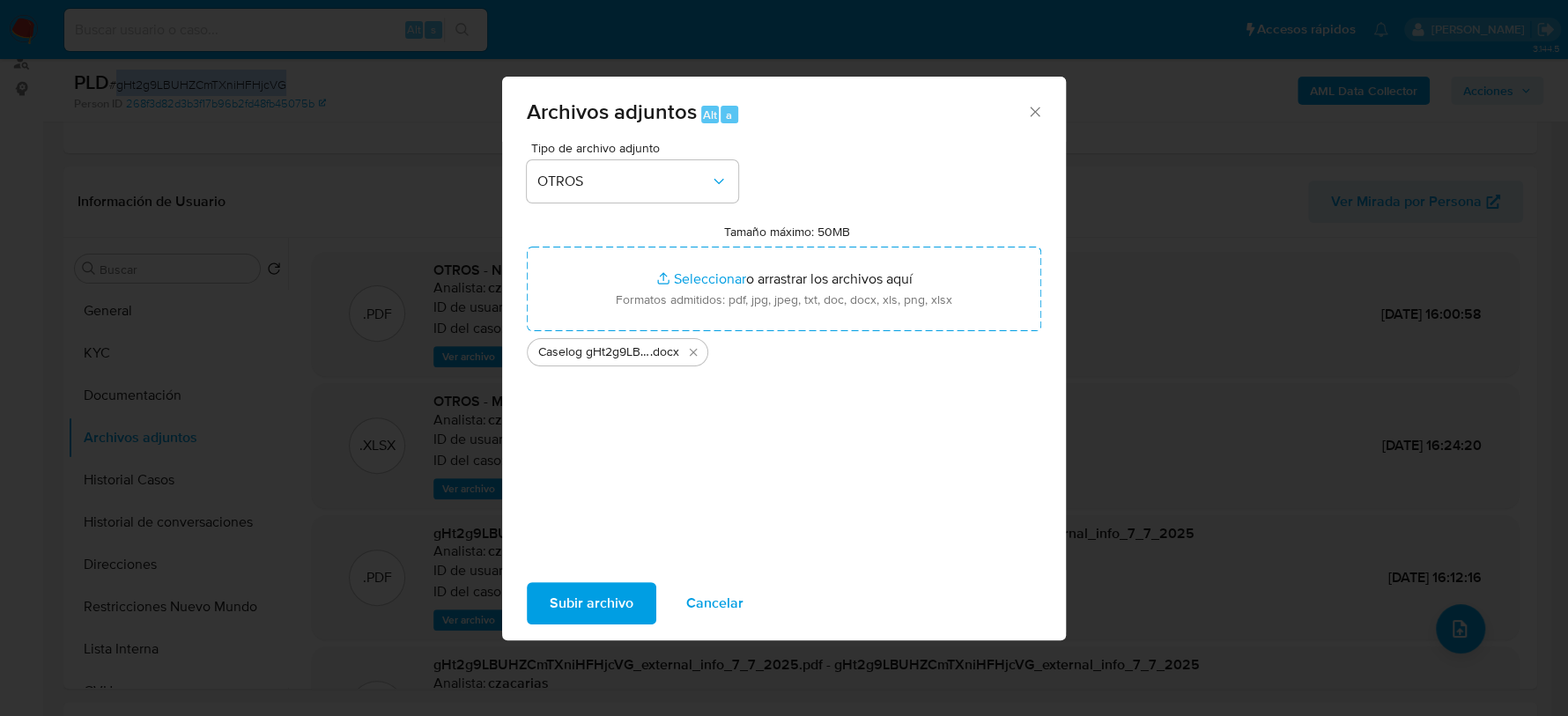 click on "Subir archivo" at bounding box center (591, 603) 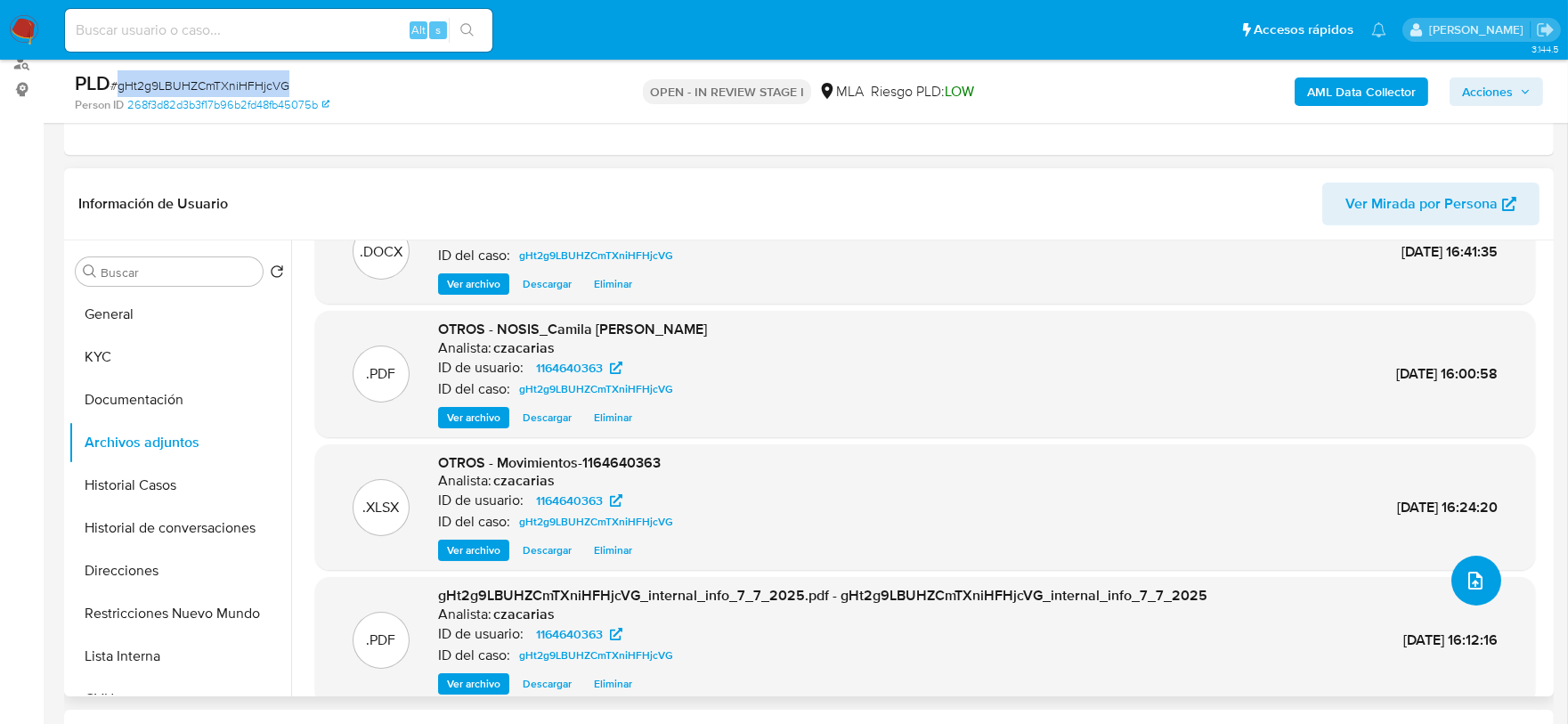 scroll, scrollTop: 77, scrollLeft: 0, axis: vertical 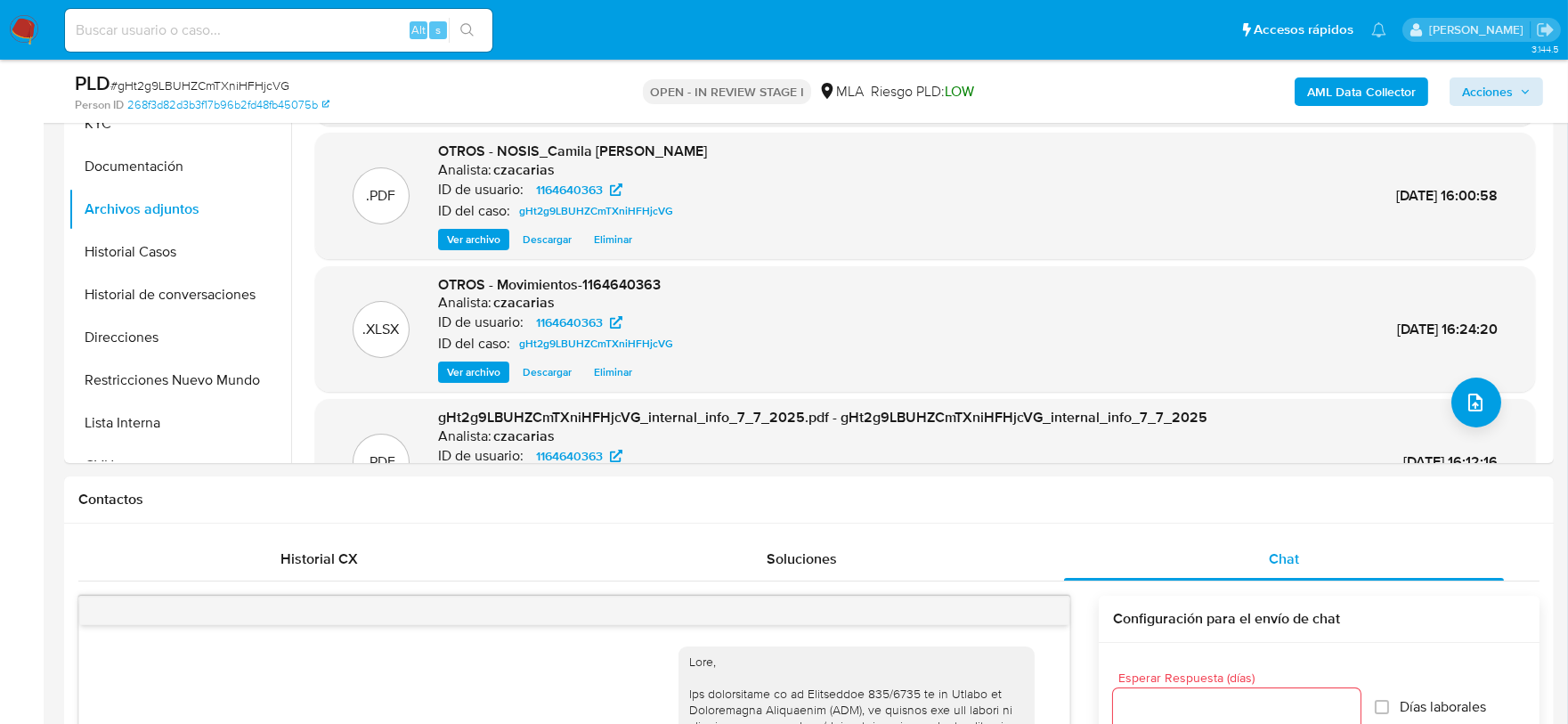 click on "AML Data Collector Acciones" at bounding box center [1301, 91] 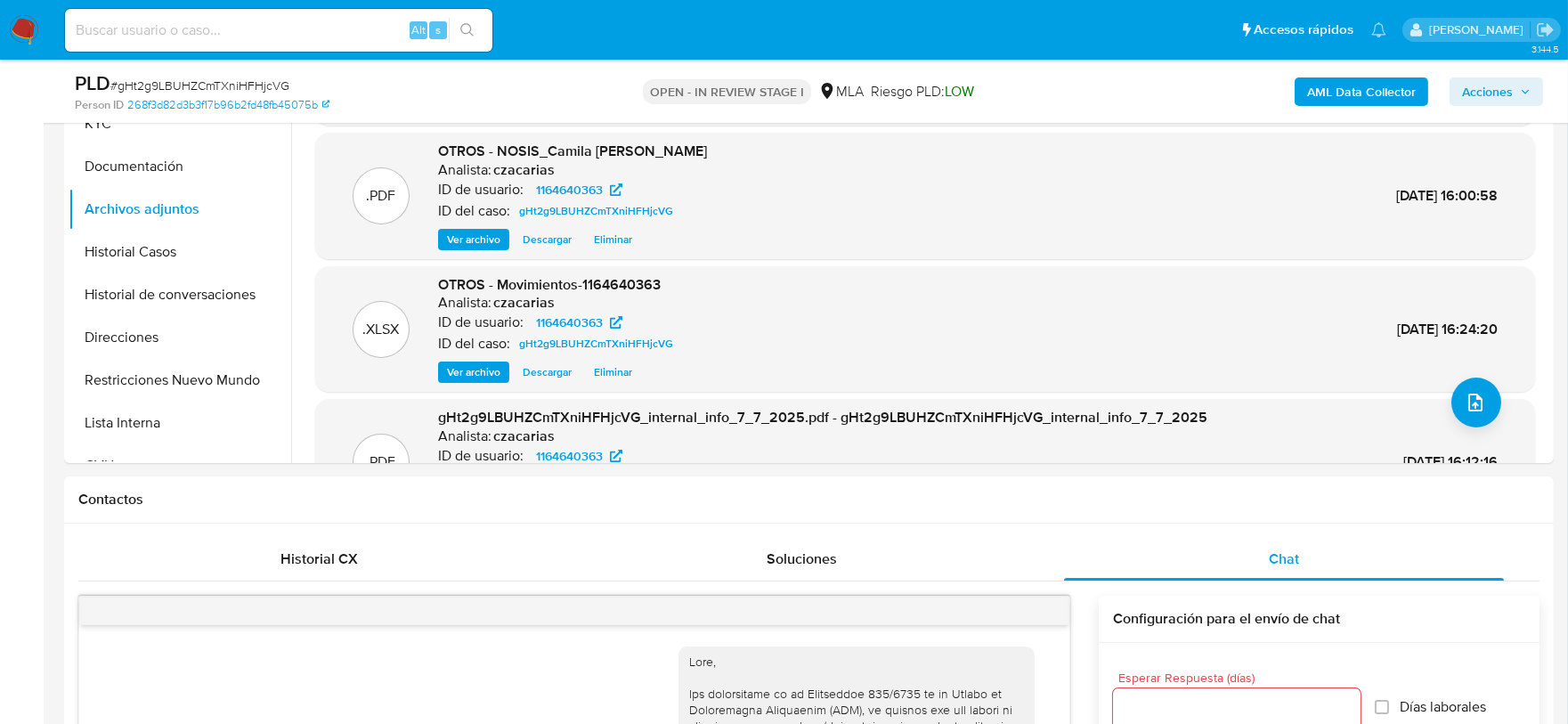 click on "Acciones" at bounding box center (1487, 92) 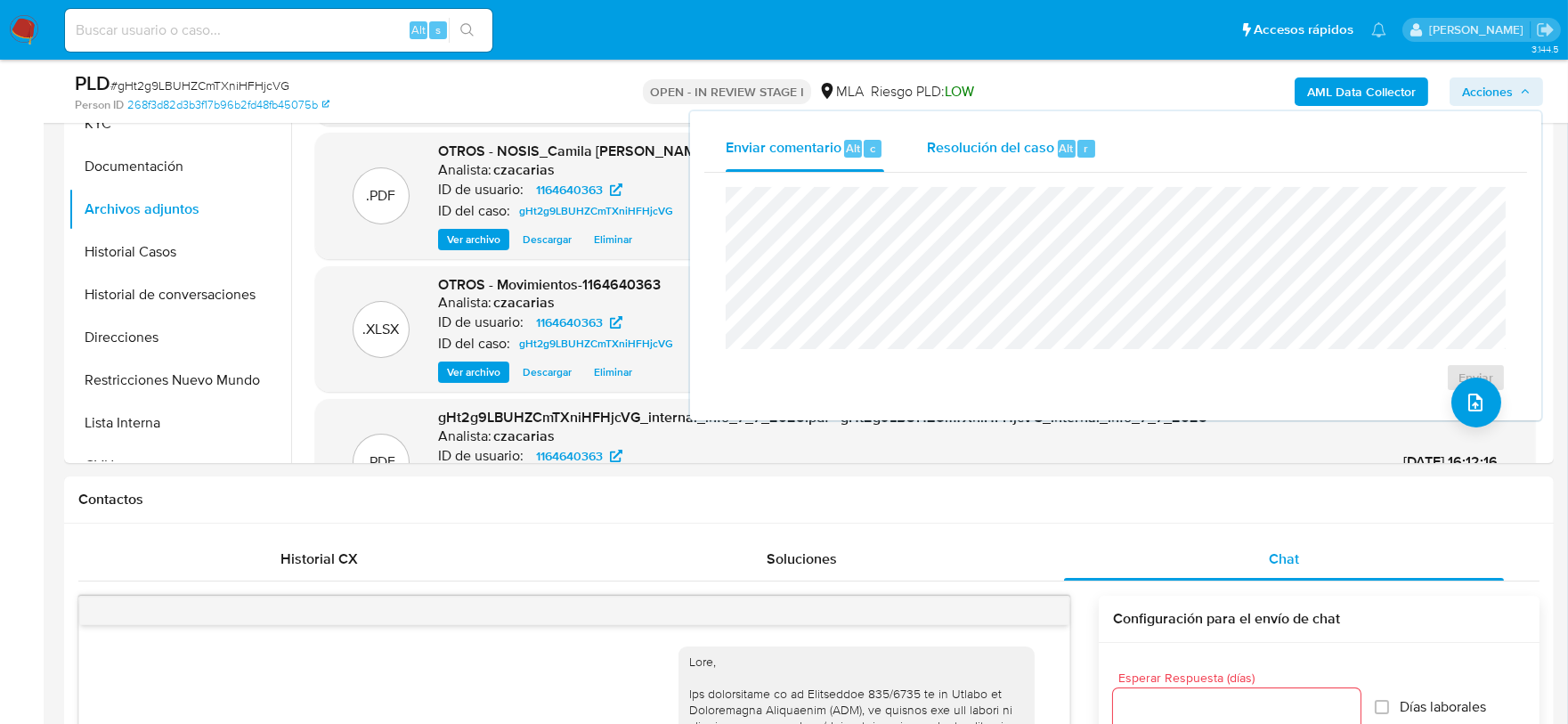drag, startPoint x: 1047, startPoint y: 156, endPoint x: 1051, endPoint y: 167, distance: 11.7047 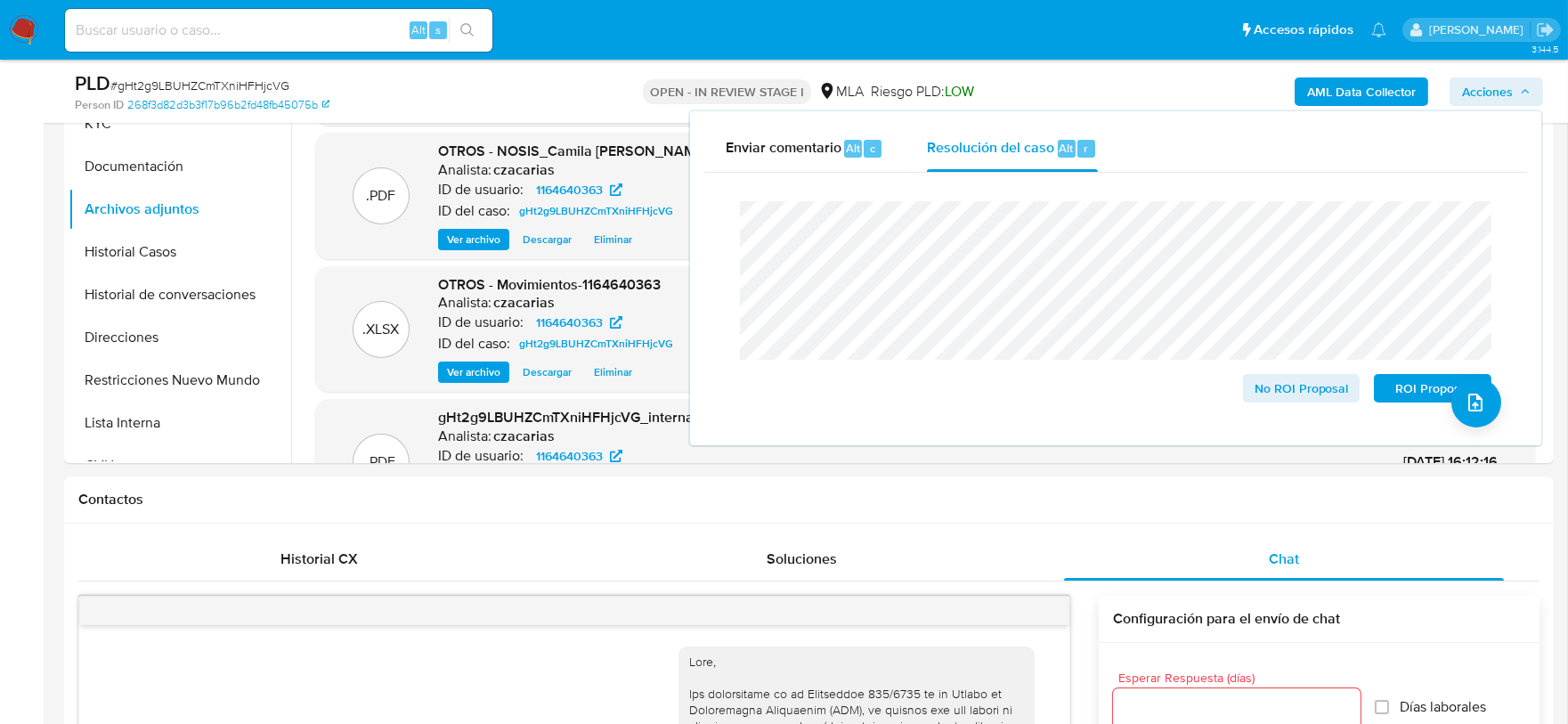 click on "# gHt2g9LBUHZCmTXniHFHjcVG" at bounding box center [199, 85] 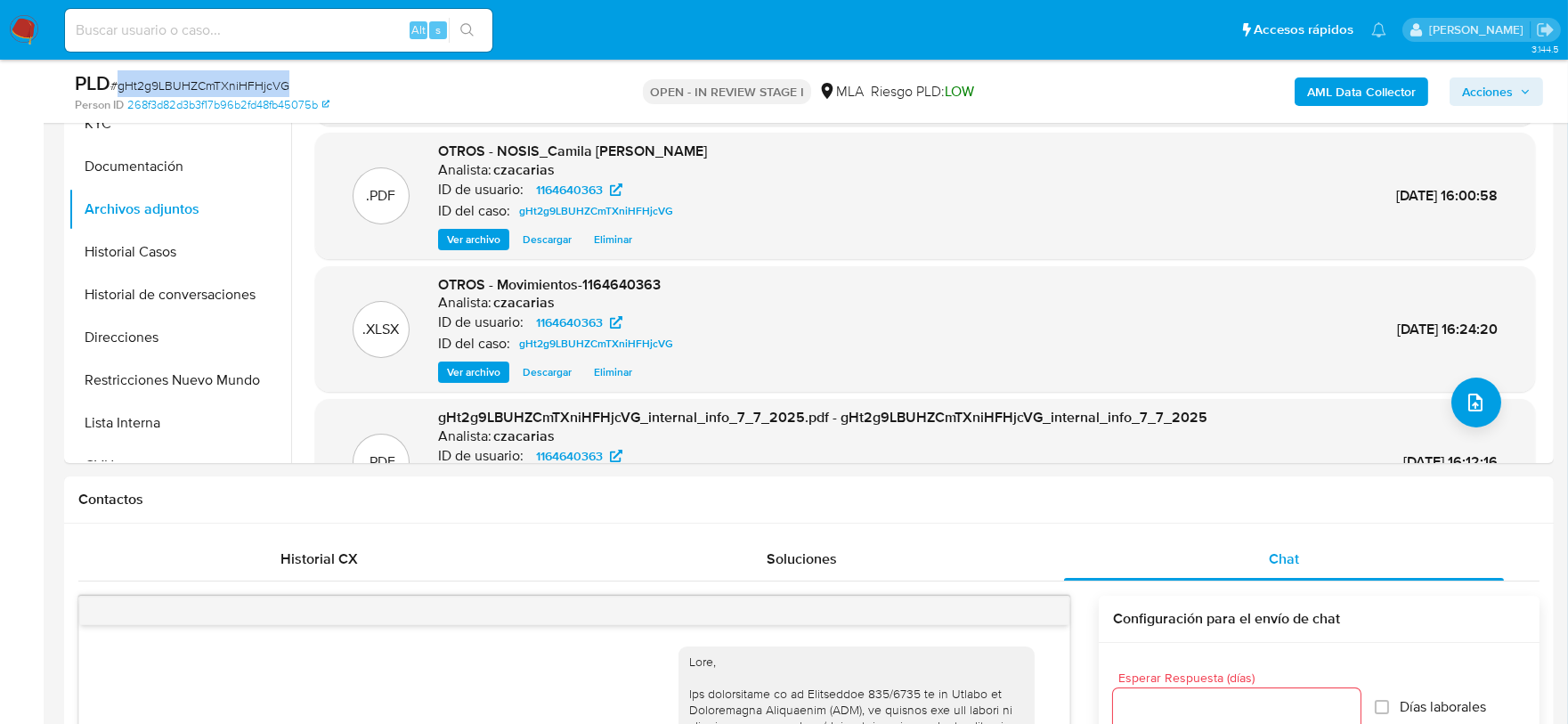 click on "# gHt2g9LBUHZCmTXniHFHjcVG" at bounding box center [199, 85] 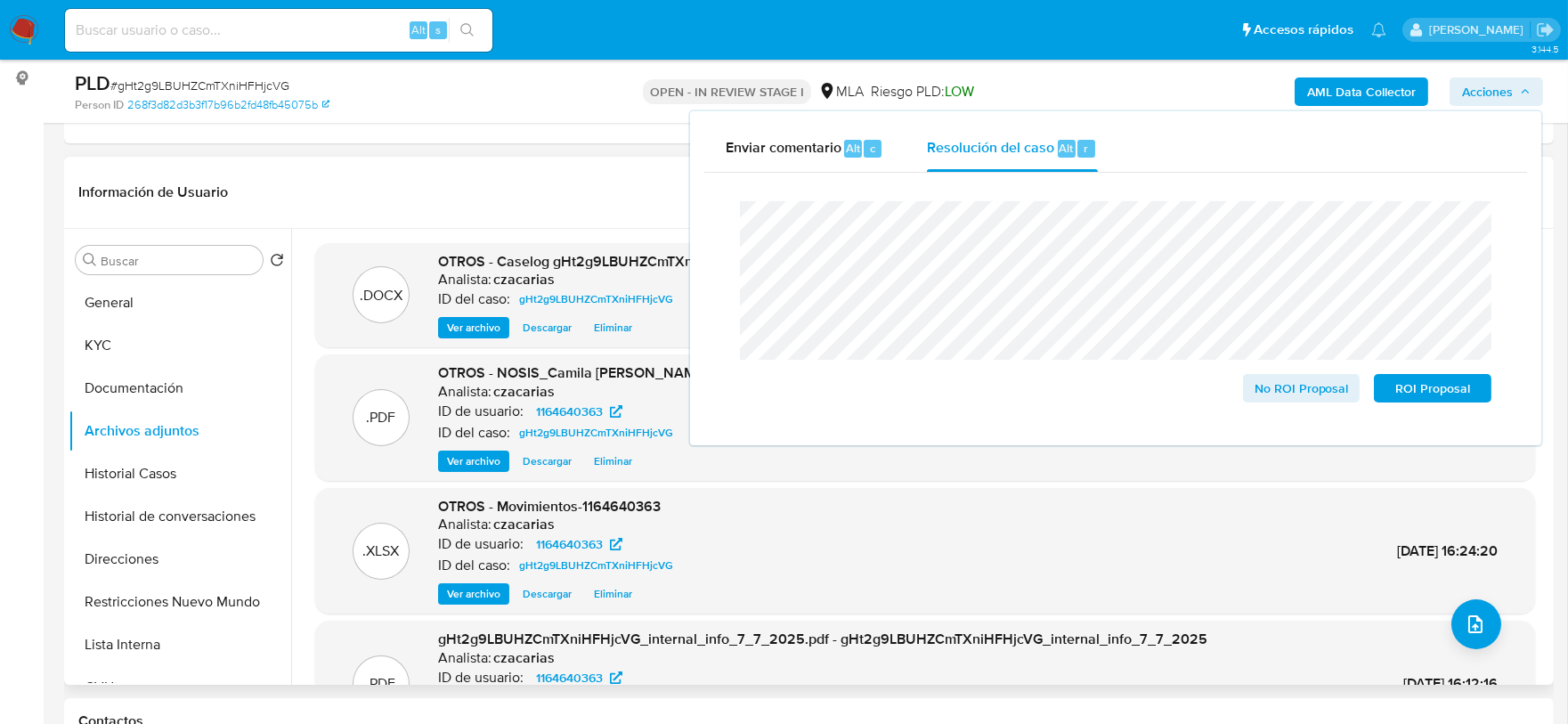 scroll, scrollTop: 232, scrollLeft: 0, axis: vertical 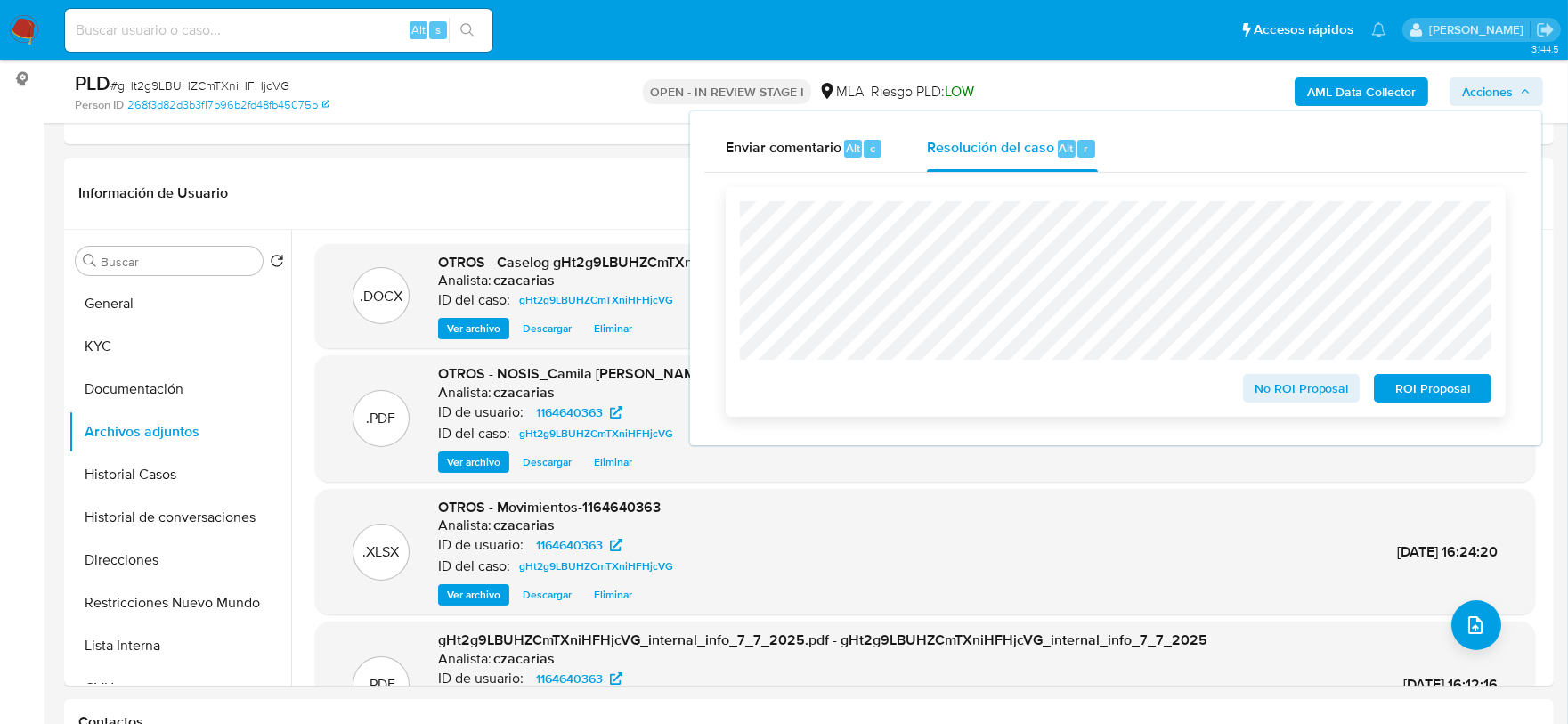 click on "No ROI Proposal" at bounding box center [1302, 388] 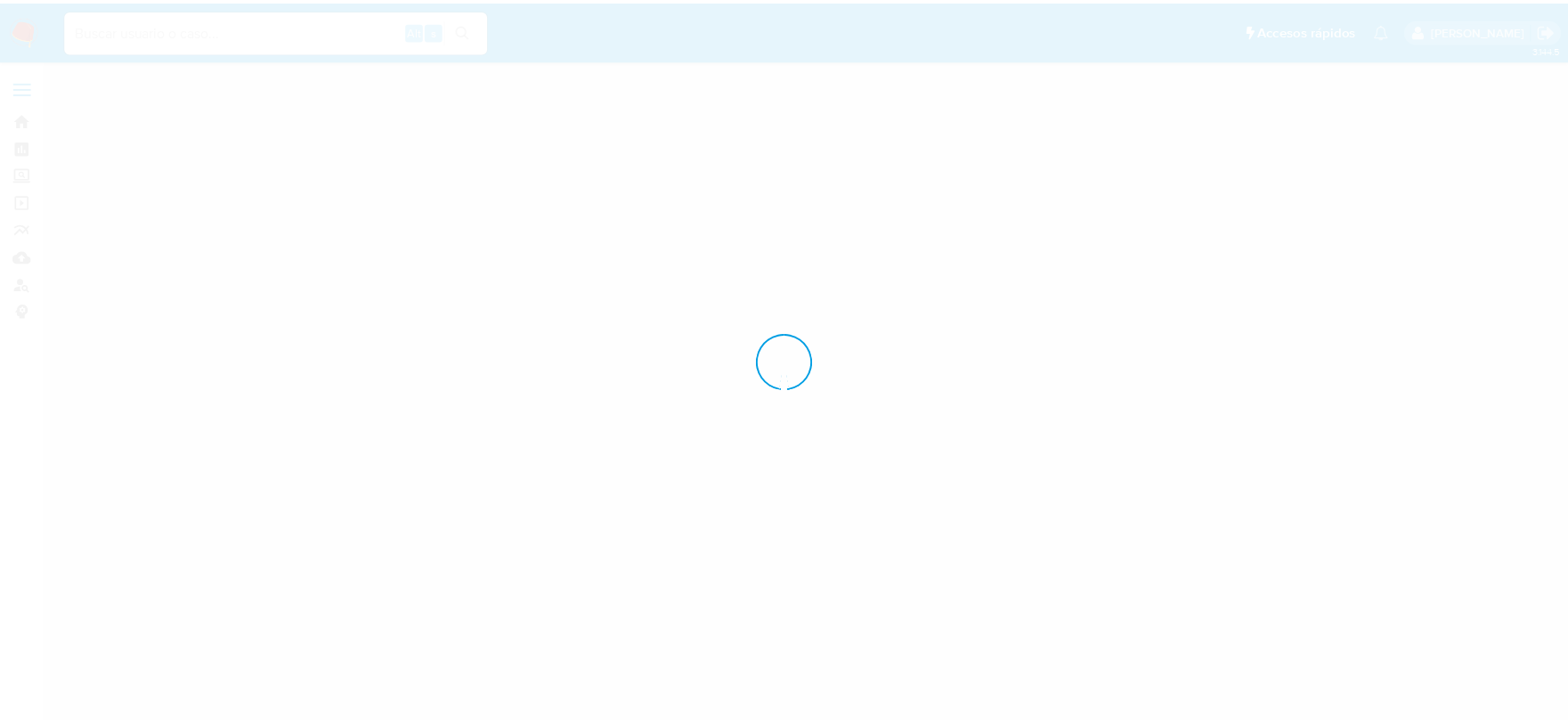 scroll, scrollTop: 0, scrollLeft: 0, axis: both 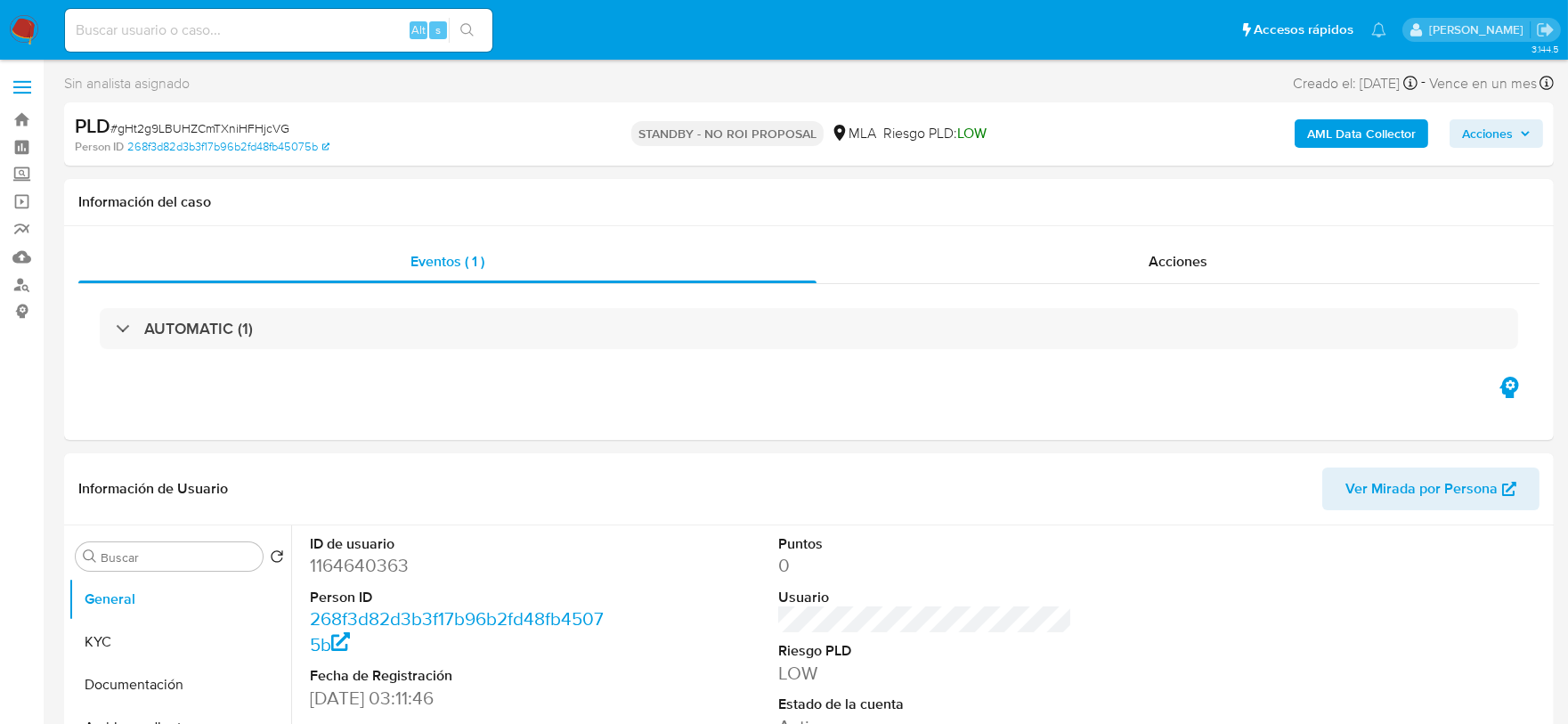 select on "10" 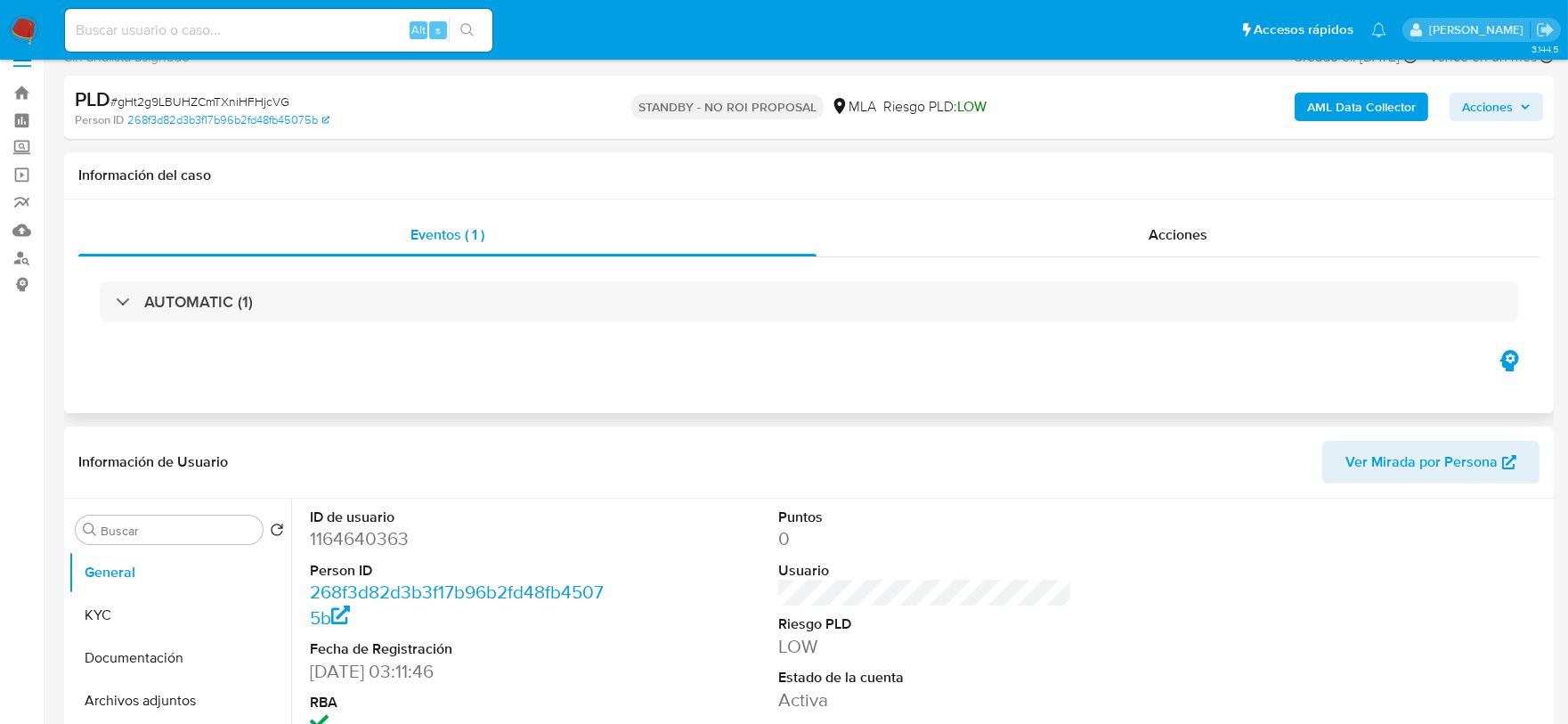 scroll, scrollTop: 110, scrollLeft: 0, axis: vertical 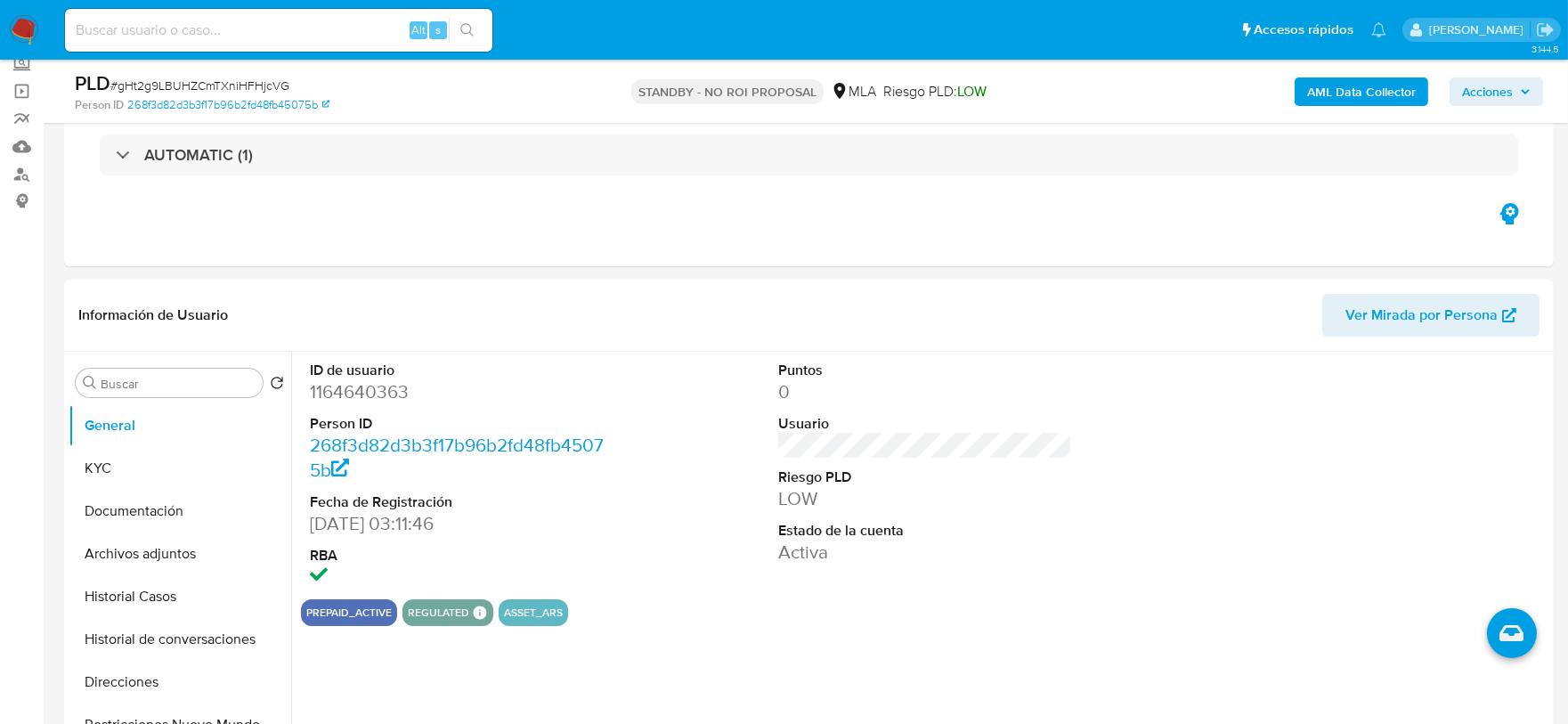 click at bounding box center (279, 30) 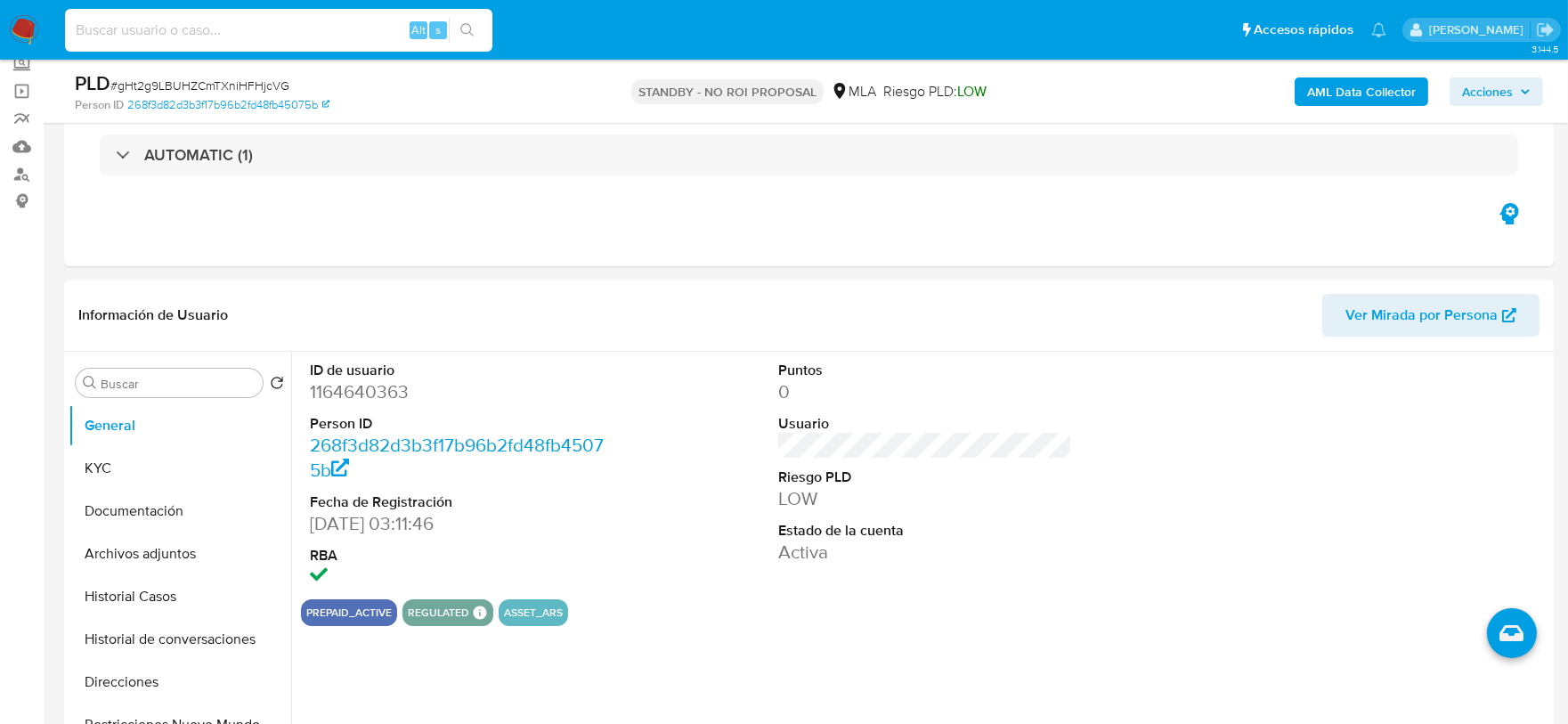paste on "O4bRyoWOl4EzXq4Jxtof9LVQ" 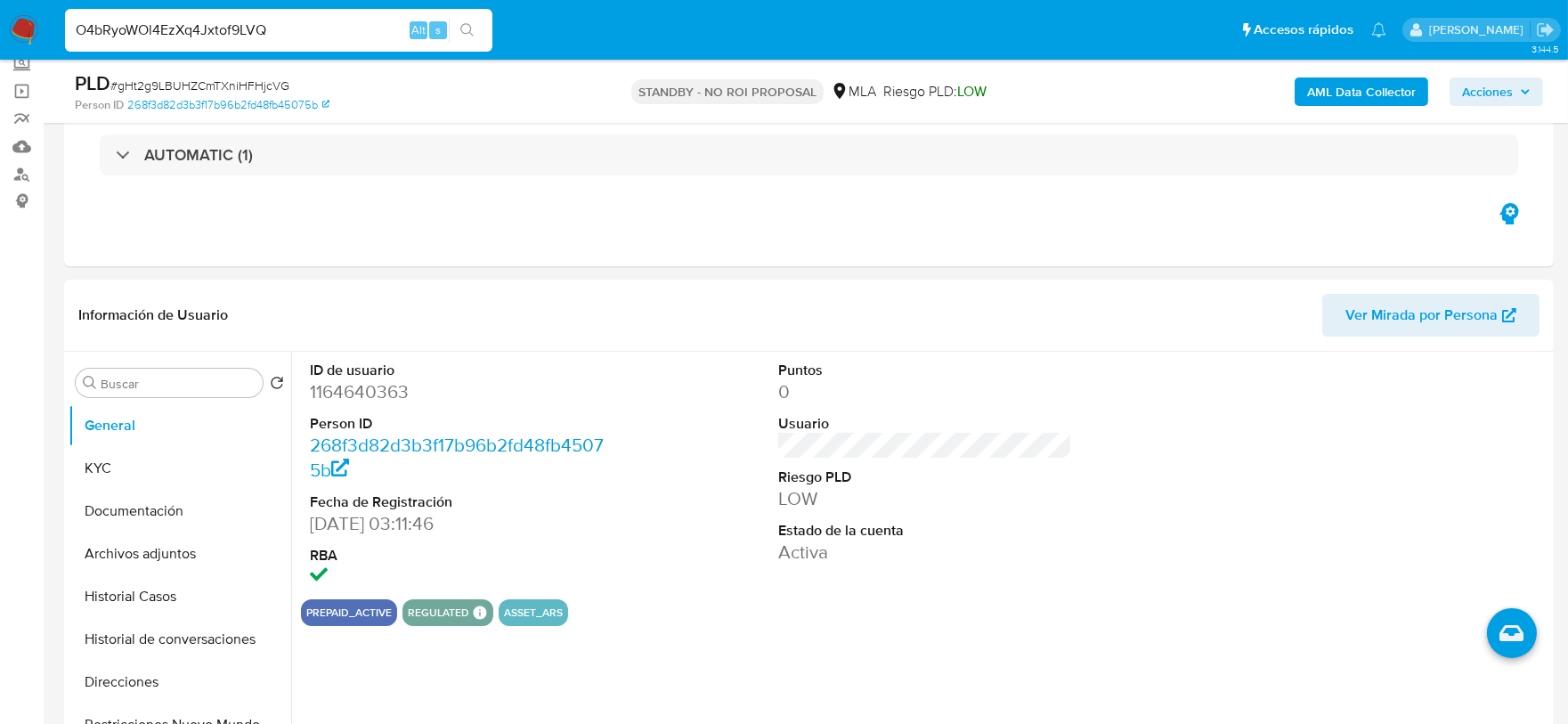type on "O4bRyoWOl4EzXq4Jxtof9LVQ" 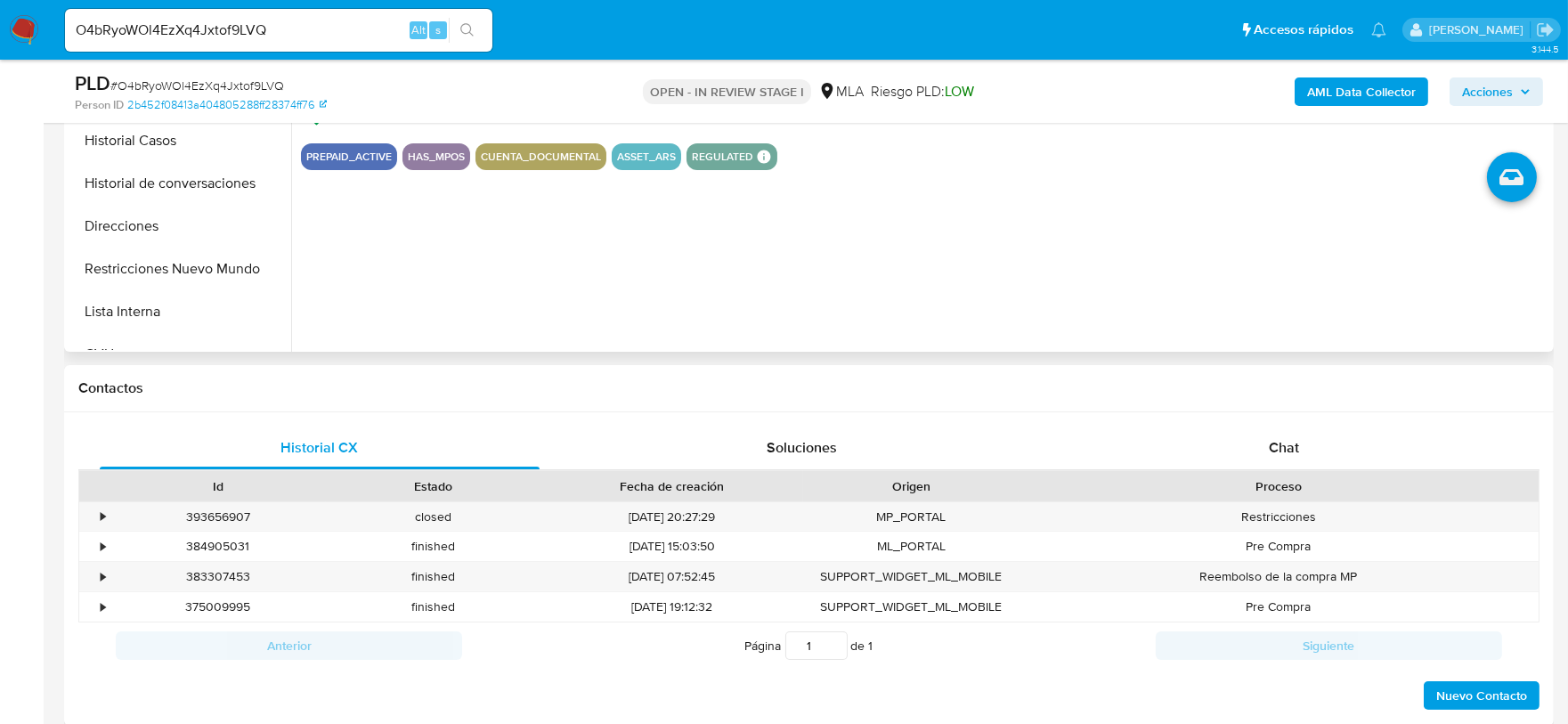 scroll, scrollTop: 778, scrollLeft: 0, axis: vertical 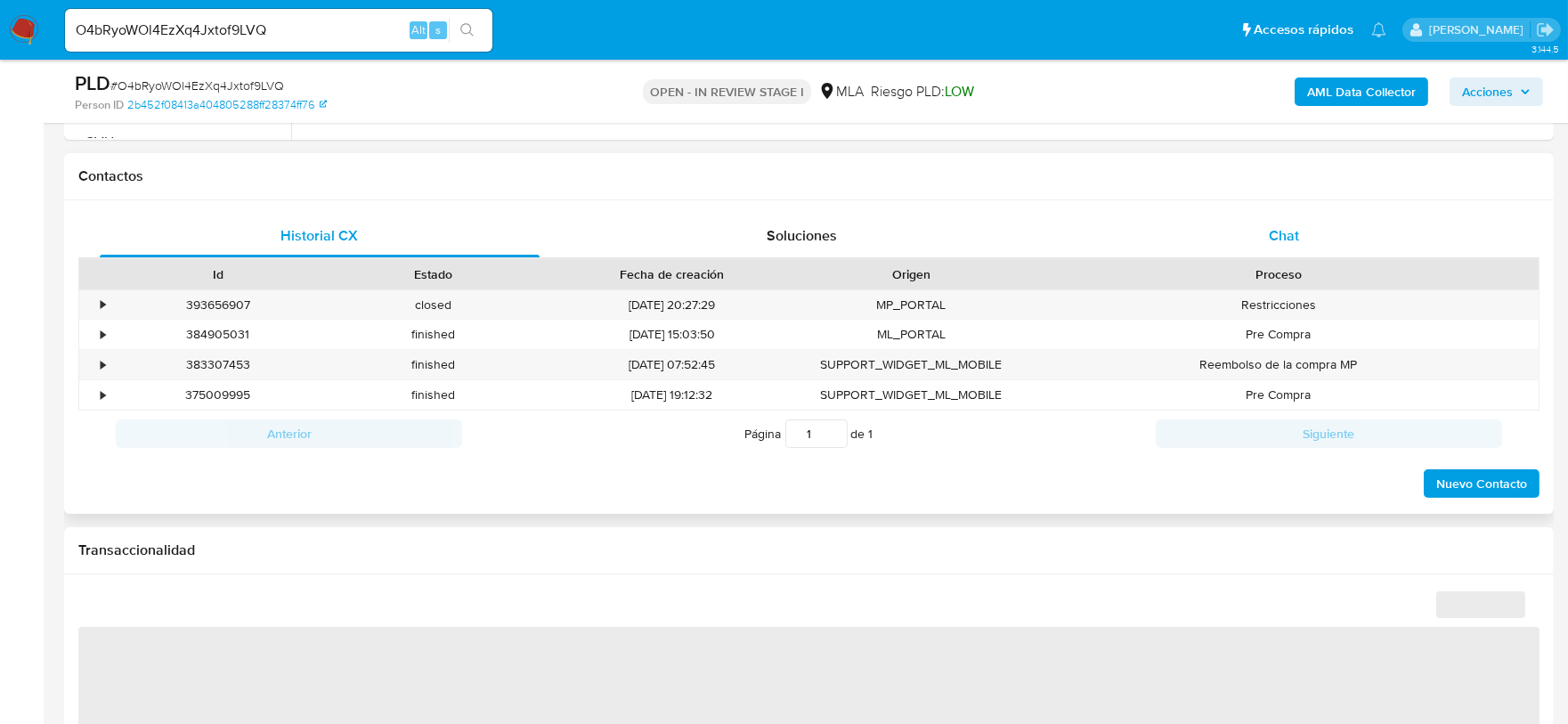 click on "Chat" at bounding box center [1284, 235] 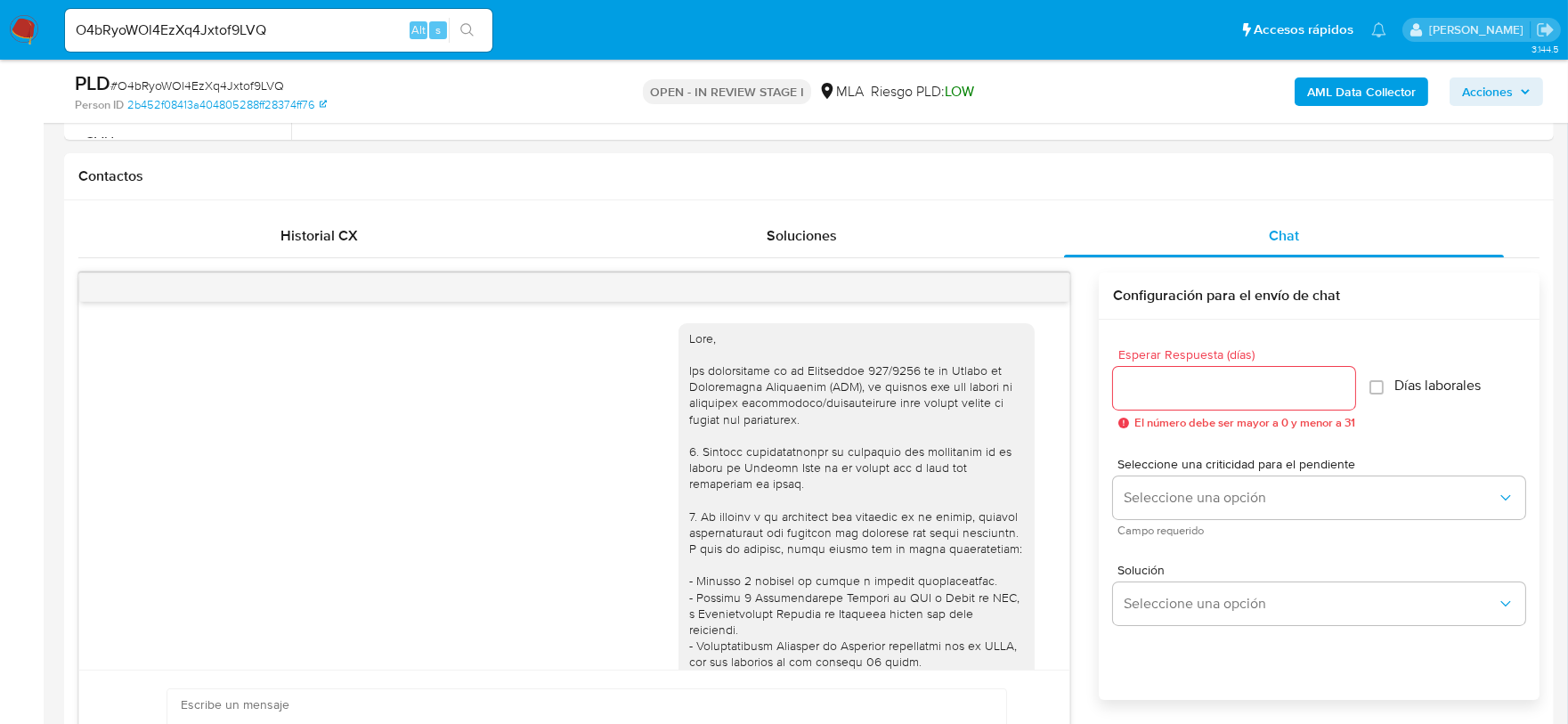 scroll, scrollTop: 4087, scrollLeft: 0, axis: vertical 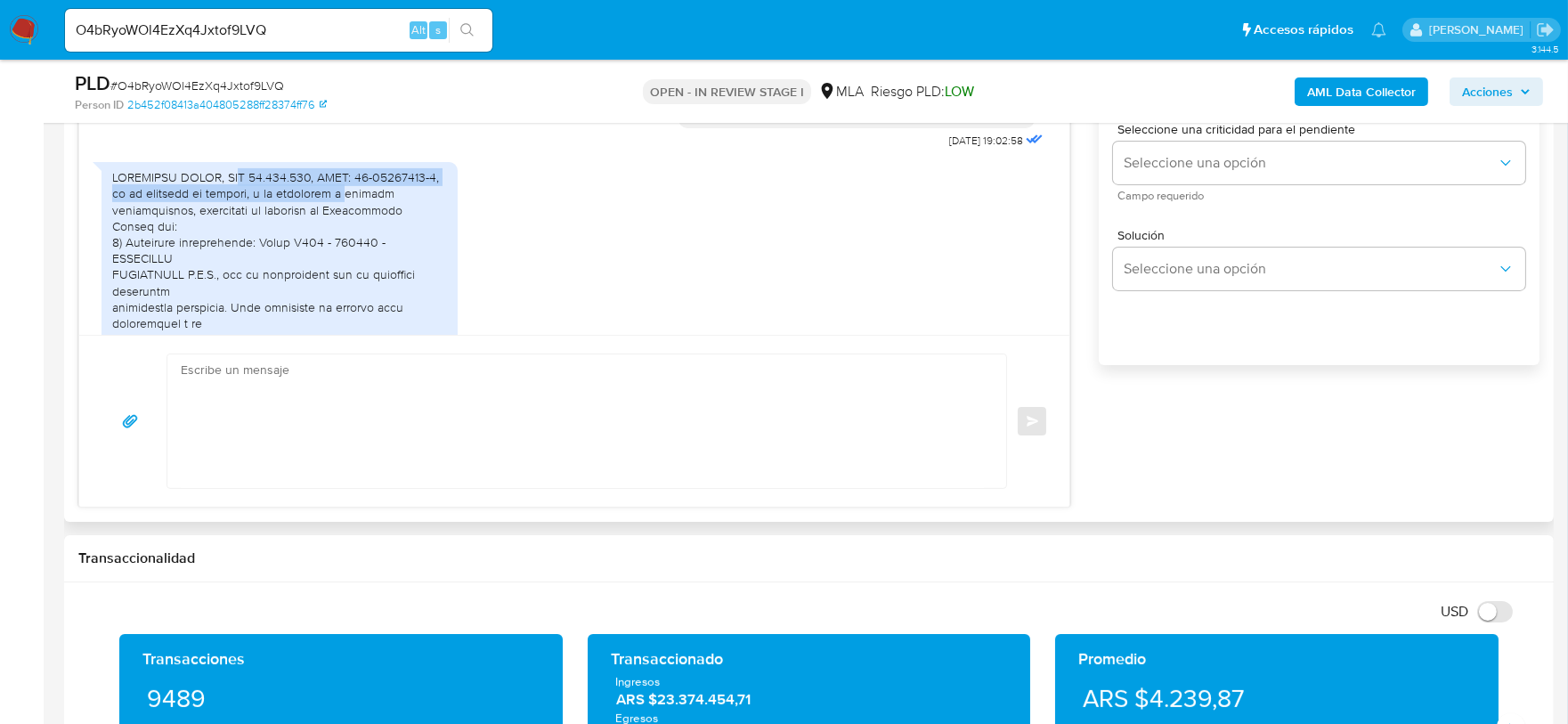 drag, startPoint x: 243, startPoint y: 207, endPoint x: 334, endPoint y: 227, distance: 93.17188 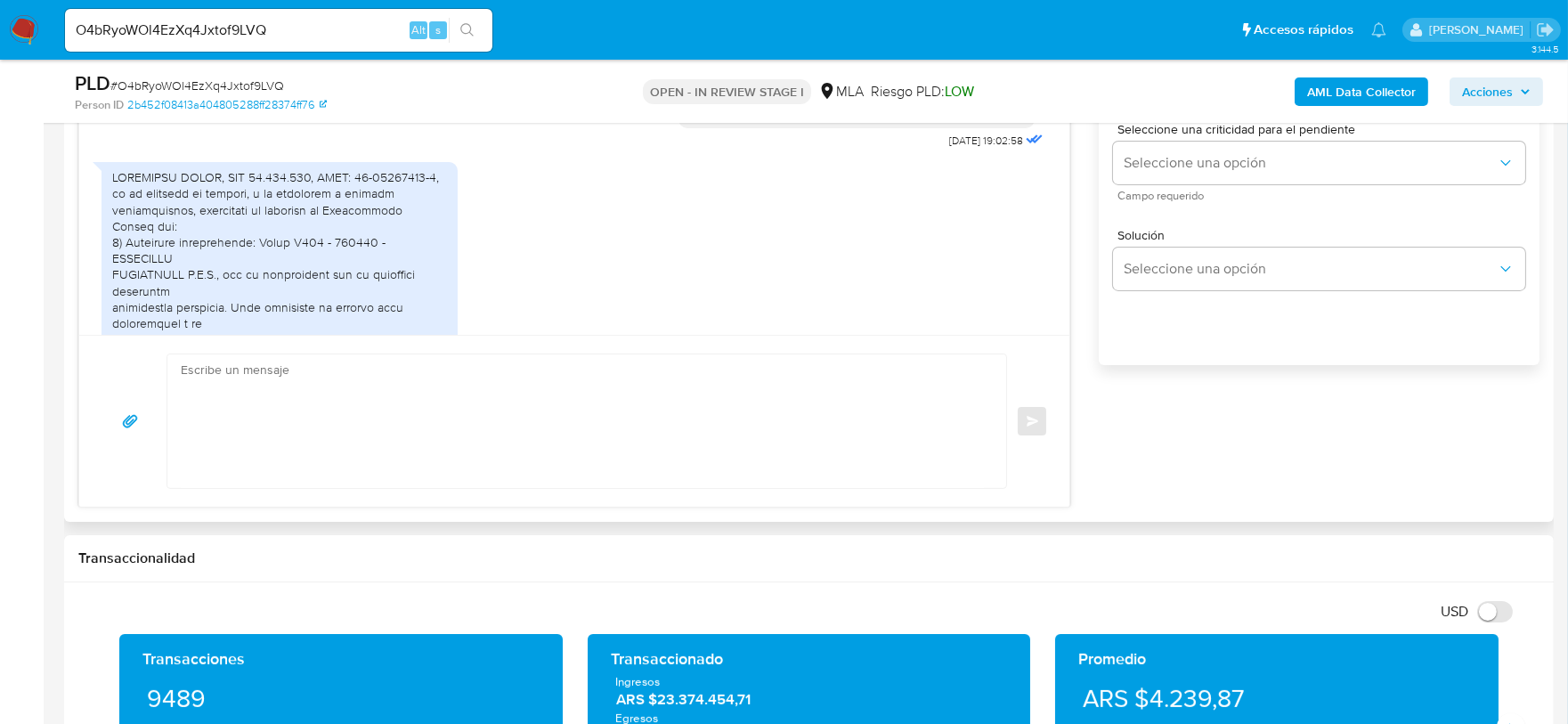 click on "PDF PDF 1.1.2.pdf PDF PDF 1.1.1.pdf JPEG JPEG CamScanner 8-7-25 20.44_1.jpeg JPEG JPEG CamScanner 8-7-25 20.44_2.jpeg JPEG JPEG CamScanner 8-7-25 20.44_3.jpeg JPEG JPEG CamScanner 8-7-25 20.44_4.jpeg JPEG JPEG CamScanner 8-7-25 20.44_5.jpeg JPEG JPEG CamScanner 8-7-25 20.44_6.jpeg JPEG JPEG CamScanner 8-7-25 20.44_7.jpeg JPEG JPEG CamScanner 8-7-25 20.44_8.jpeg 08/07/2025 23:50:00" at bounding box center (574, 517) 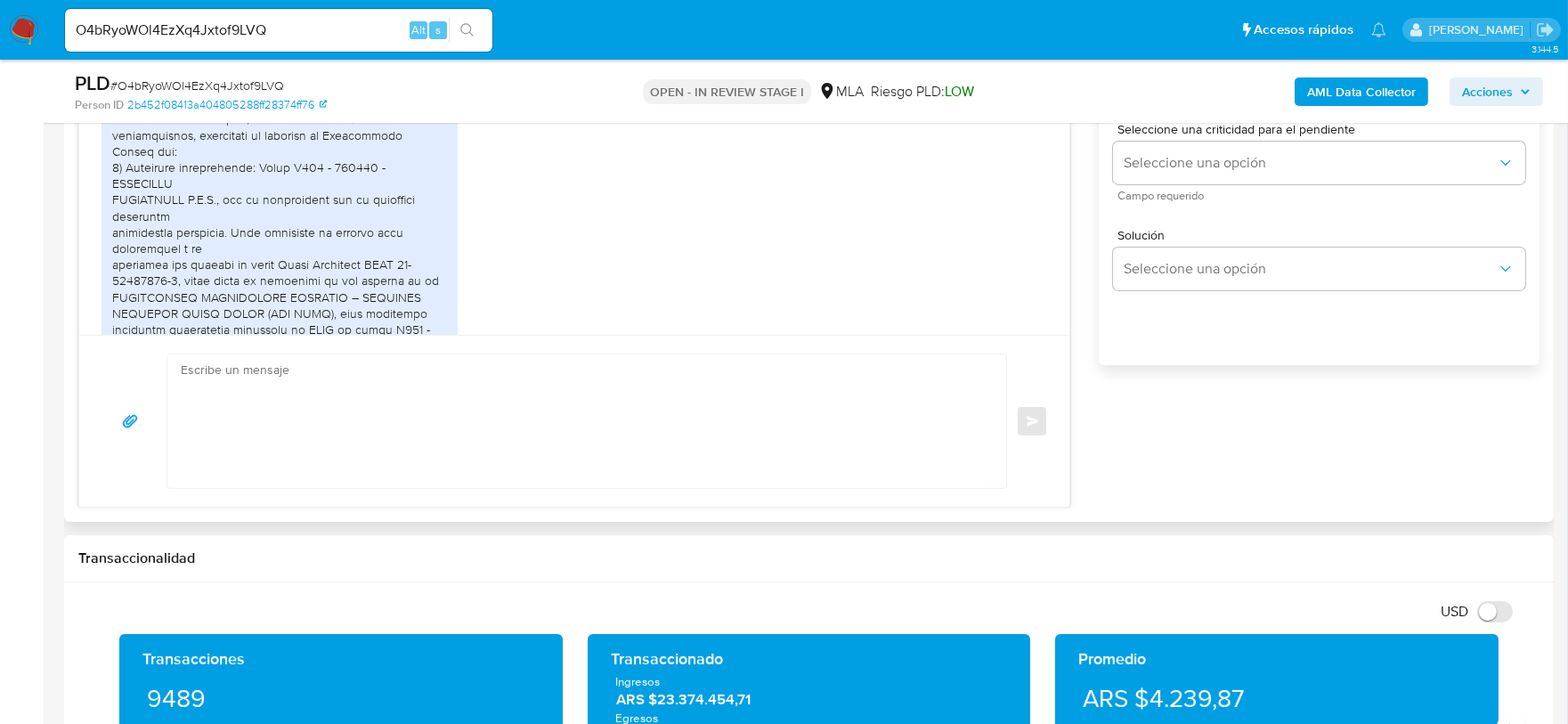 scroll, scrollTop: 3641, scrollLeft: 0, axis: vertical 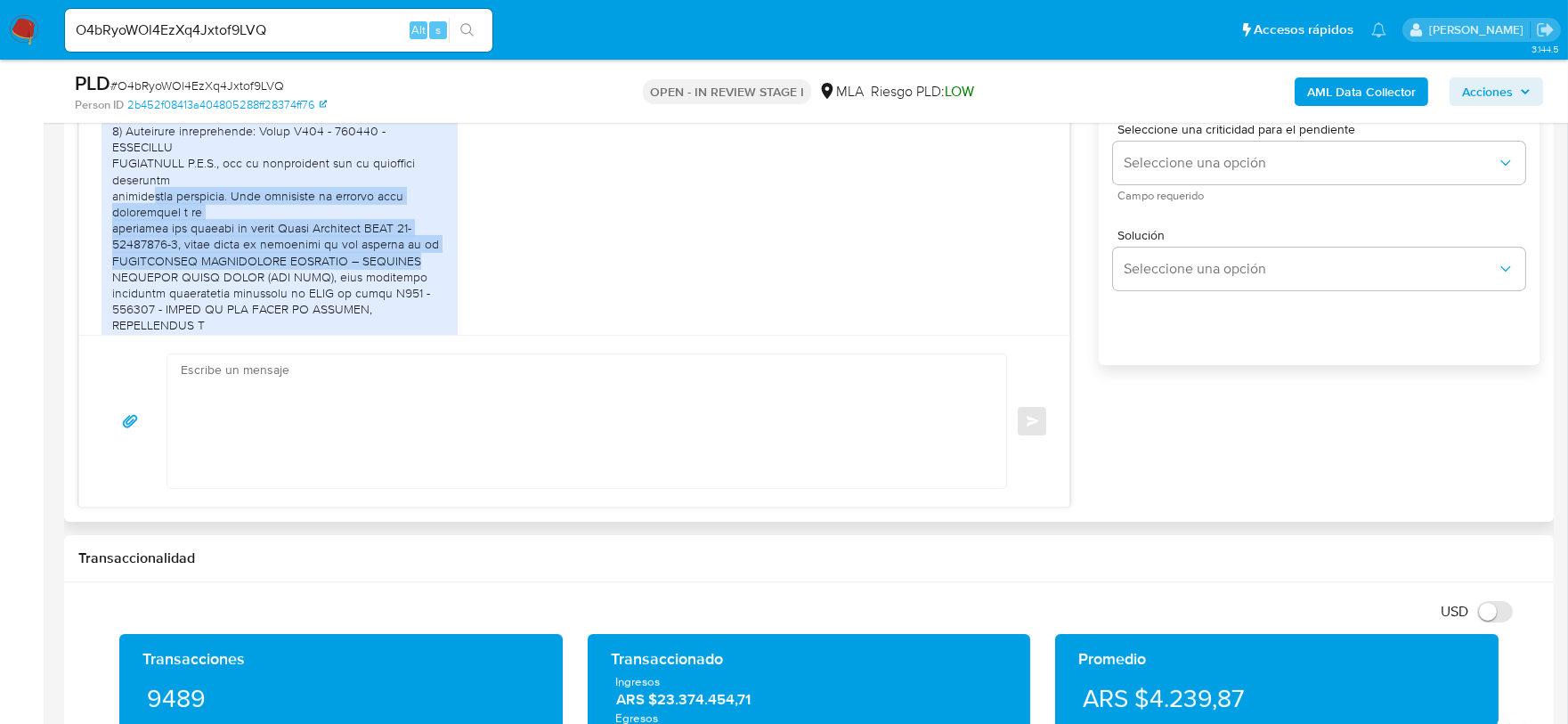 drag, startPoint x: 157, startPoint y: 195, endPoint x: 455, endPoint y: 259, distance: 304.79501 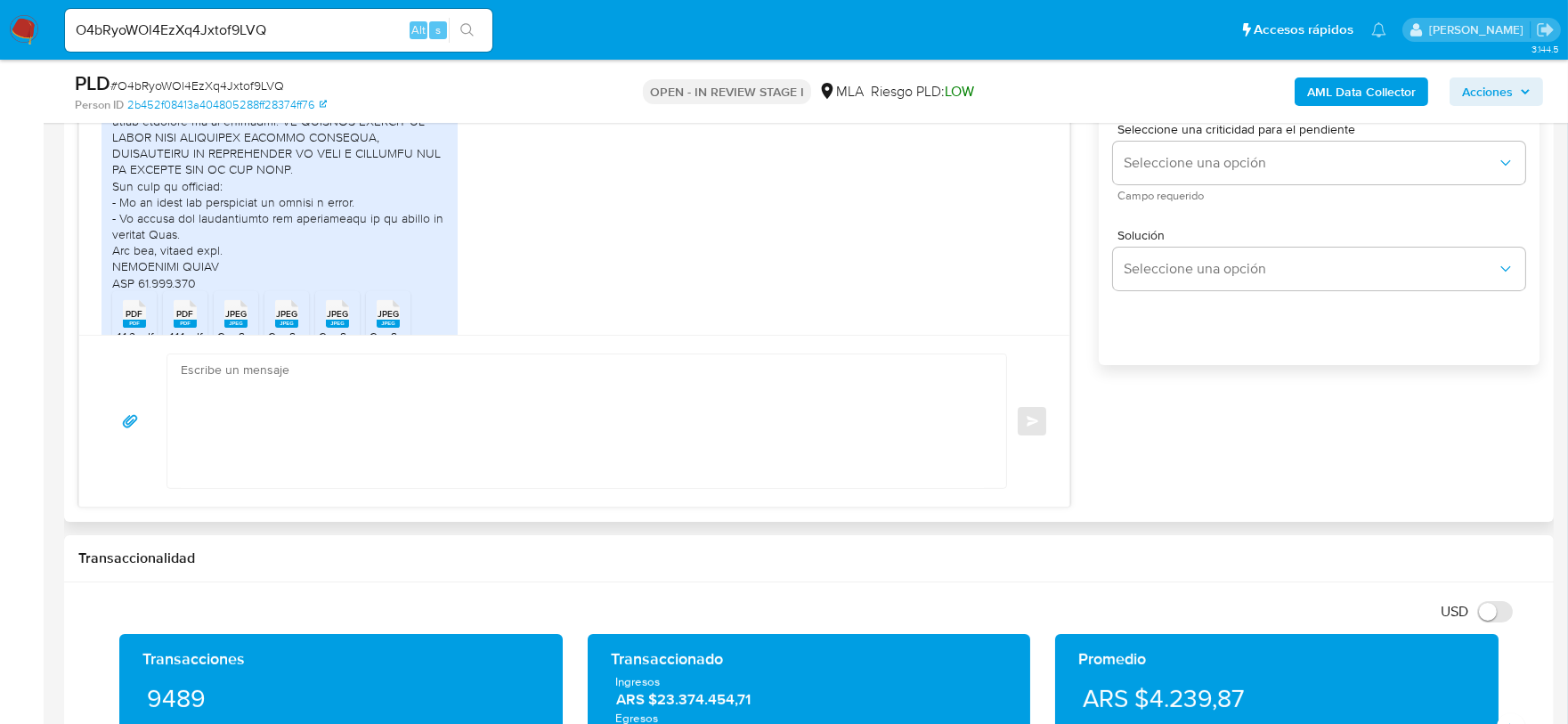 scroll, scrollTop: 4087, scrollLeft: 0, axis: vertical 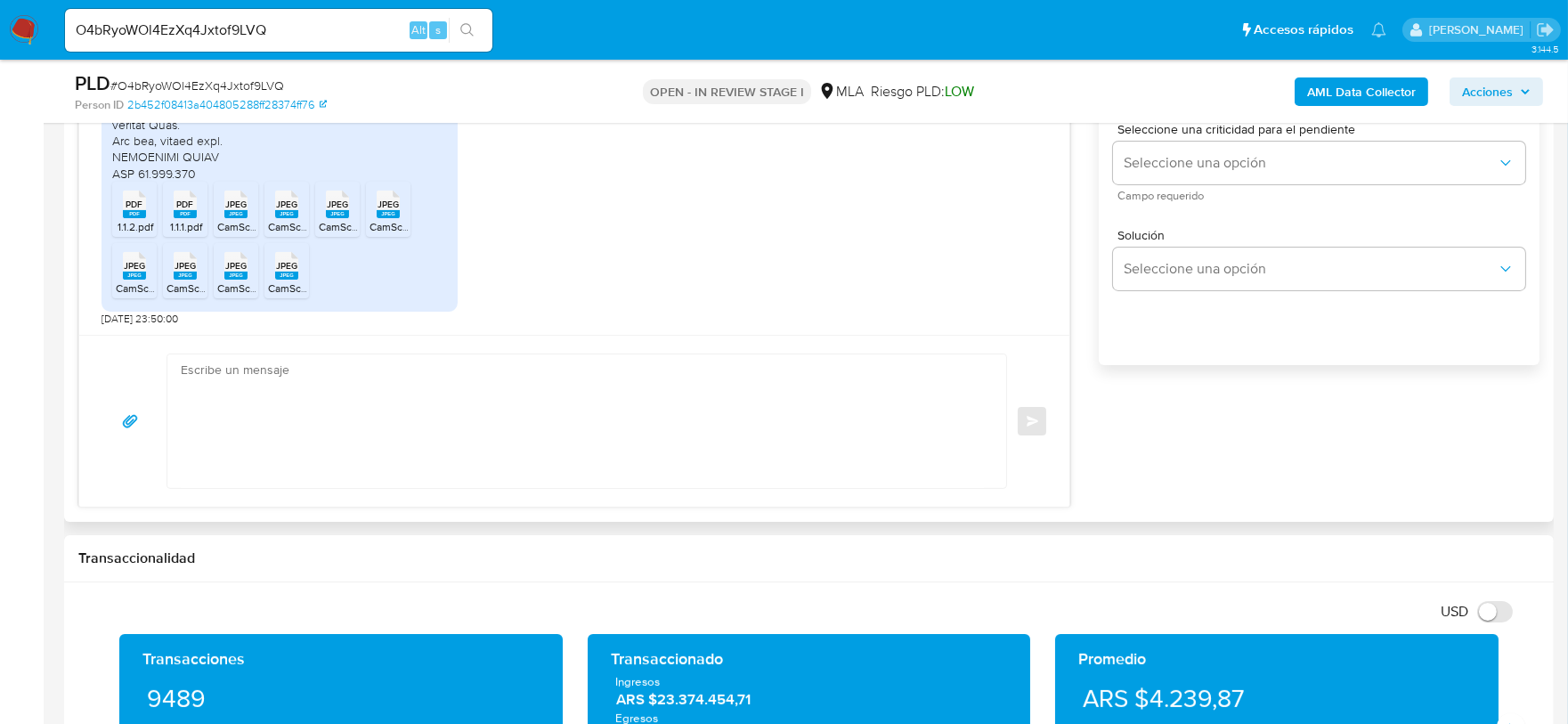 click on "PDF PDF" at bounding box center [134, 202] 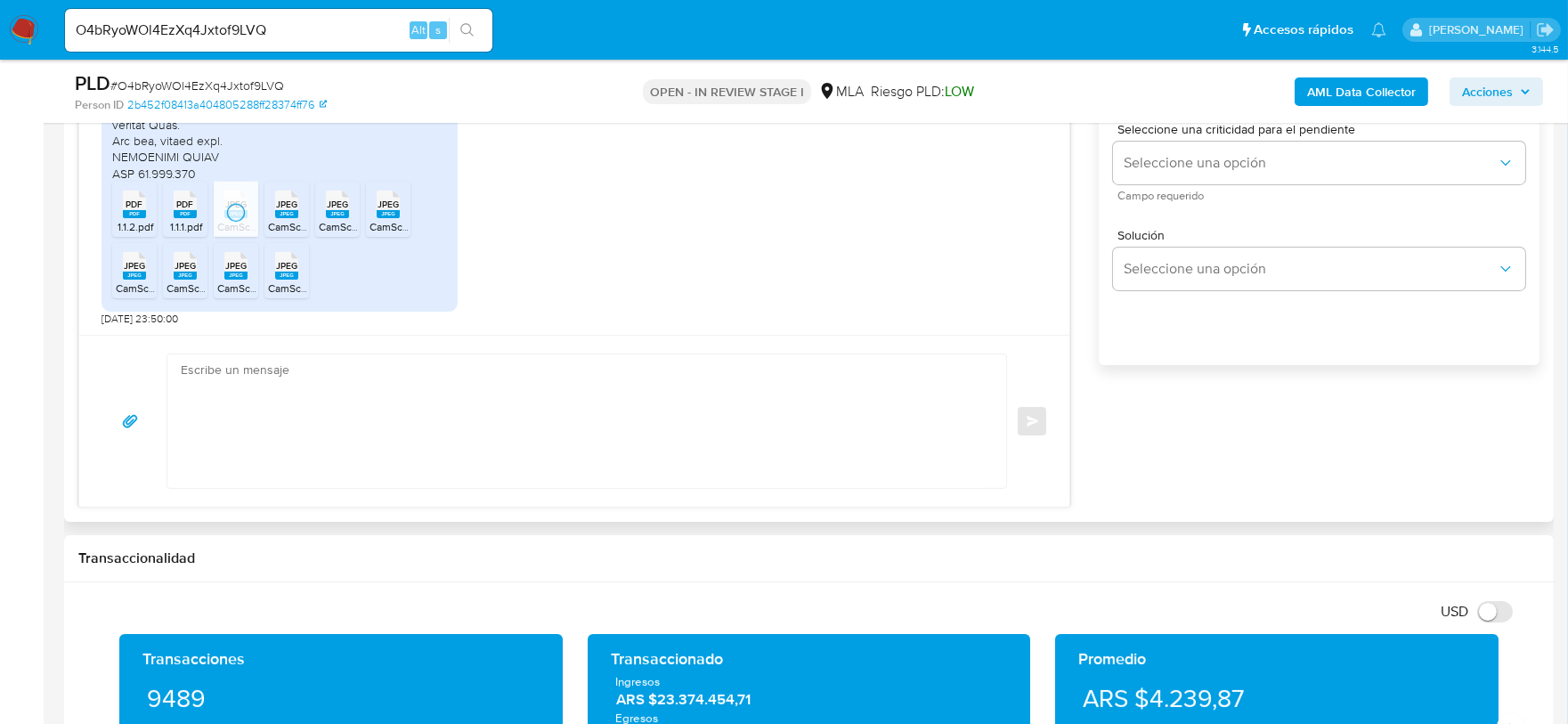 click 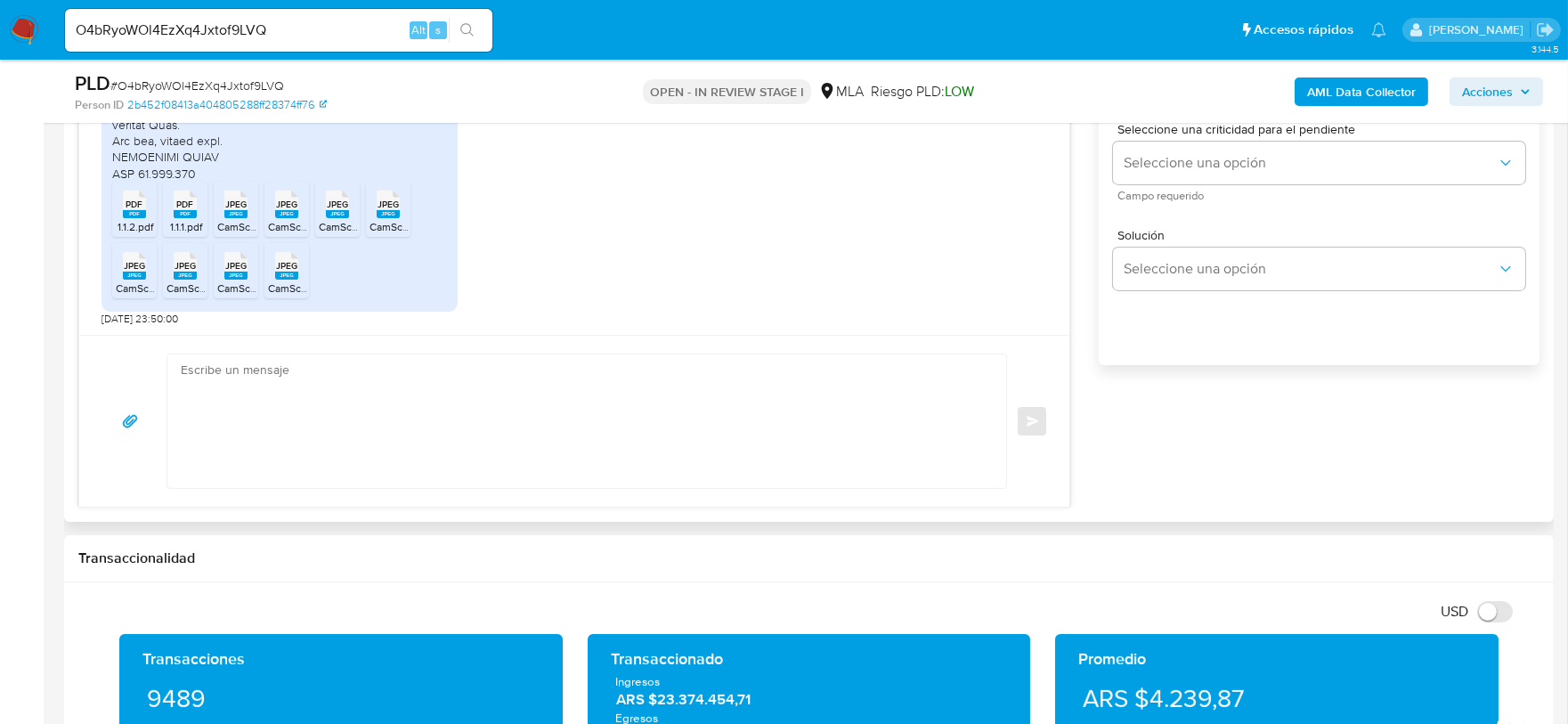click on "JPEG" at bounding box center (337, 204) 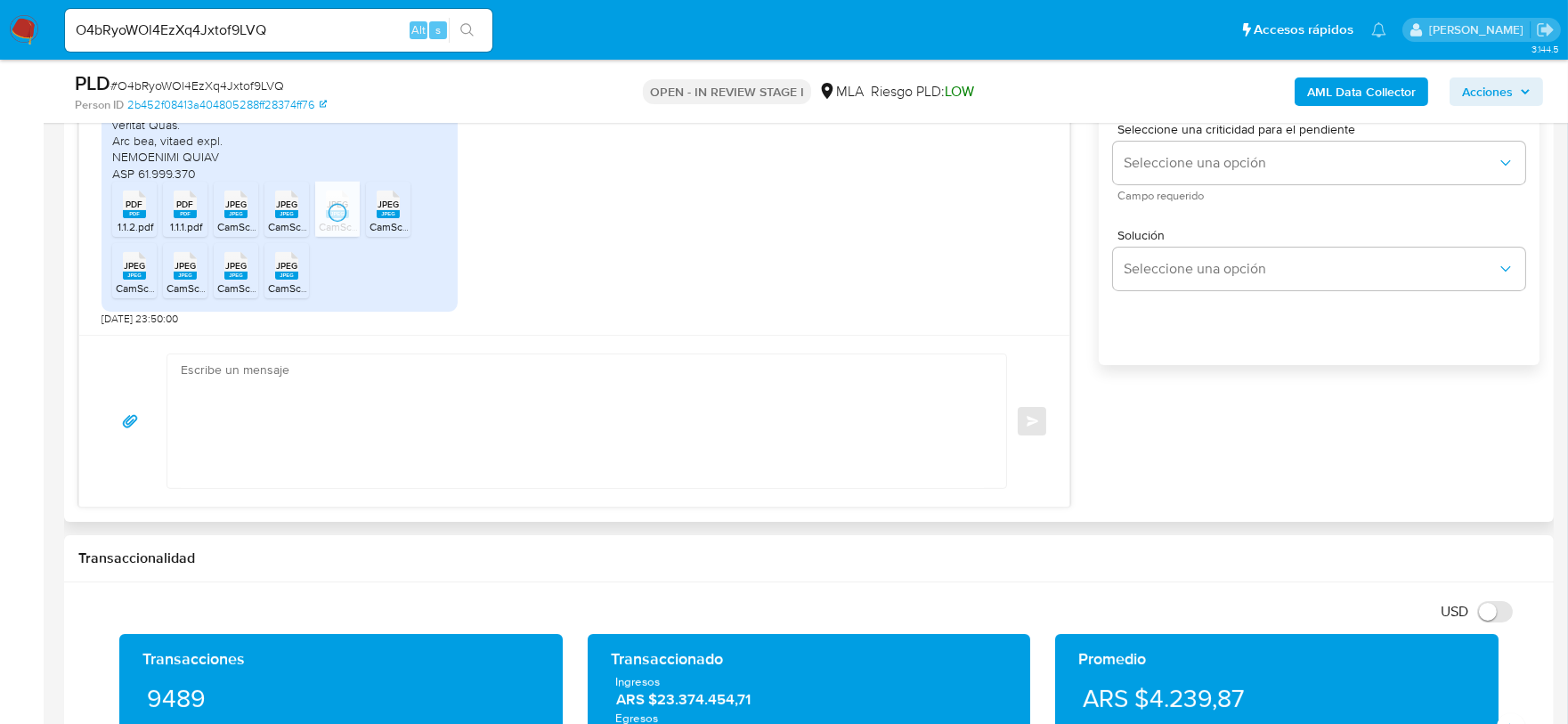 click on "JPEG" at bounding box center [388, 204] 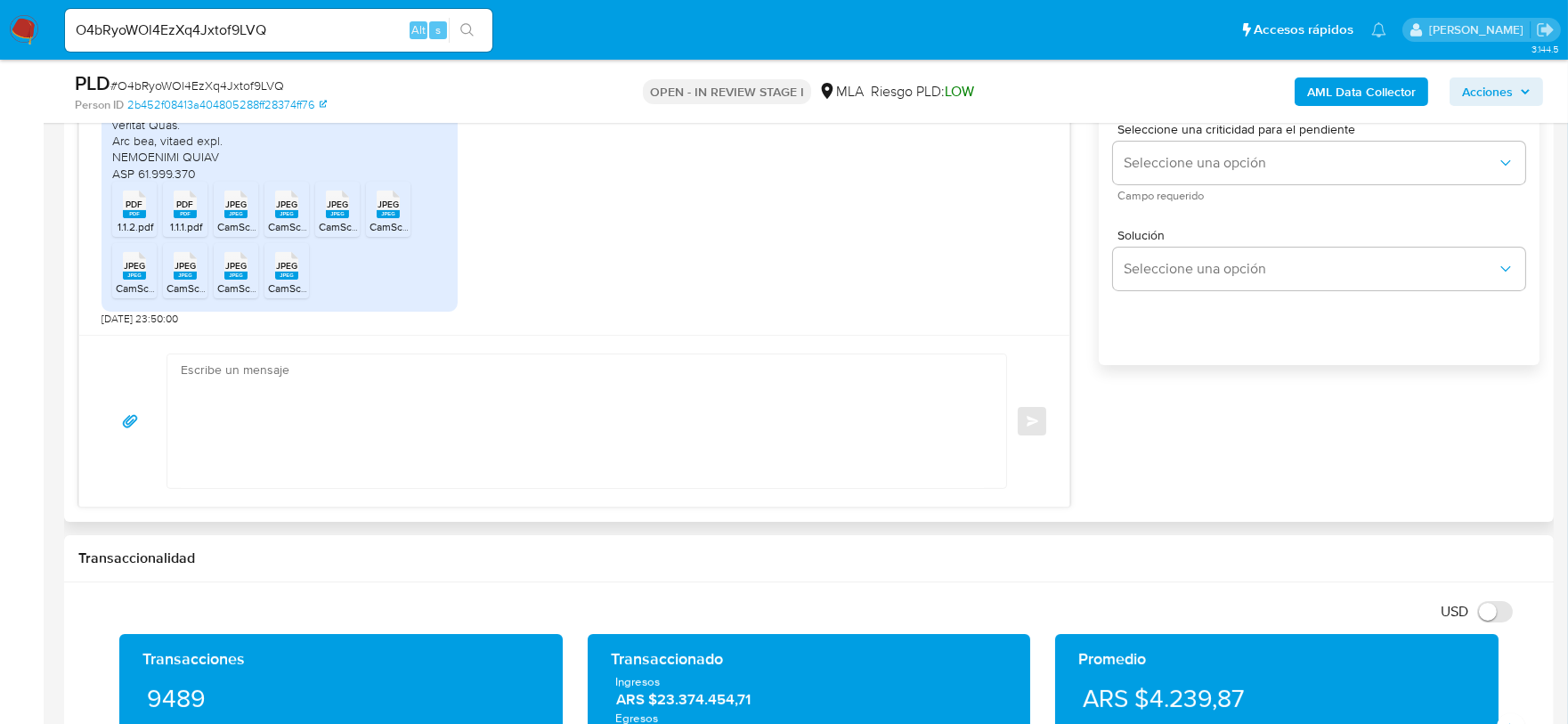 click on "CamScanner 8-7-25 20.44_5.jpeg" at bounding box center (196, 288) 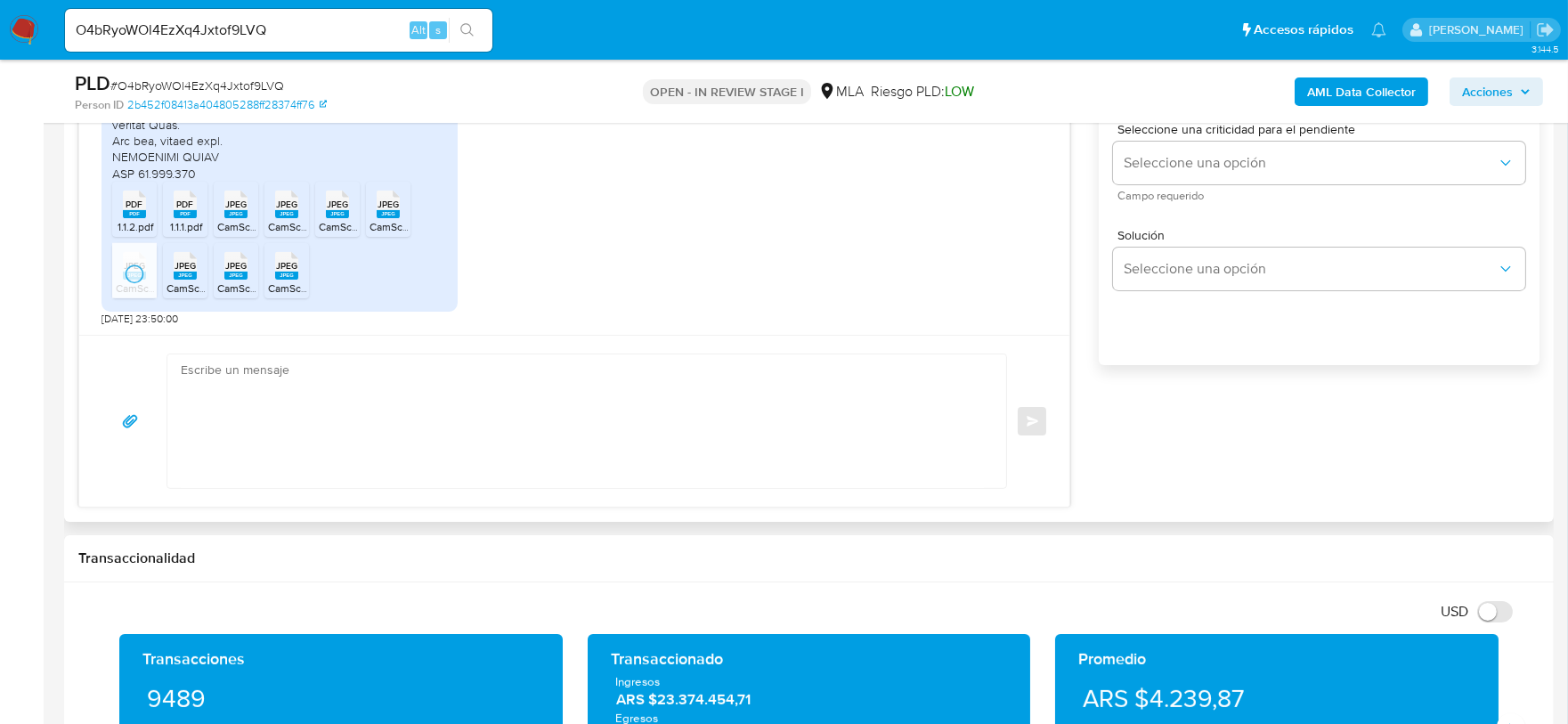 click 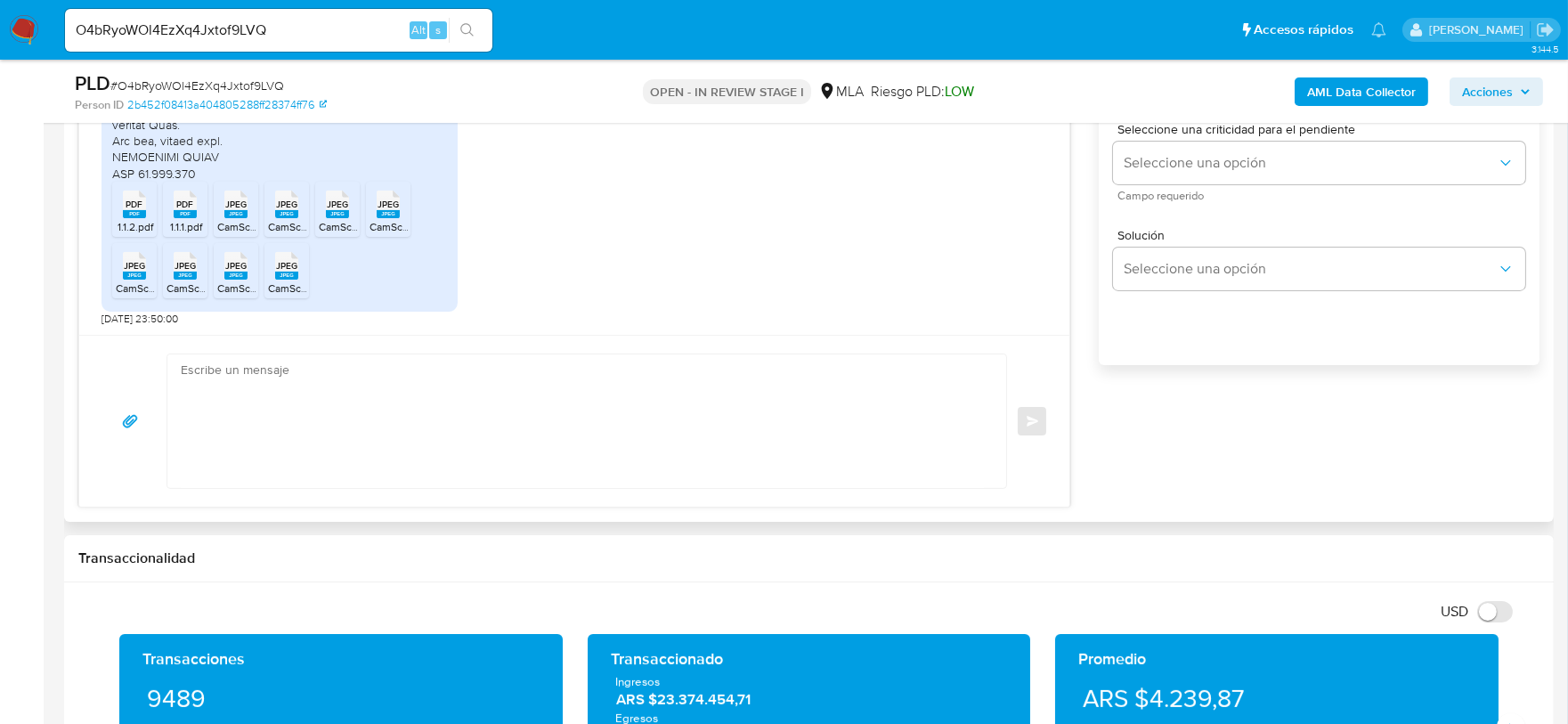 click on "JPEG" at bounding box center [236, 265] 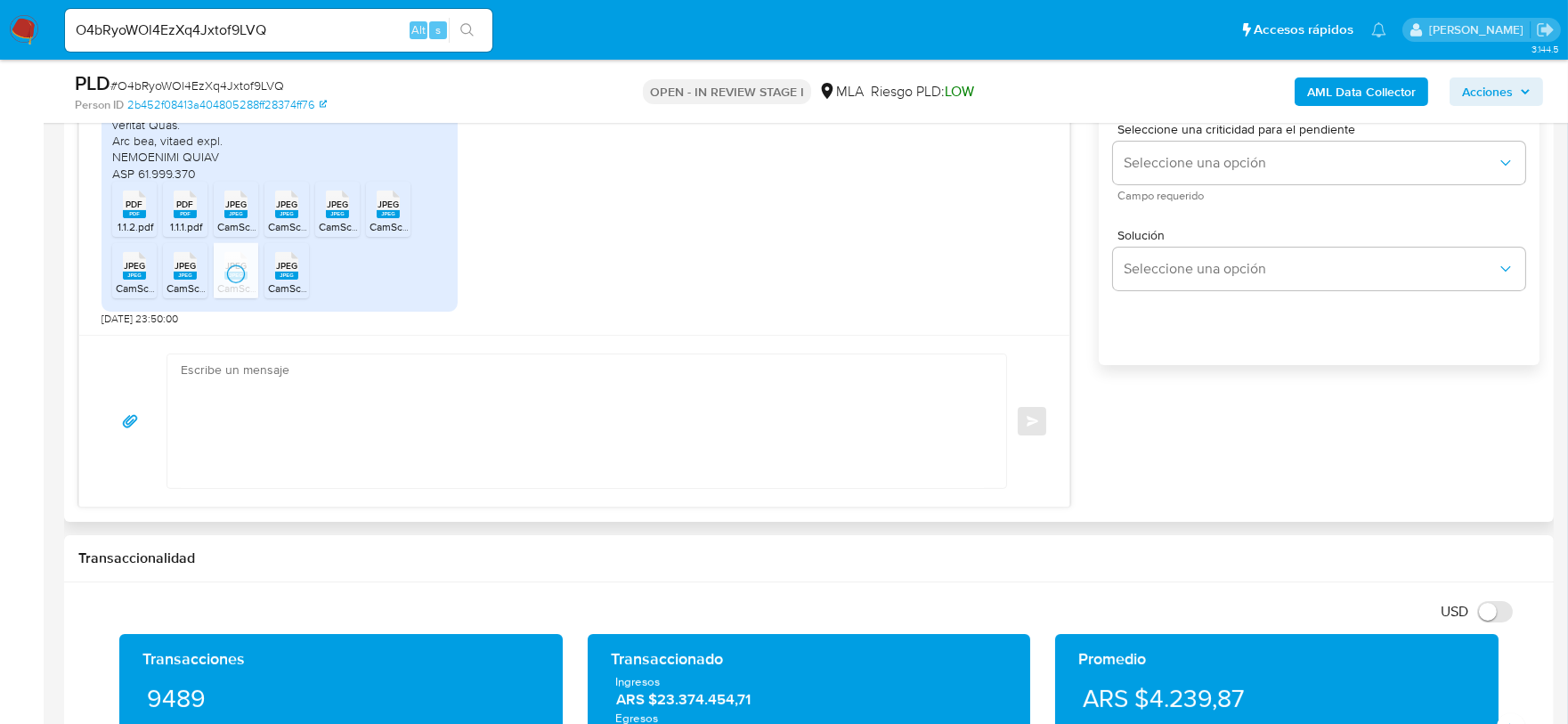 click 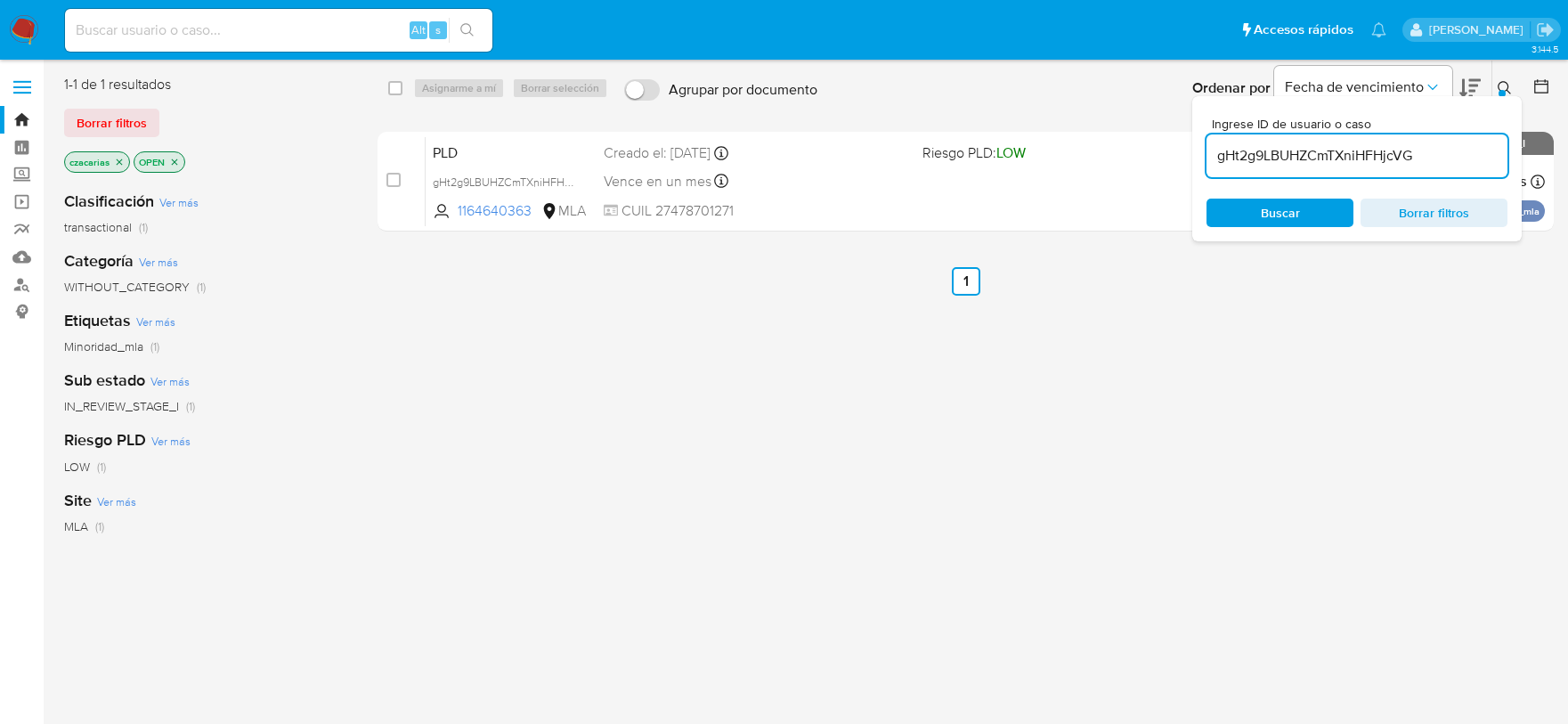 scroll, scrollTop: 0, scrollLeft: 0, axis: both 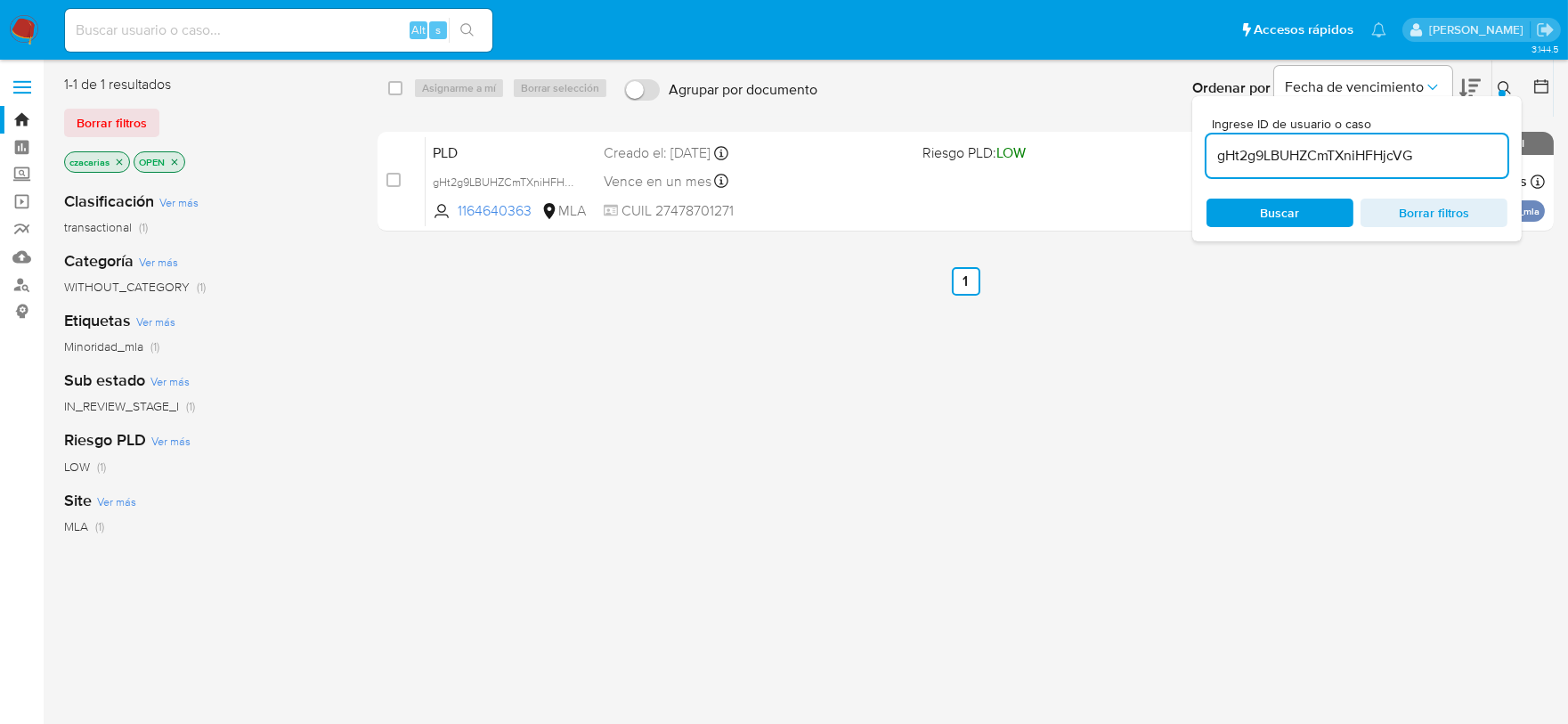 click at bounding box center [24, 30] 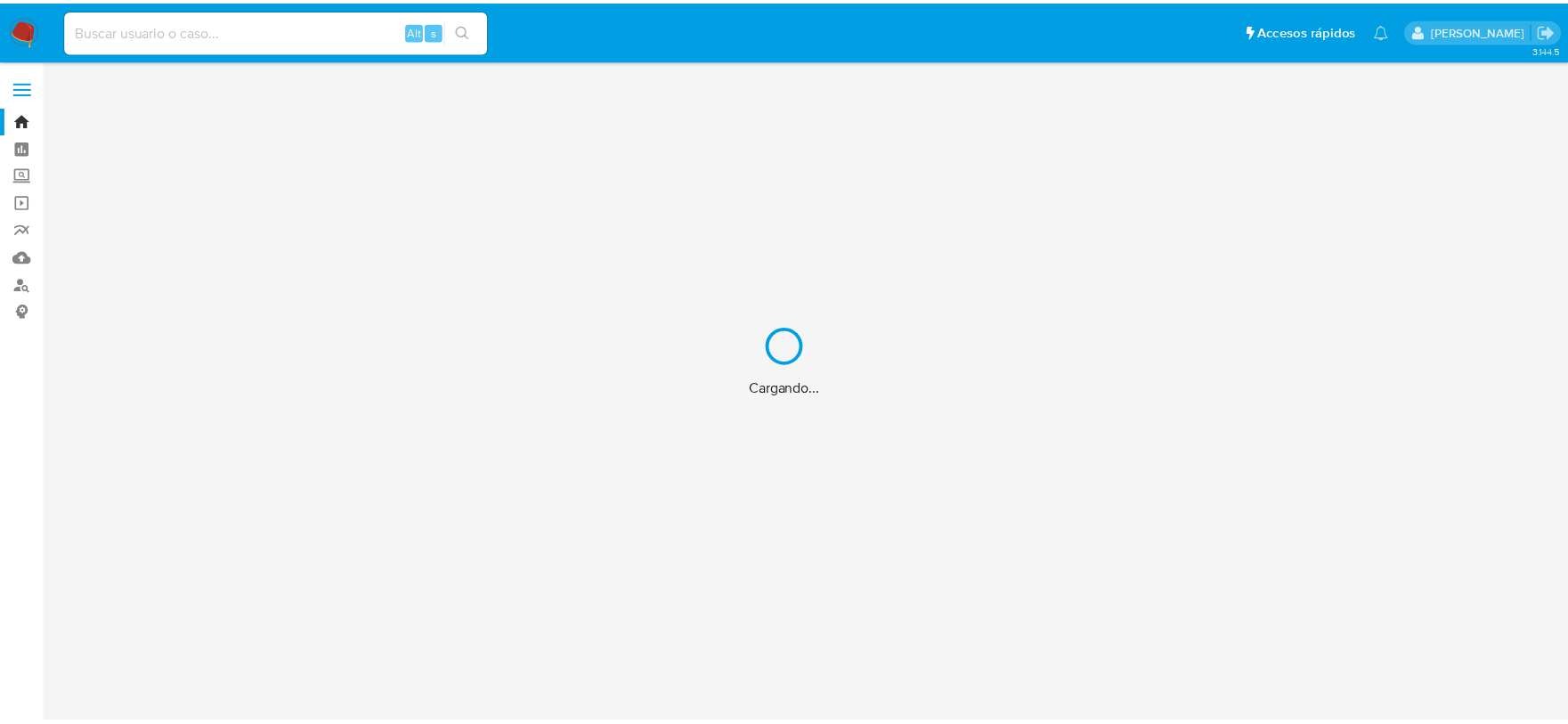 scroll, scrollTop: 0, scrollLeft: 0, axis: both 